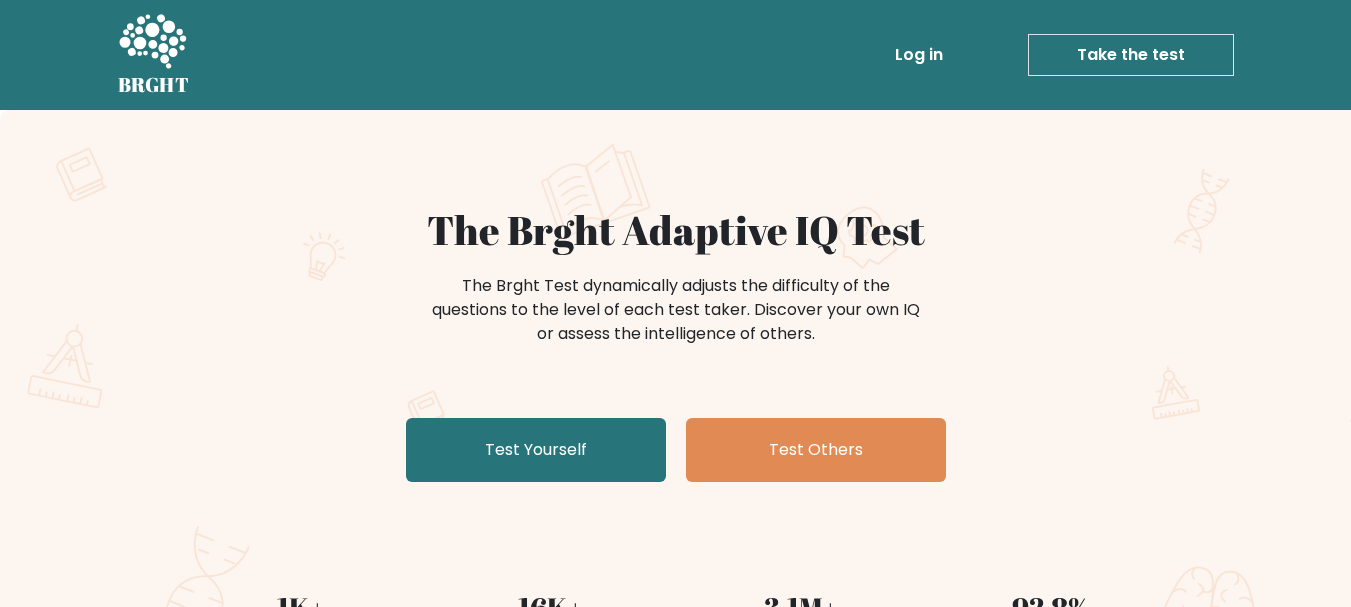 scroll, scrollTop: 0, scrollLeft: 0, axis: both 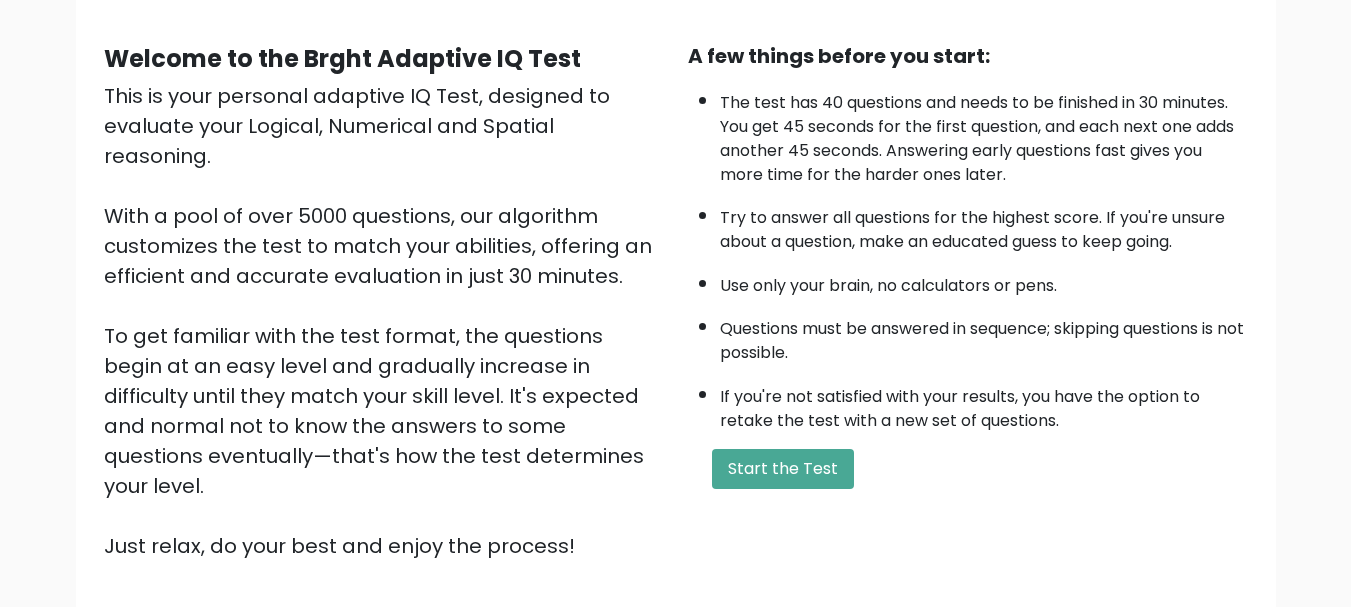 click on "Start the Test" at bounding box center [783, 469] 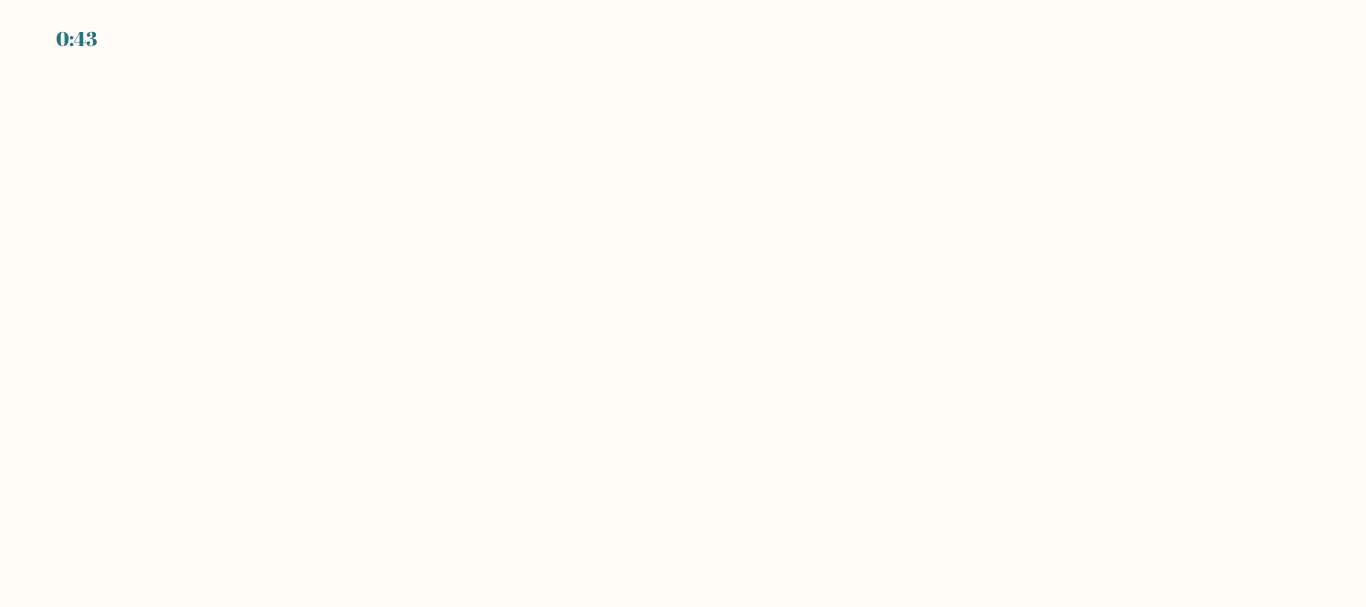 scroll, scrollTop: 0, scrollLeft: 0, axis: both 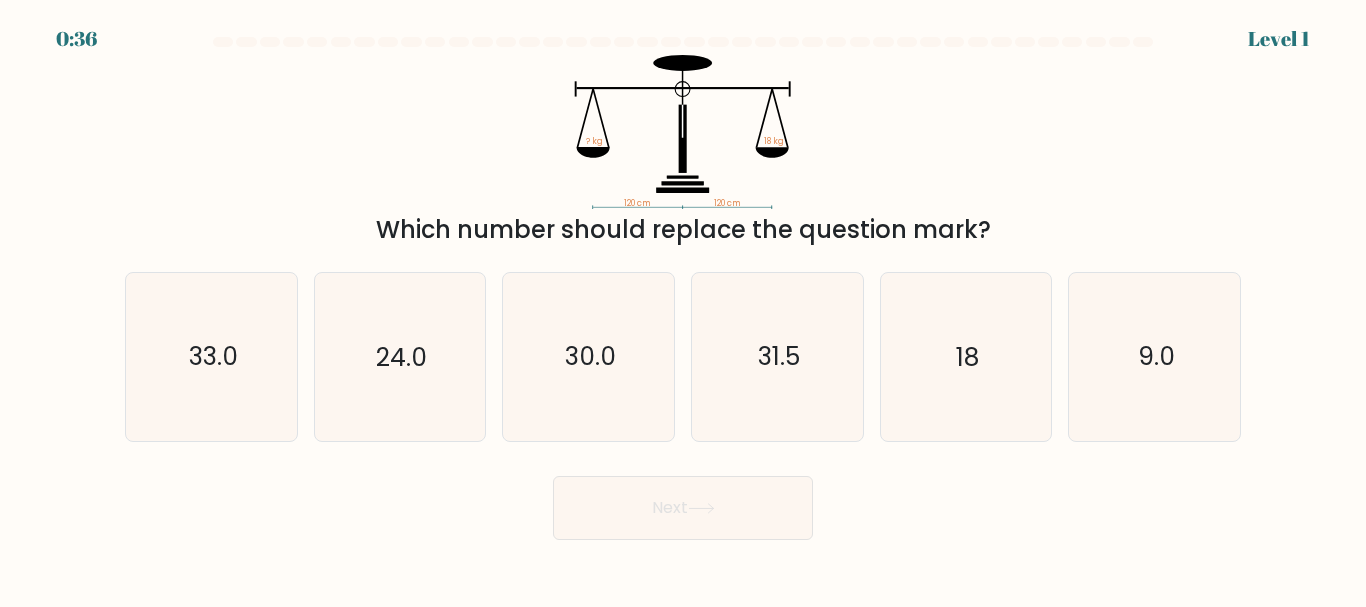 click on "18" at bounding box center (965, 356) 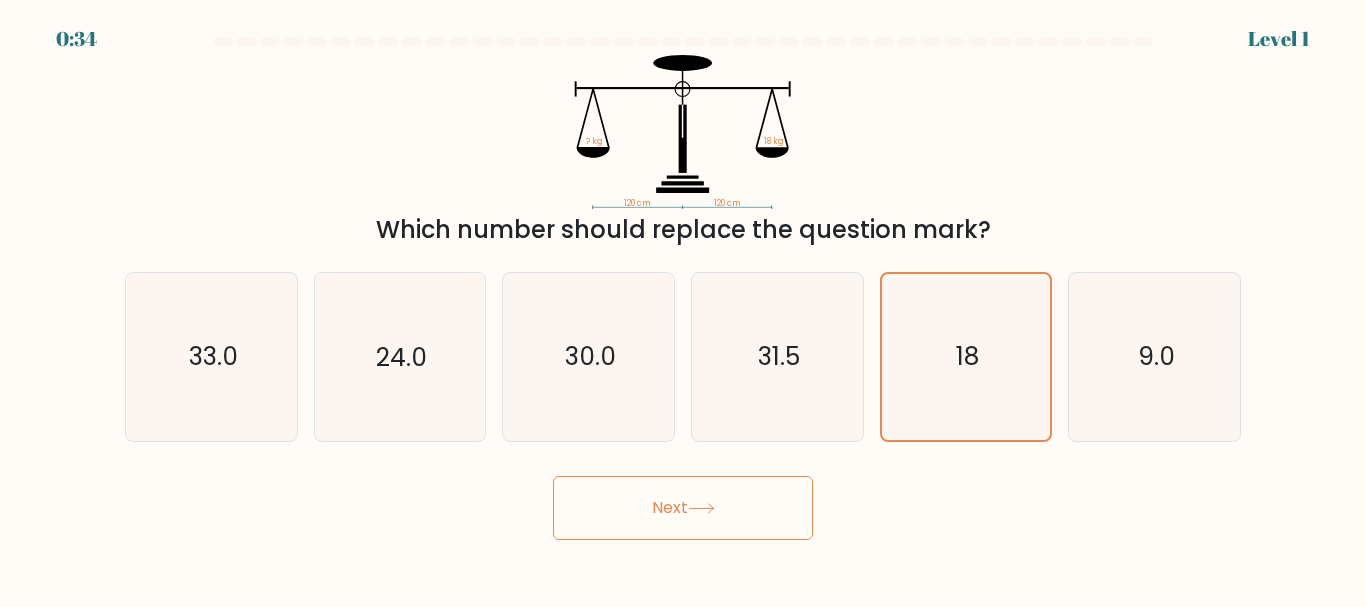 click on "Next" at bounding box center [683, 508] 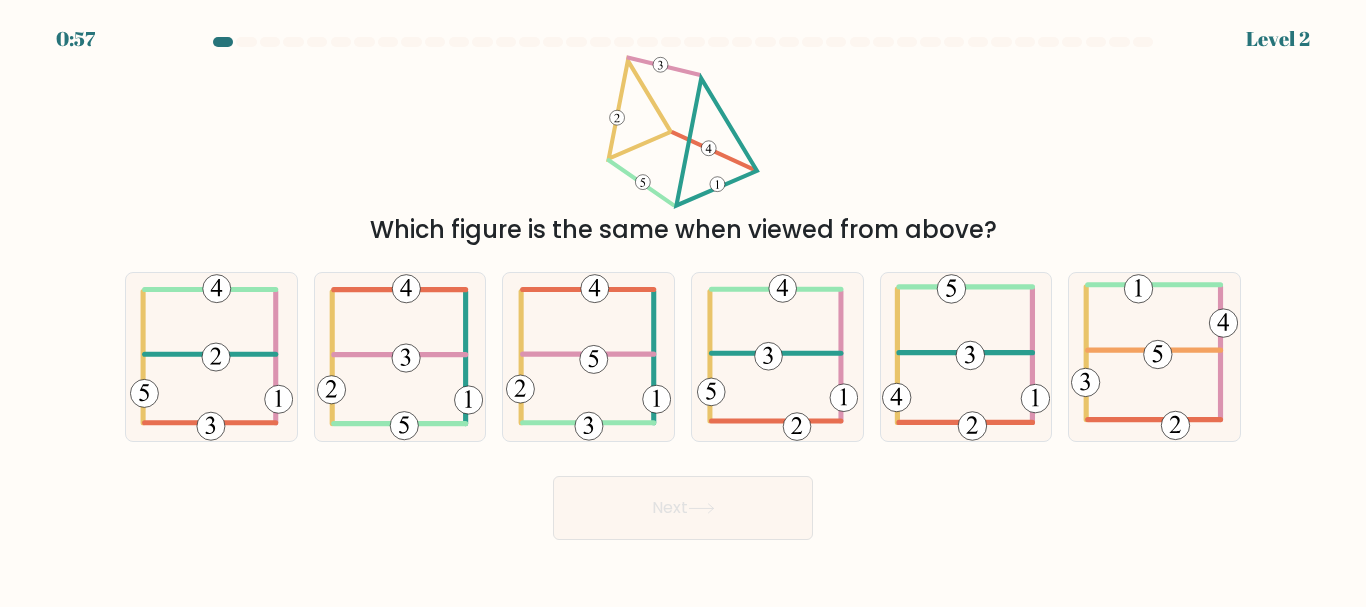 click at bounding box center (400, 356) 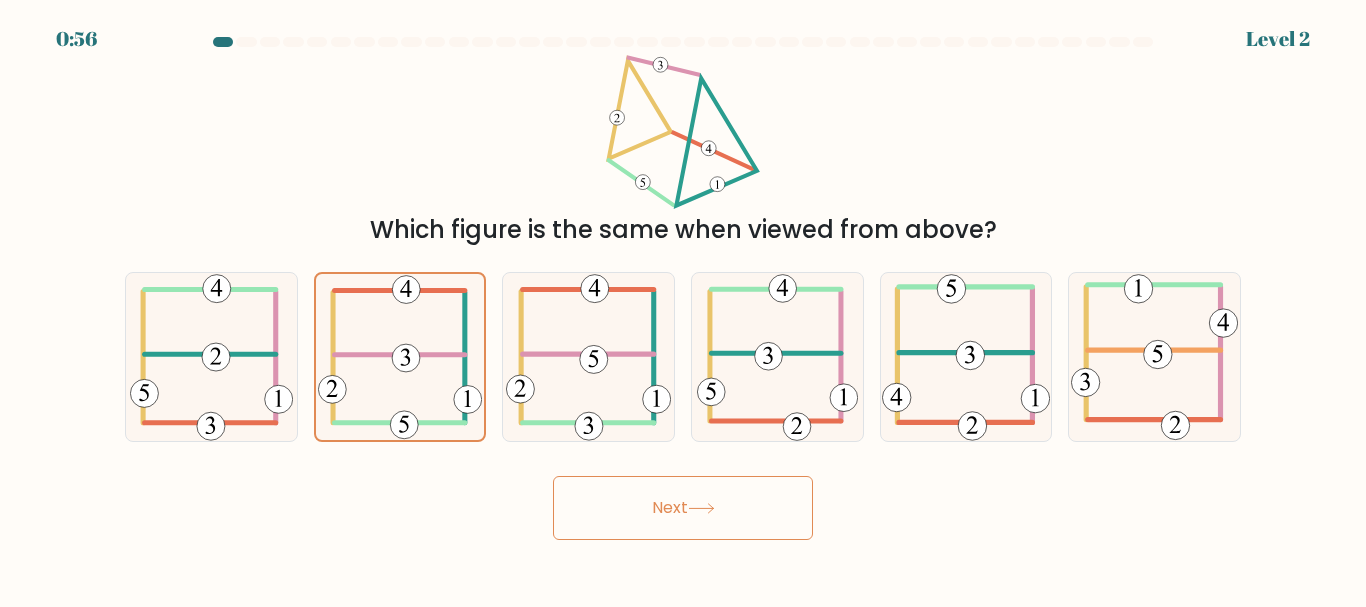 click on "Next" at bounding box center [683, 508] 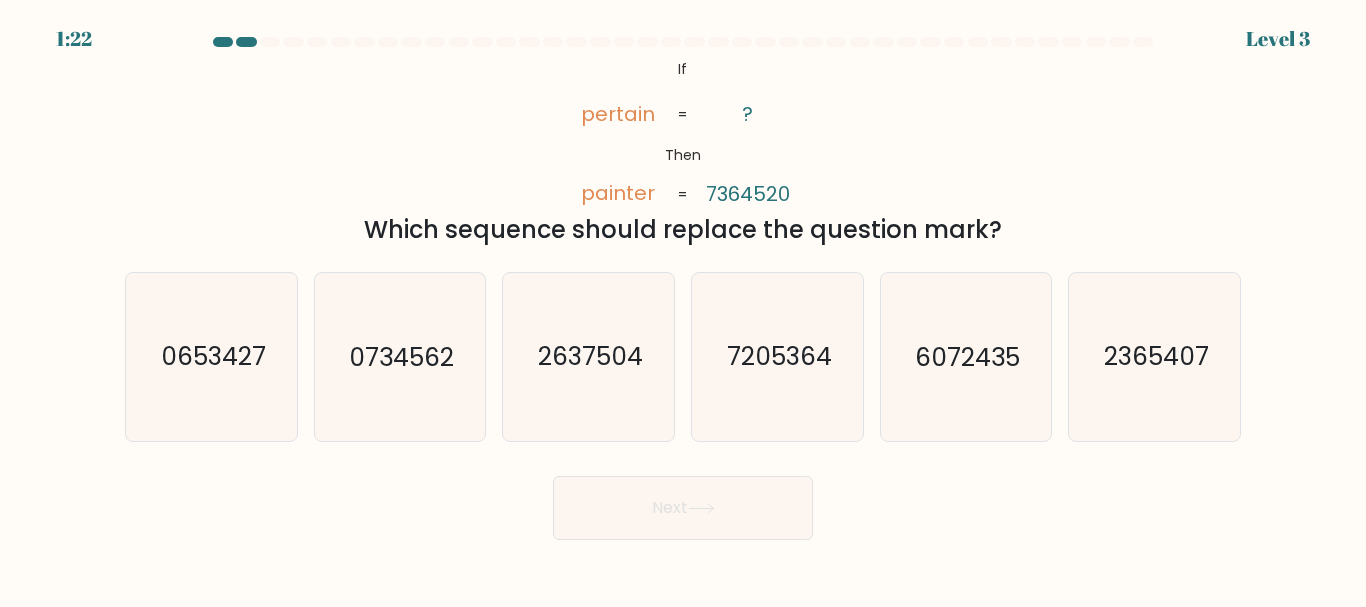 click on "0734562" at bounding box center (399, 356) 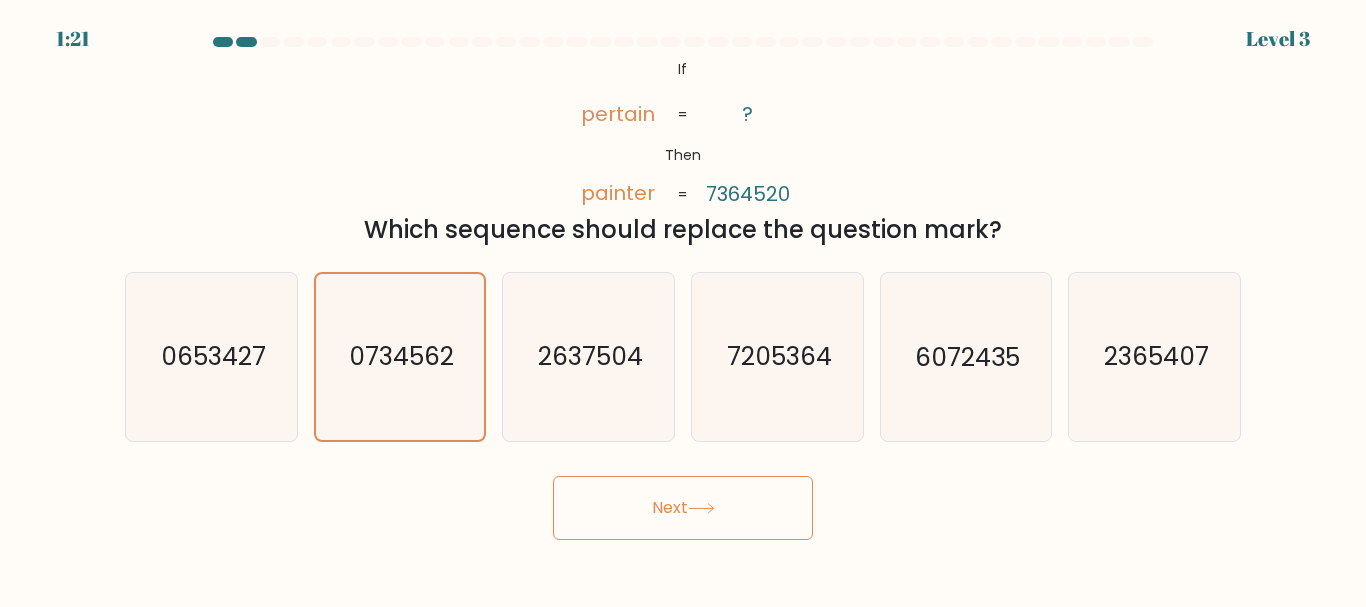 click on "Next" at bounding box center [683, 508] 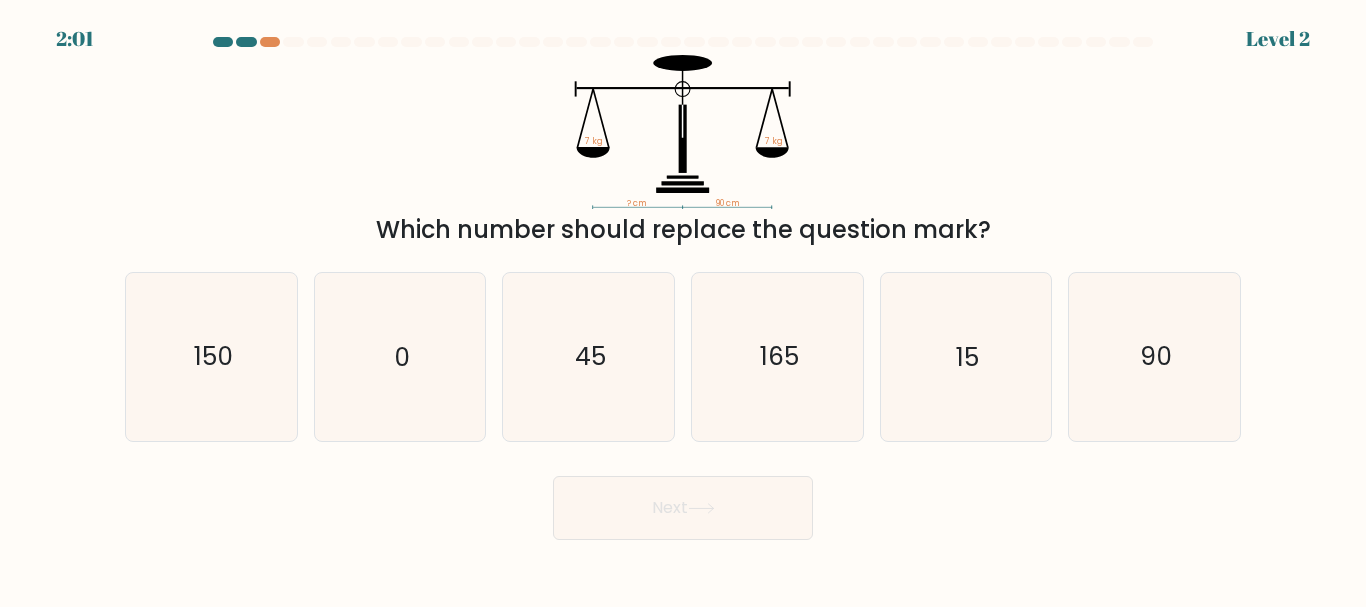 click on "90" at bounding box center (1154, 356) 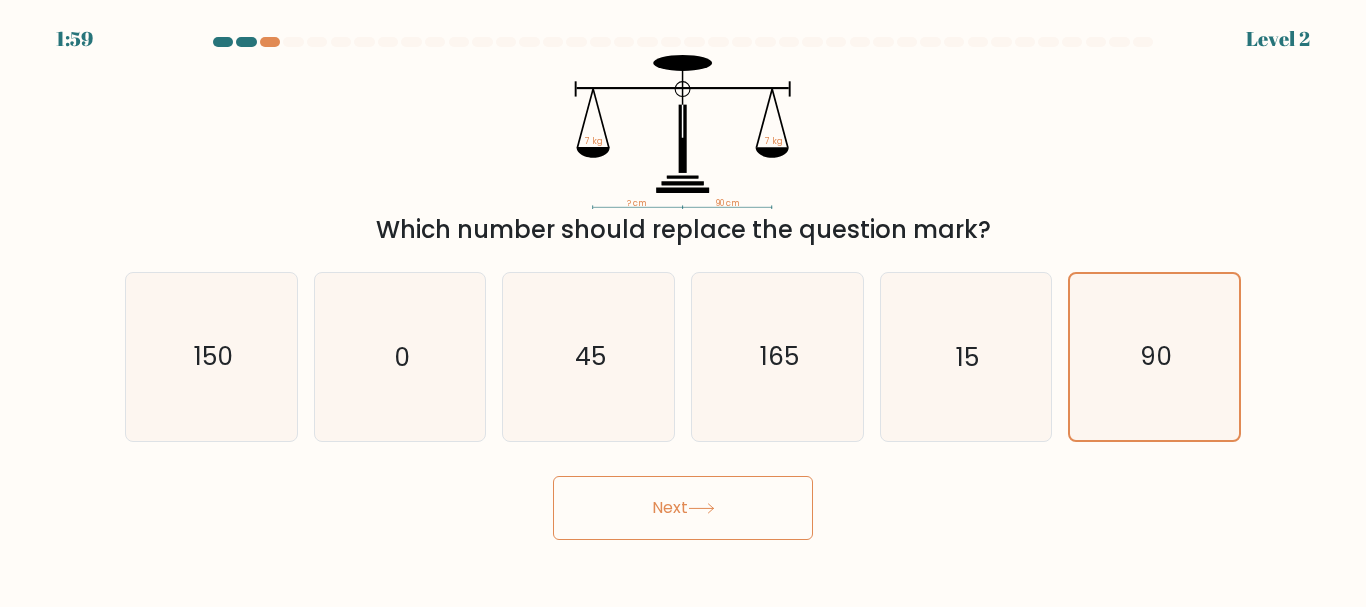 click on "Next" at bounding box center [683, 508] 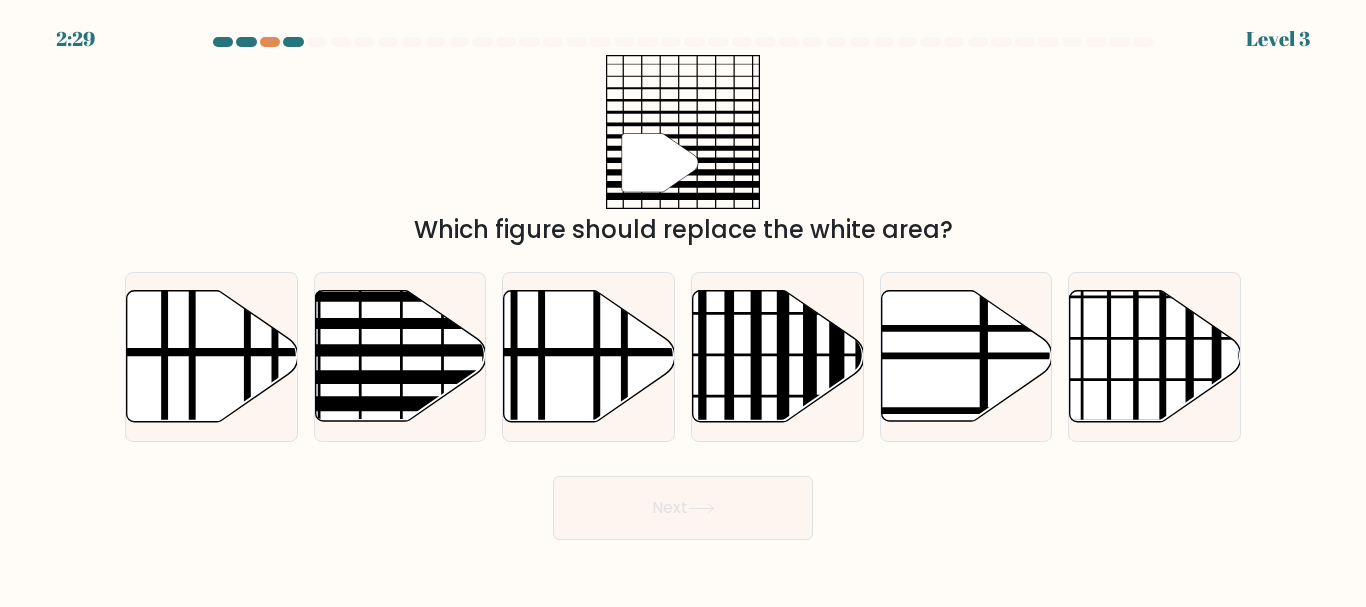 click at bounding box center [452, 378] 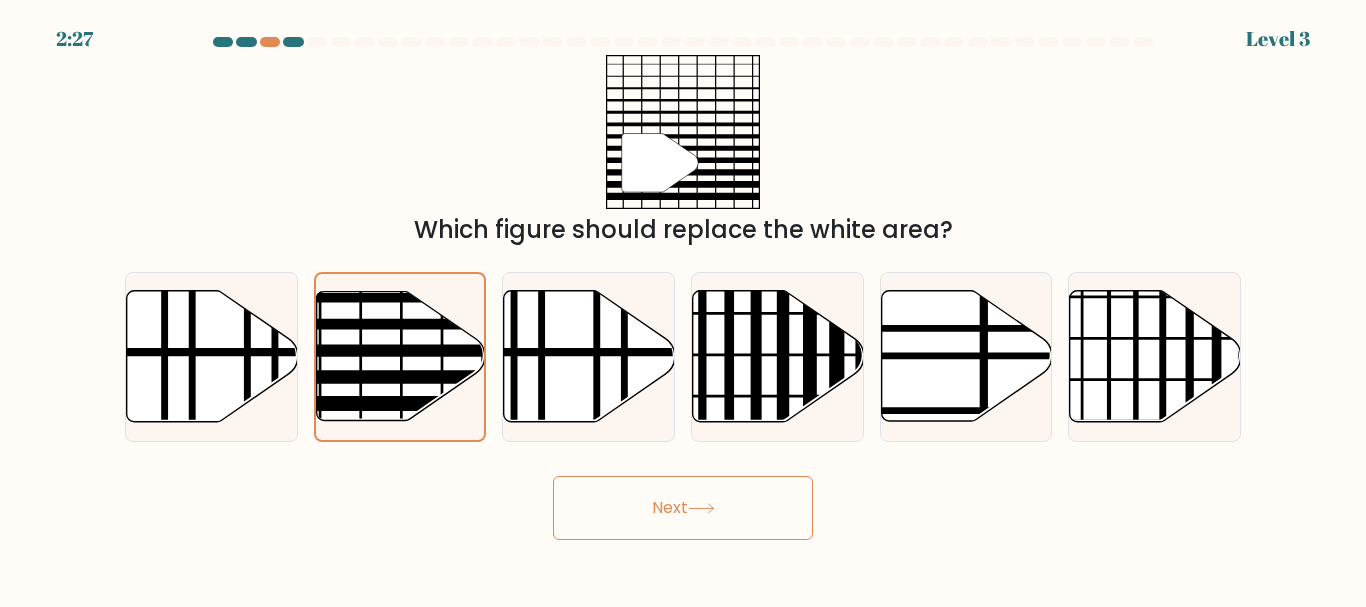 click on "Next" at bounding box center (683, 508) 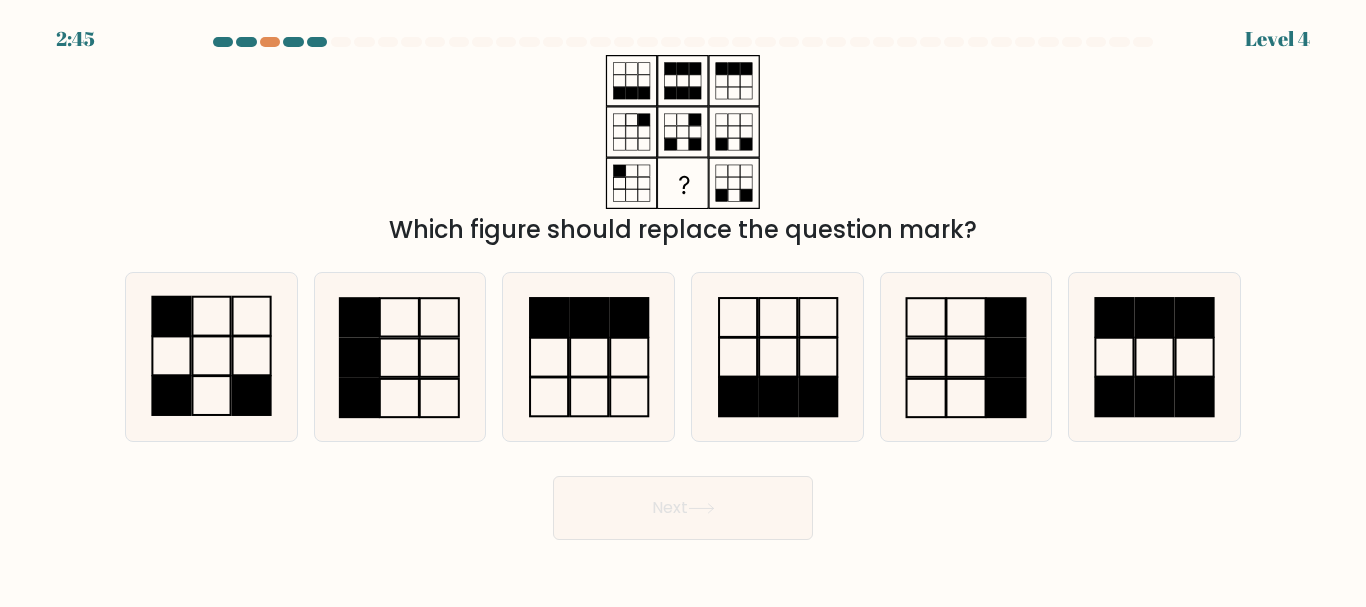 click at bounding box center [211, 356] 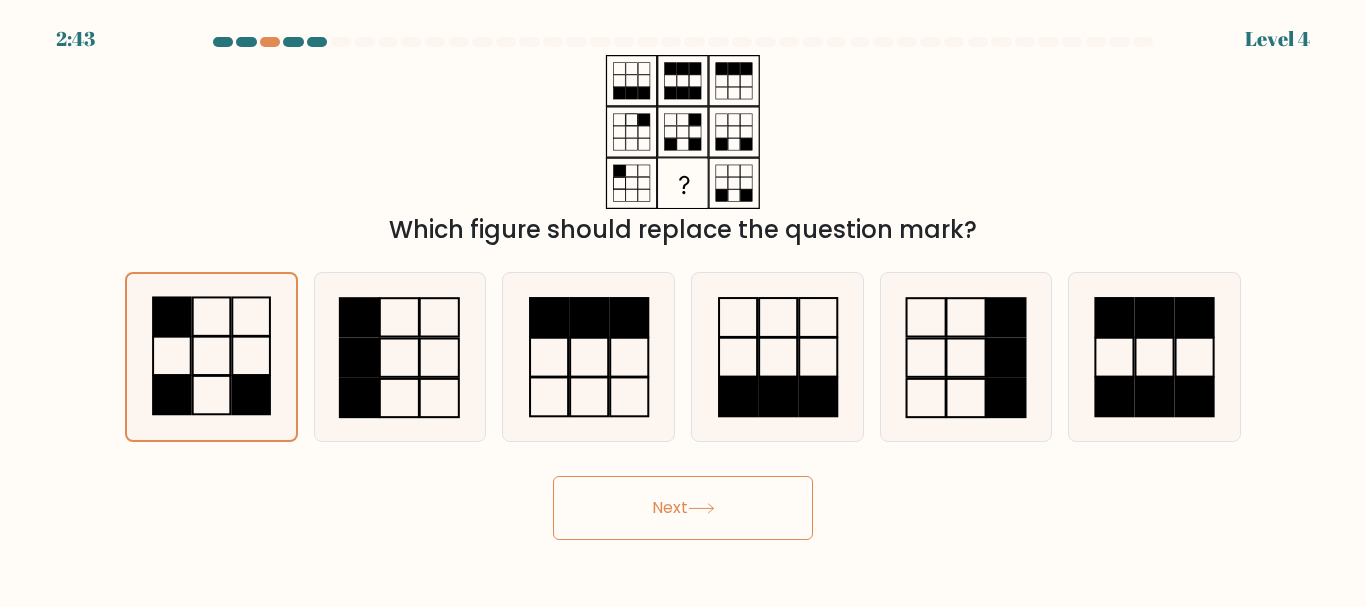 click on "Next" at bounding box center [683, 508] 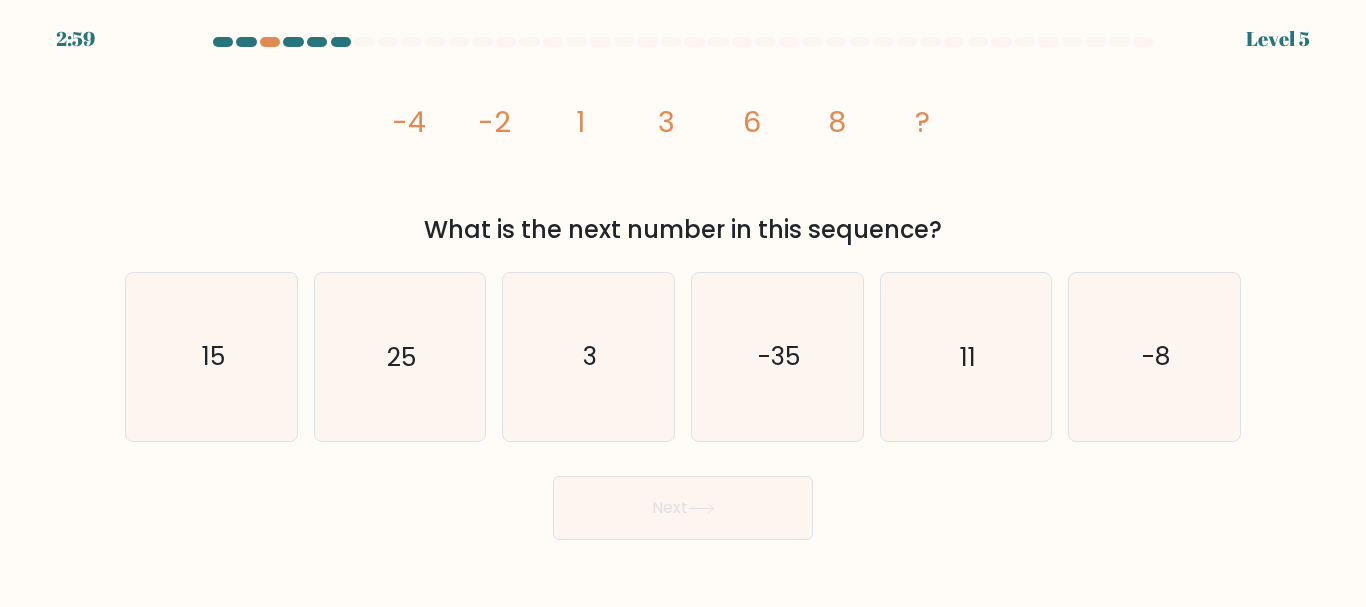 click on "11" at bounding box center [965, 356] 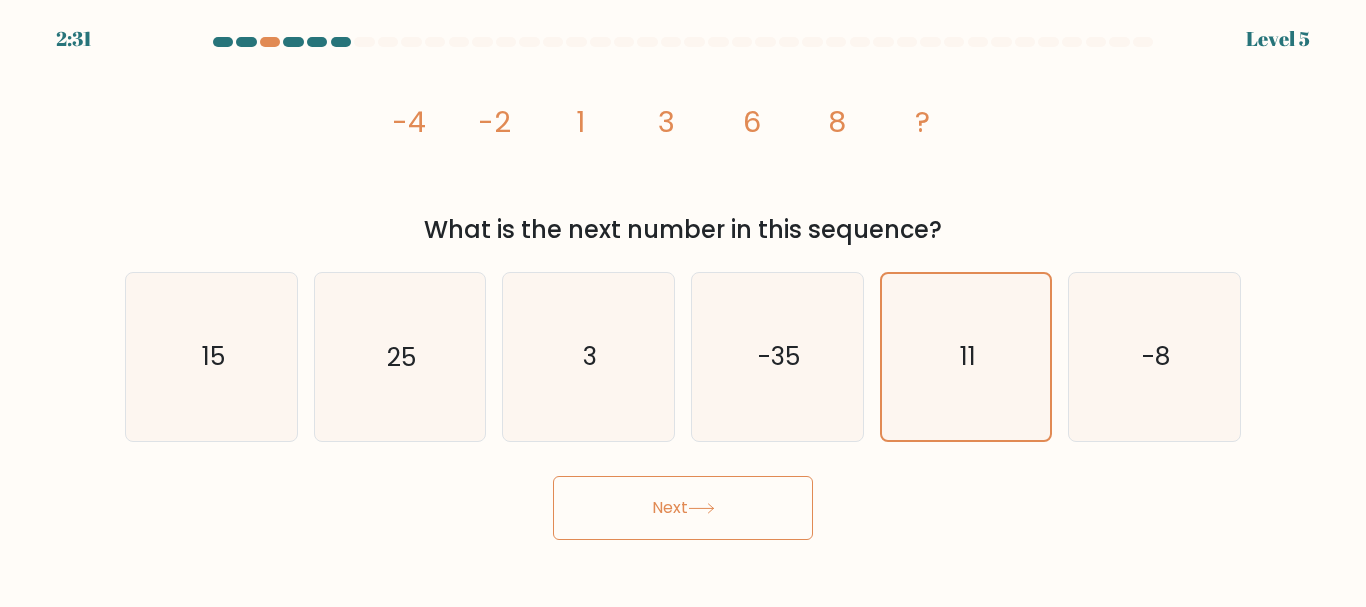 click on "Next" at bounding box center [683, 508] 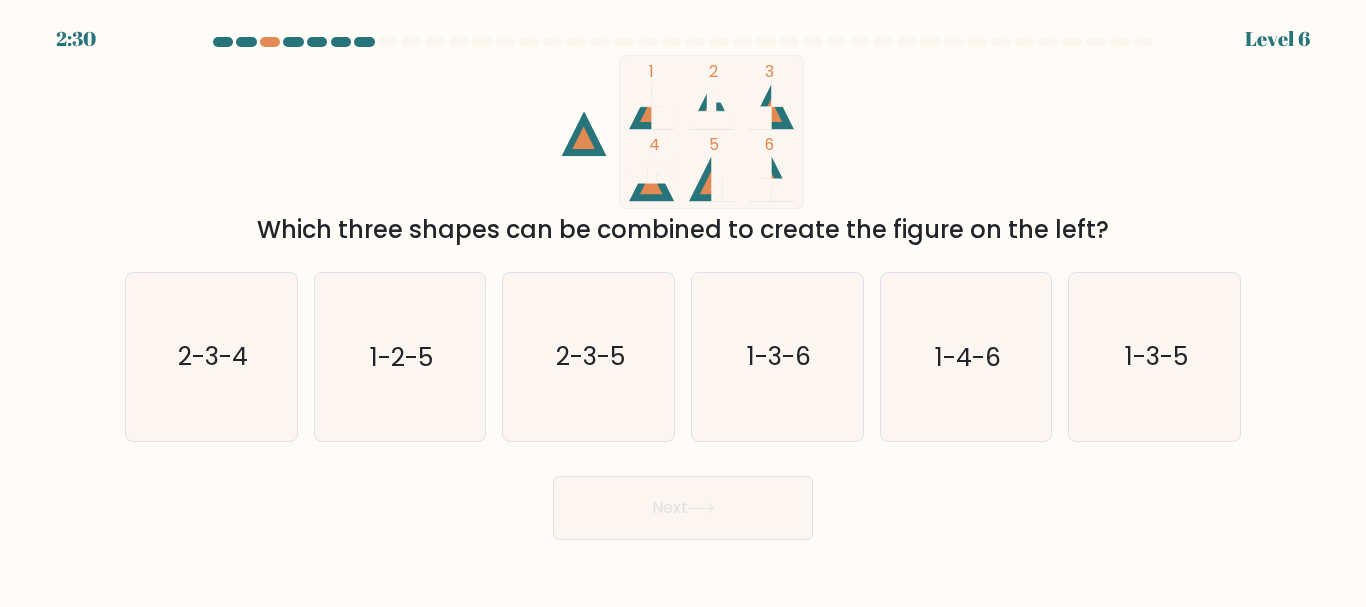 click on "1-3-6" at bounding box center (777, 356) 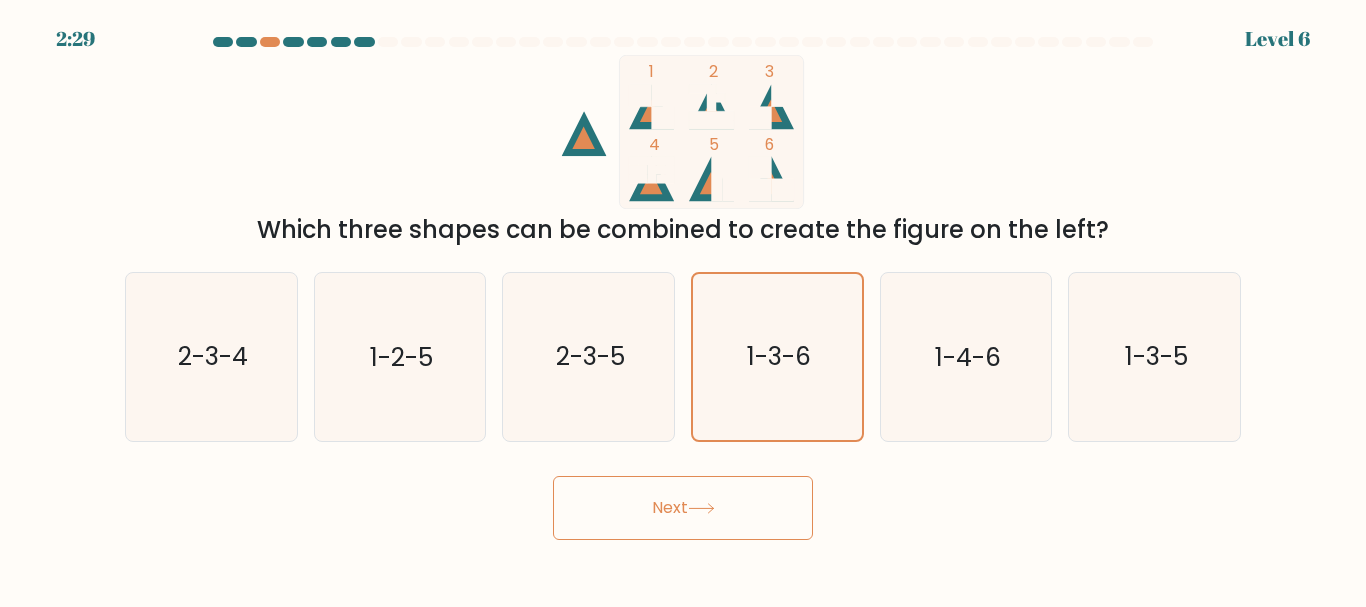 click on "Next" at bounding box center (683, 508) 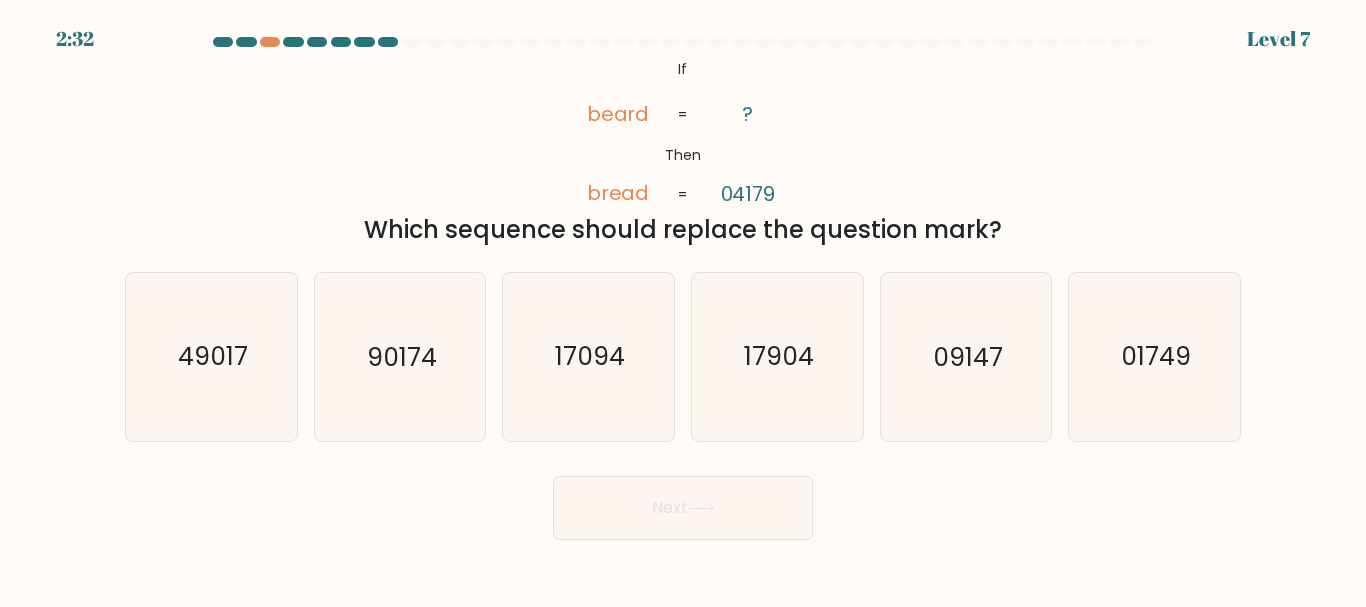 click on "01749" at bounding box center (1154, 356) 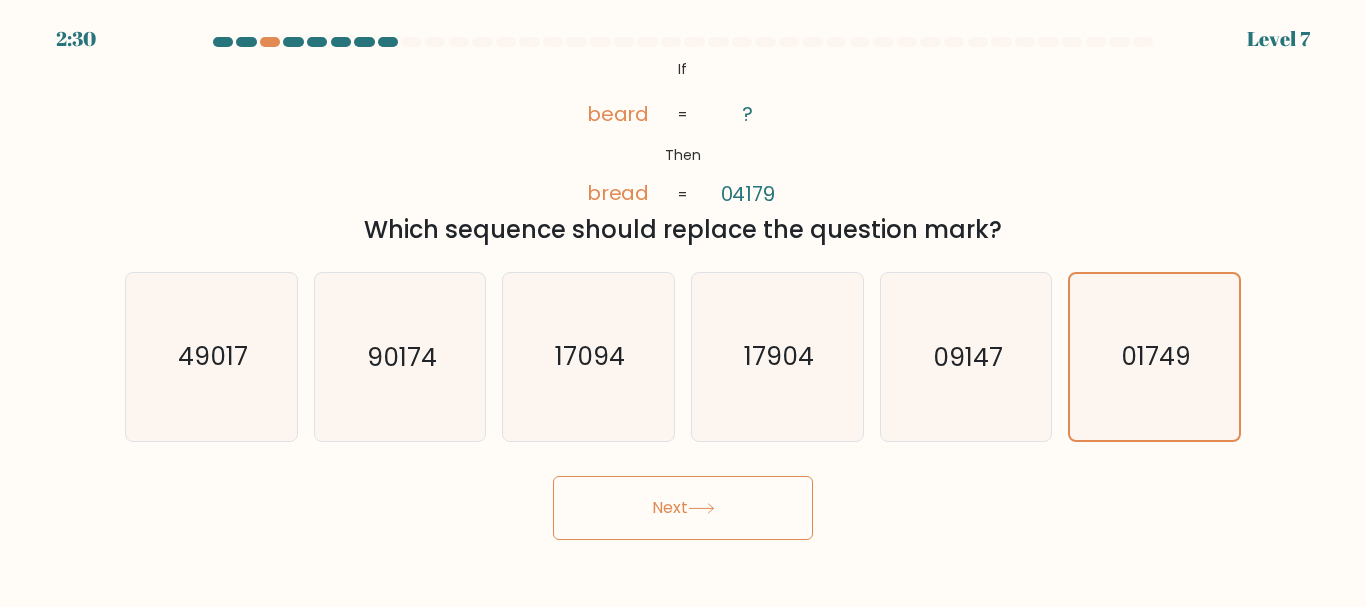 click on "Next" at bounding box center (683, 508) 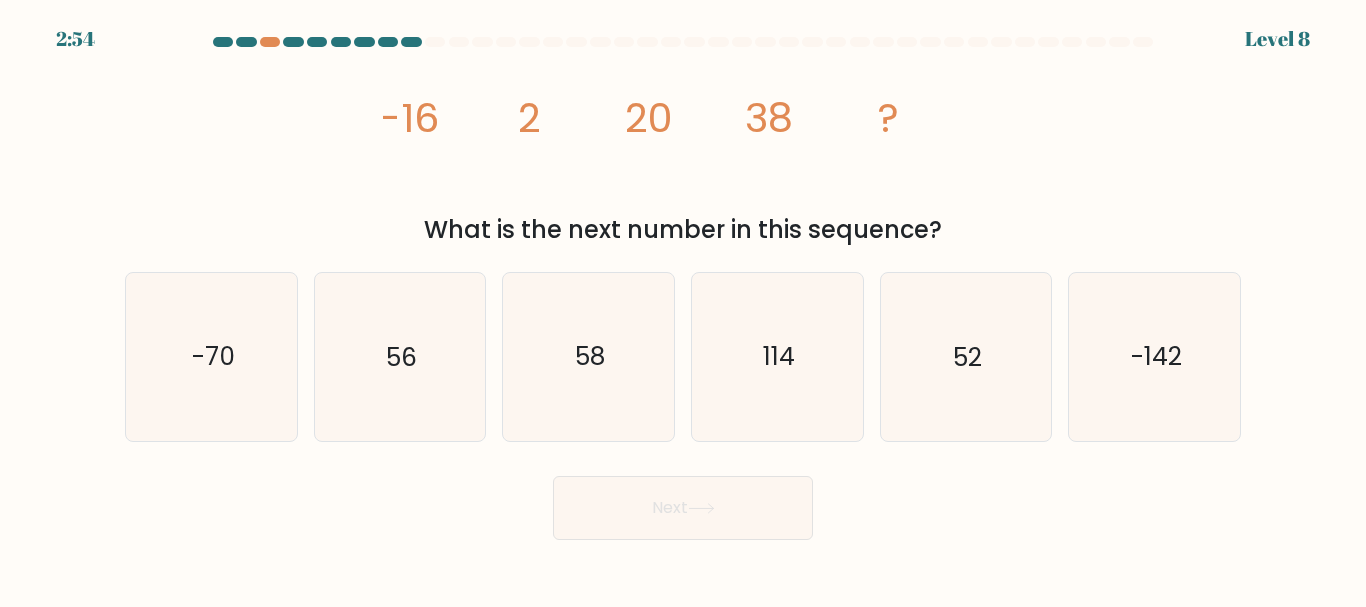 click on "56" at bounding box center [401, 357] 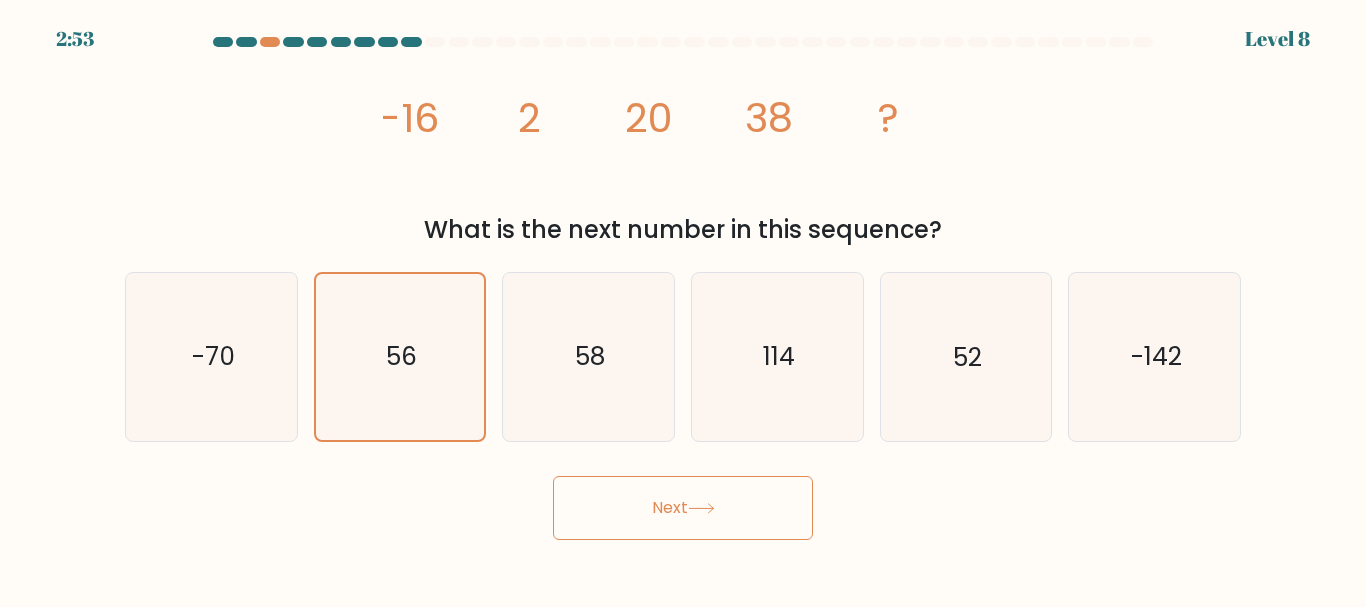 click on "Next" at bounding box center [683, 508] 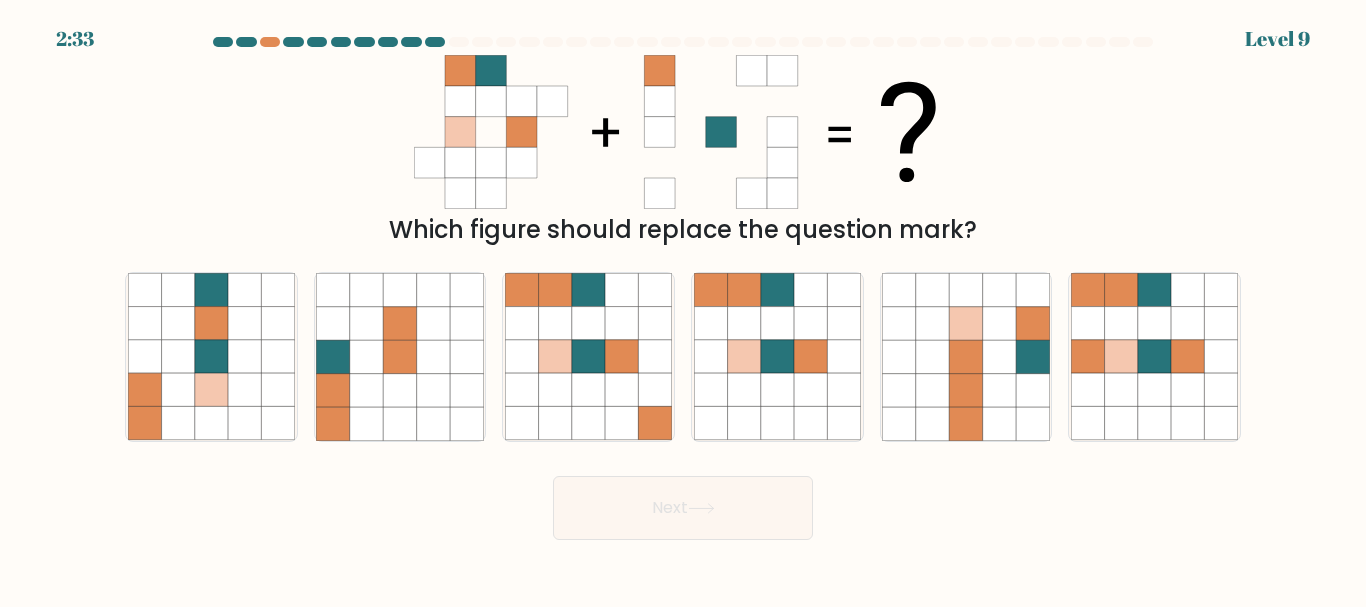 click at bounding box center [743, 356] 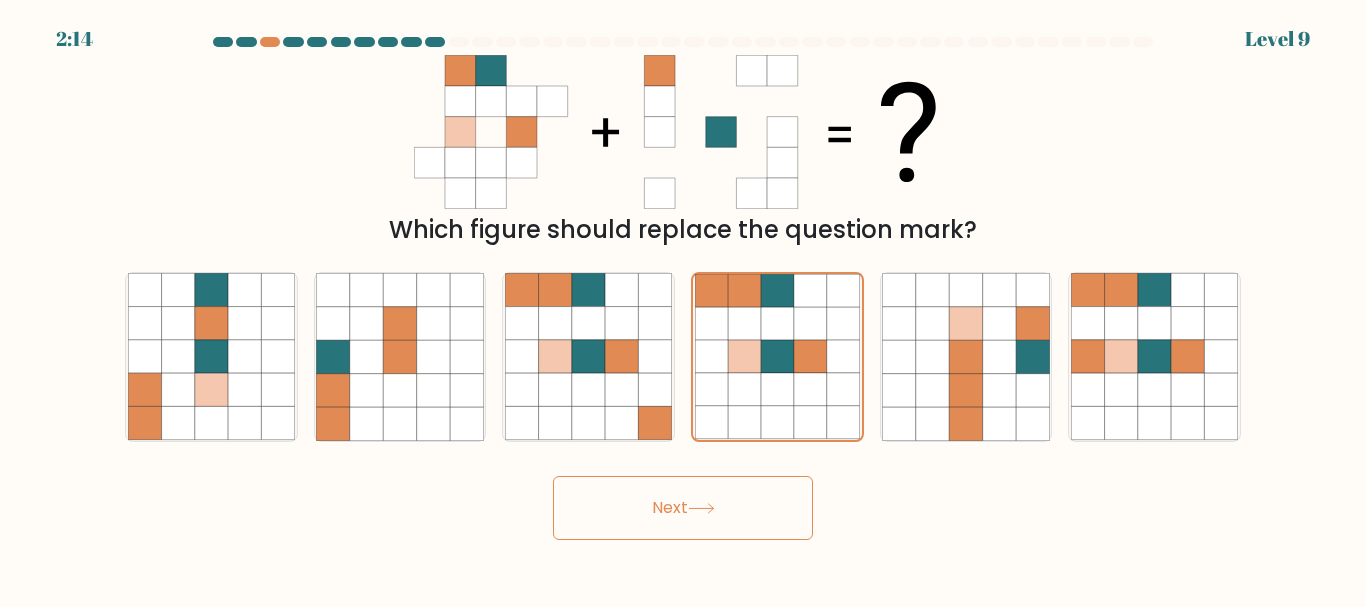 click at bounding box center [1087, 423] 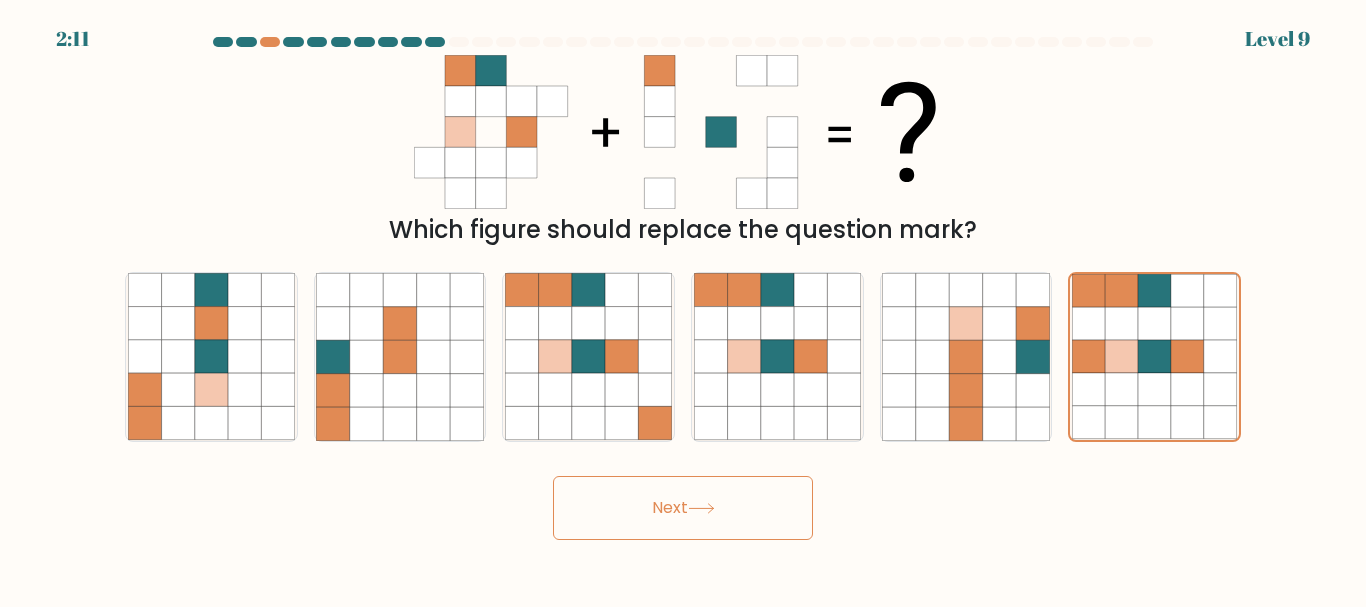click at bounding box center (743, 356) 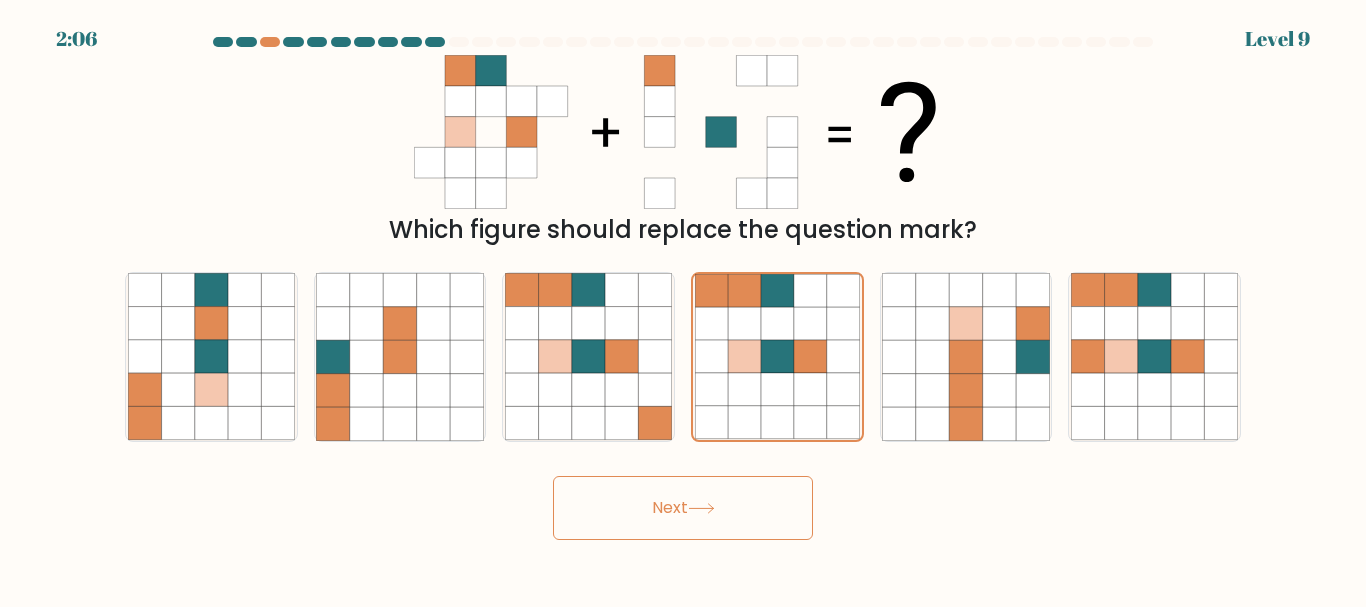 click on "Next" at bounding box center (683, 508) 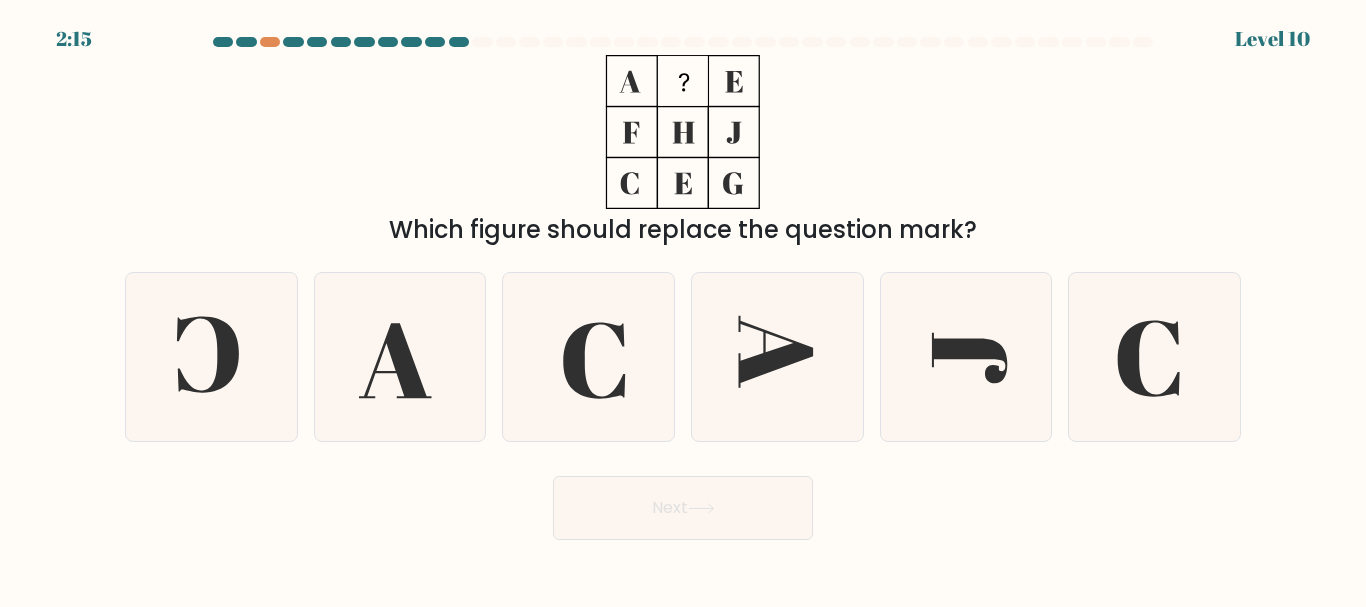 click at bounding box center (588, 356) 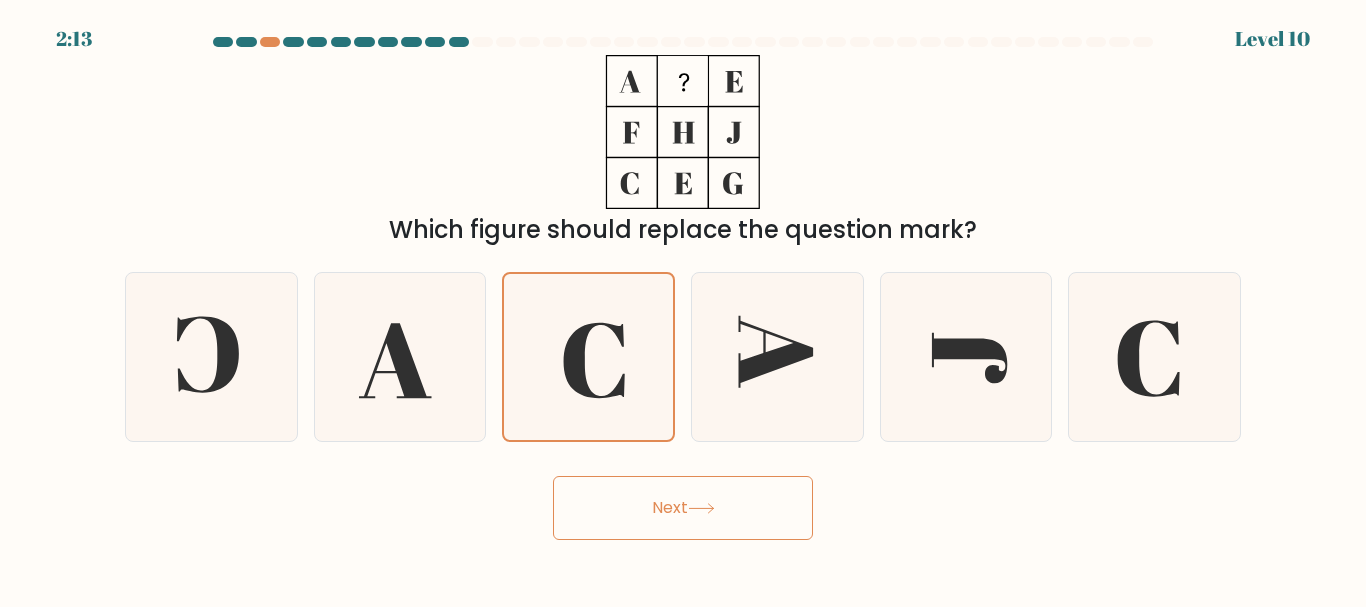 click on "Next" at bounding box center [683, 508] 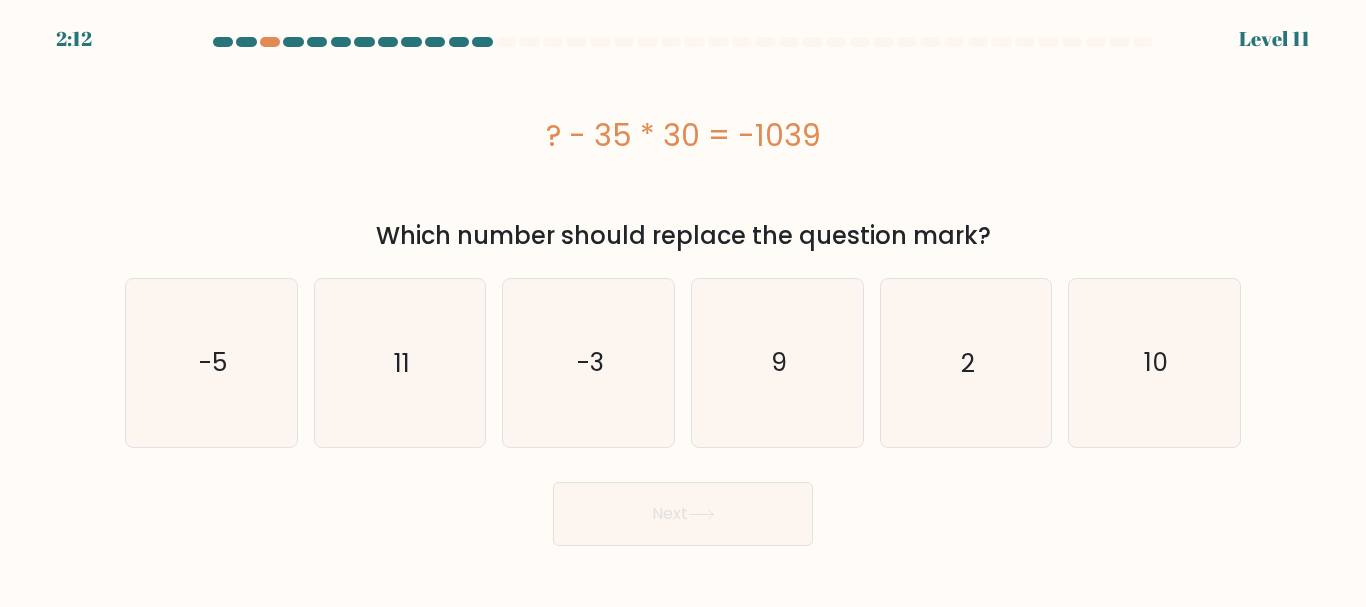 click on "Next" at bounding box center (683, 514) 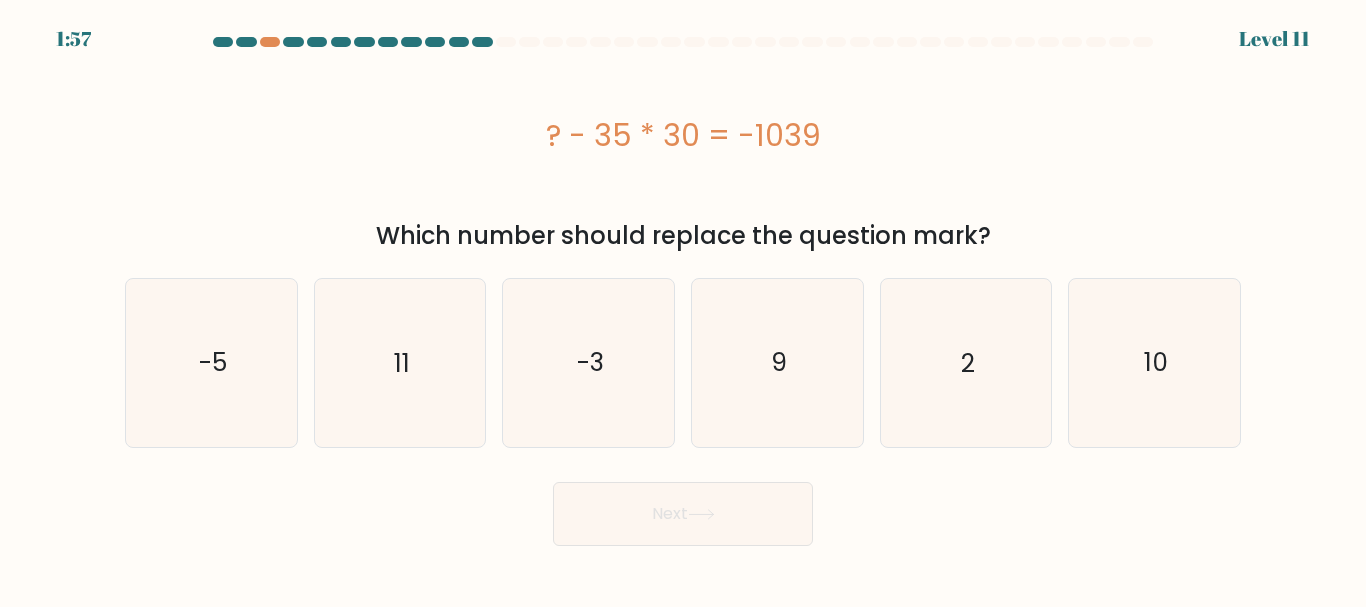 click on "Next" at bounding box center (683, 509) 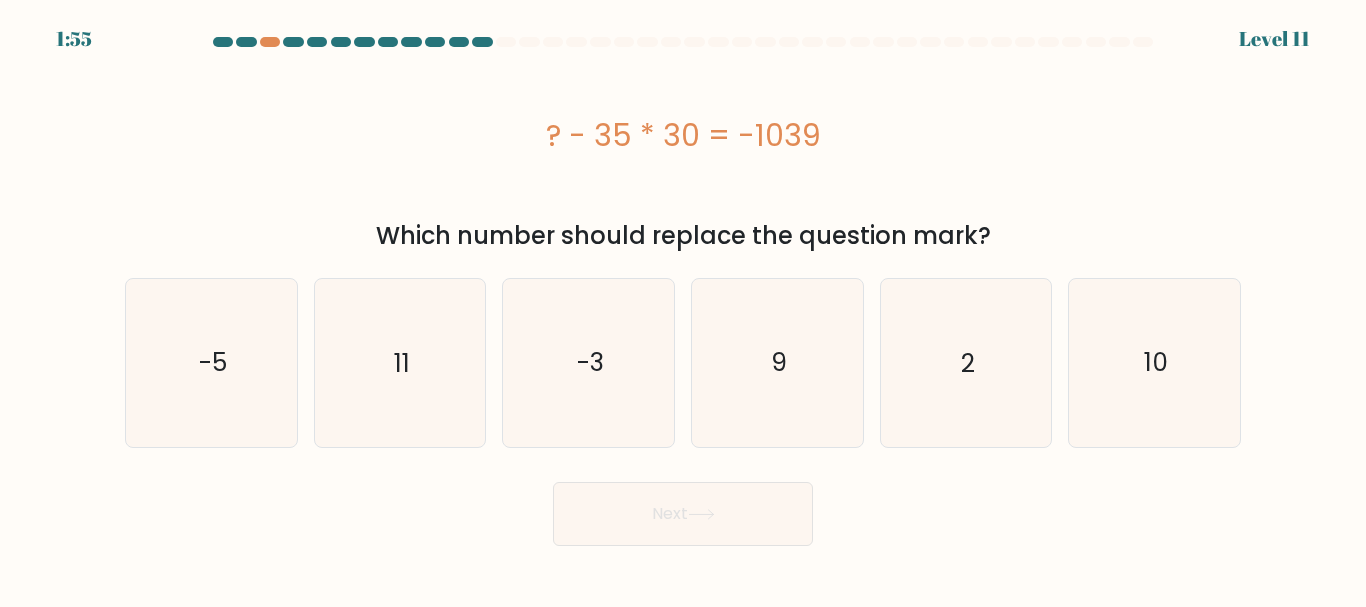 click on "11" at bounding box center (399, 362) 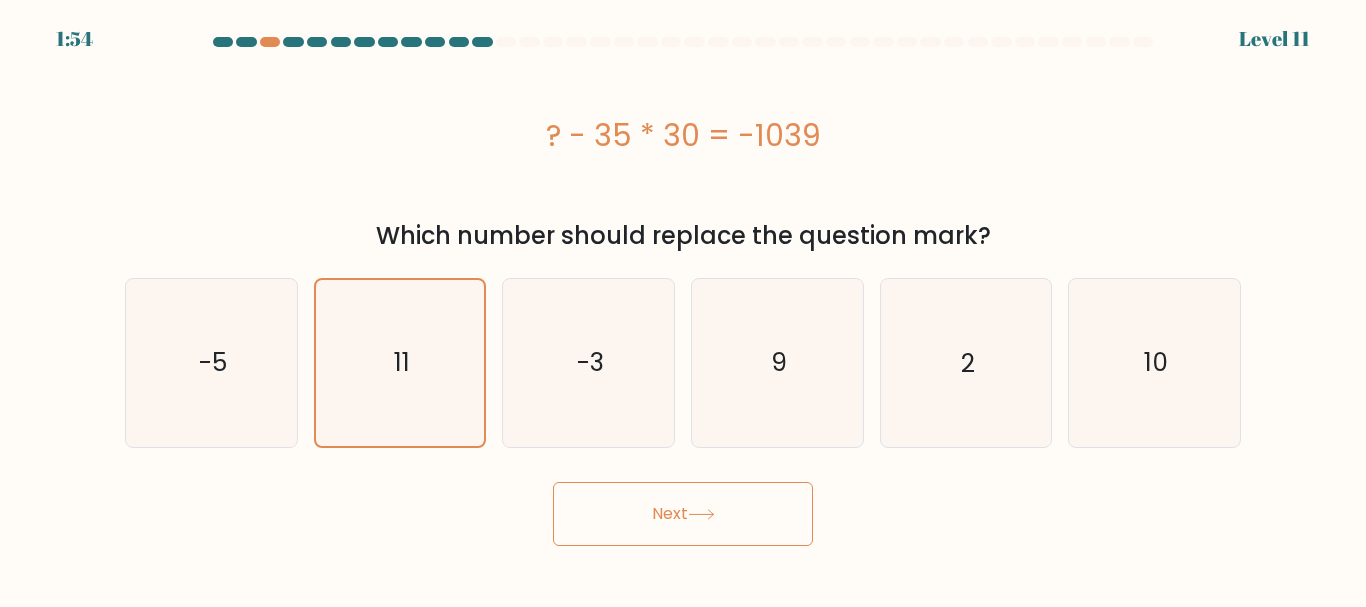 click on "Next" at bounding box center [683, 514] 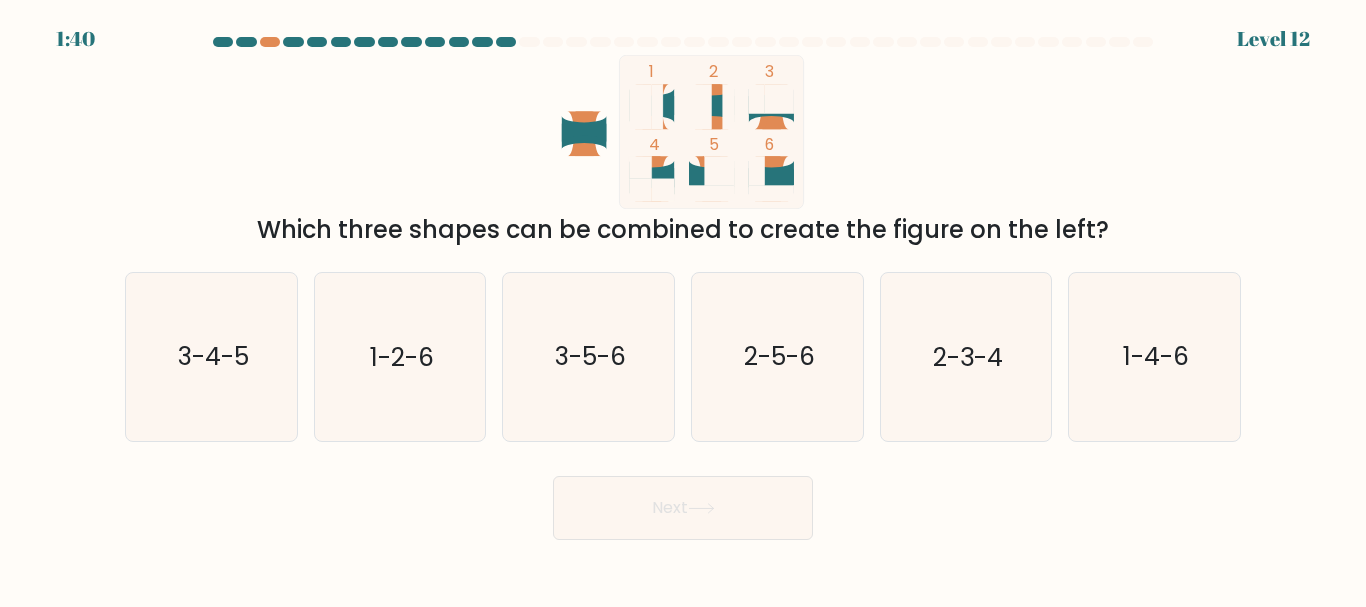 click on "3-5-6" at bounding box center [590, 357] 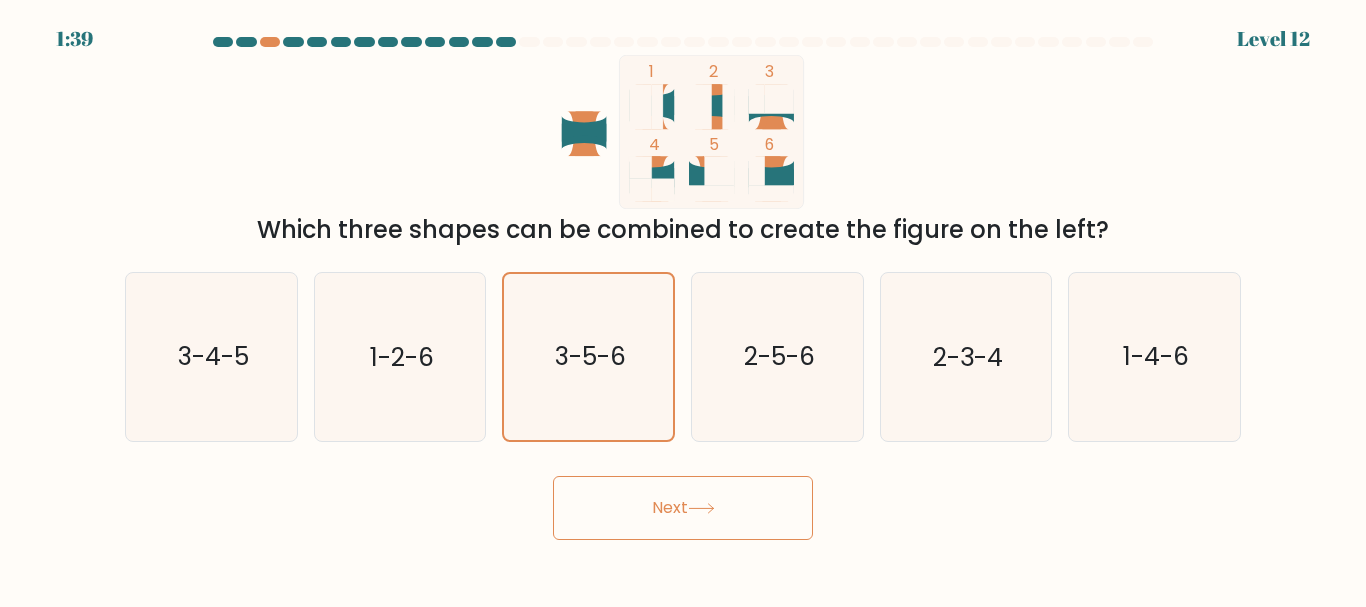 click on "Next" at bounding box center [683, 508] 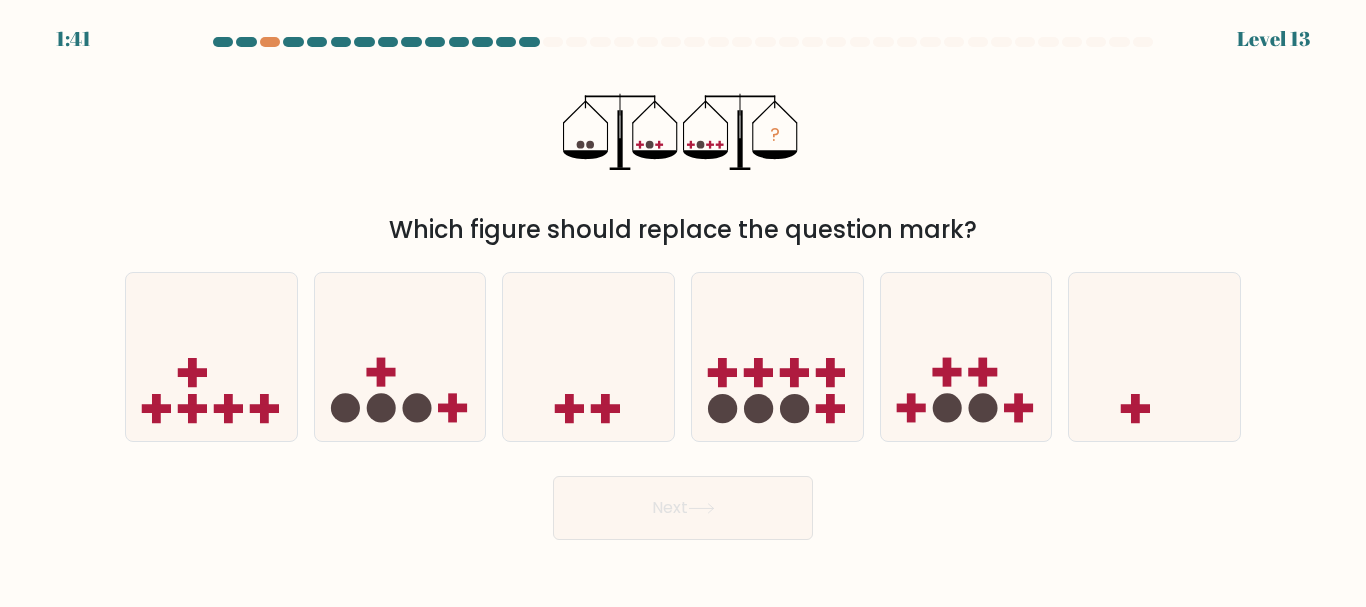 click at bounding box center (211, 356) 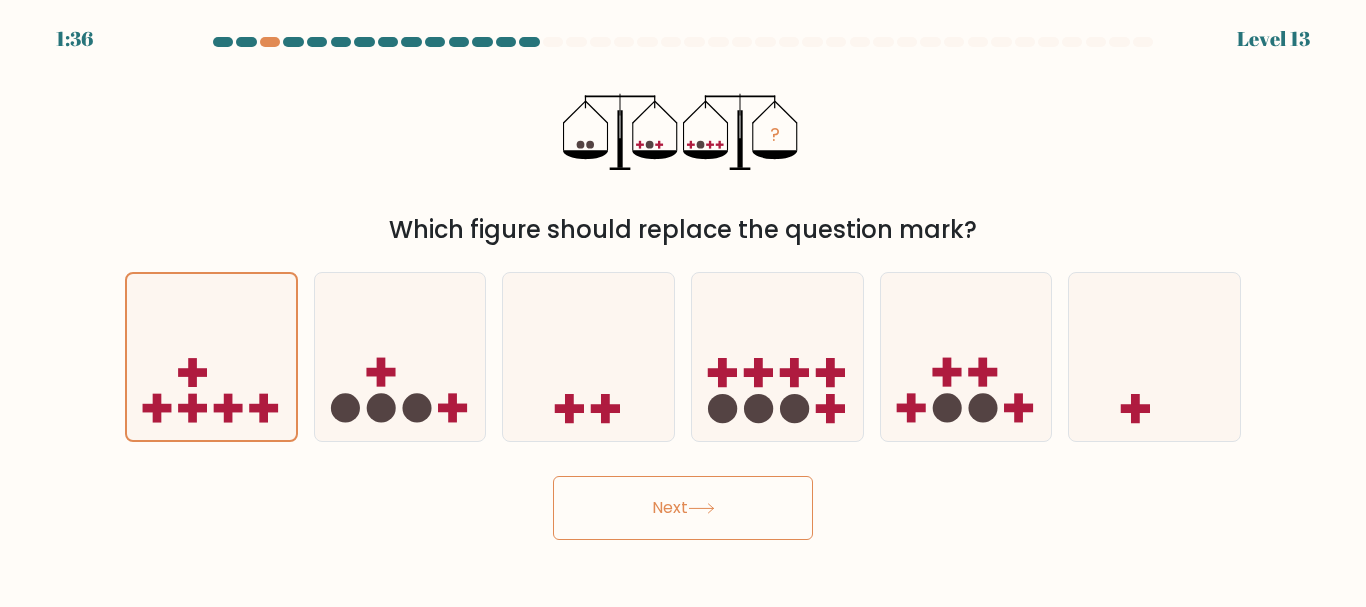 click on "Next" at bounding box center (683, 508) 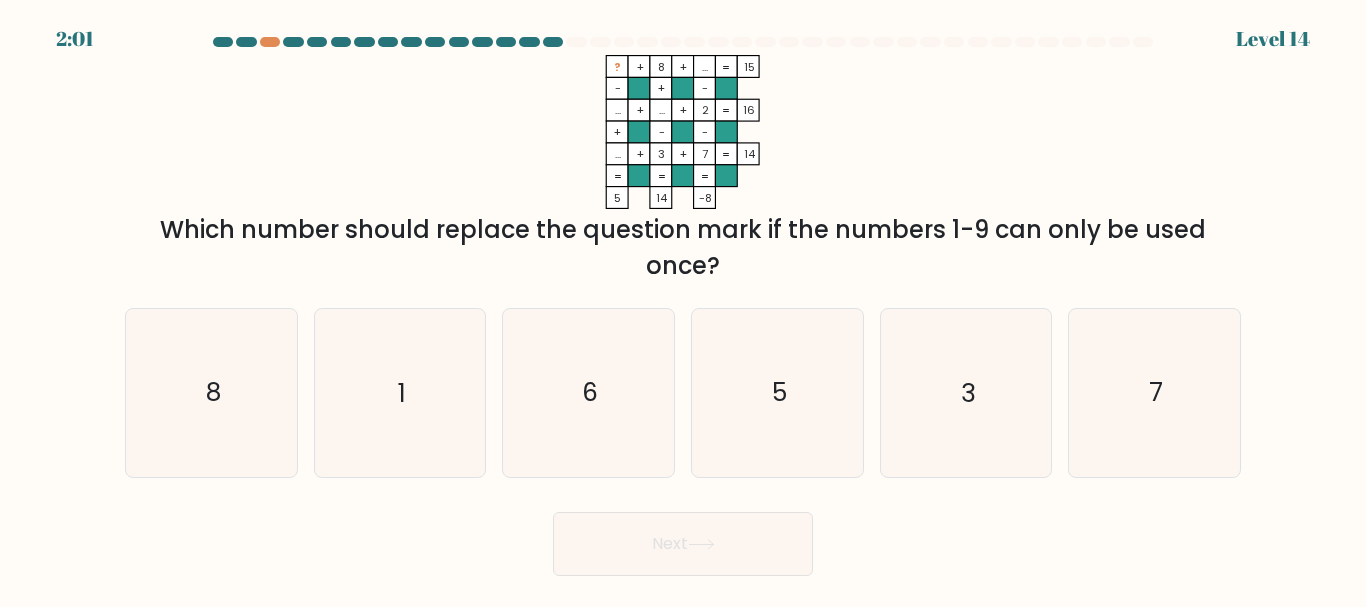 click on "Next" at bounding box center [683, 539] 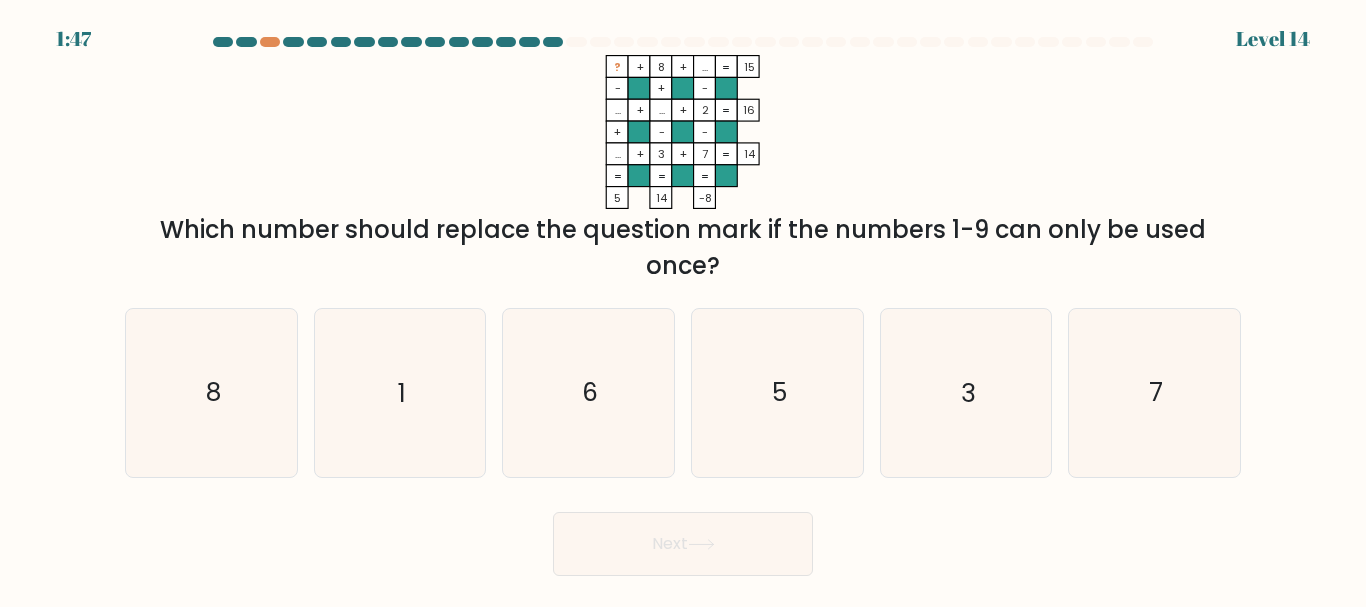 click on "1" at bounding box center [399, 392] 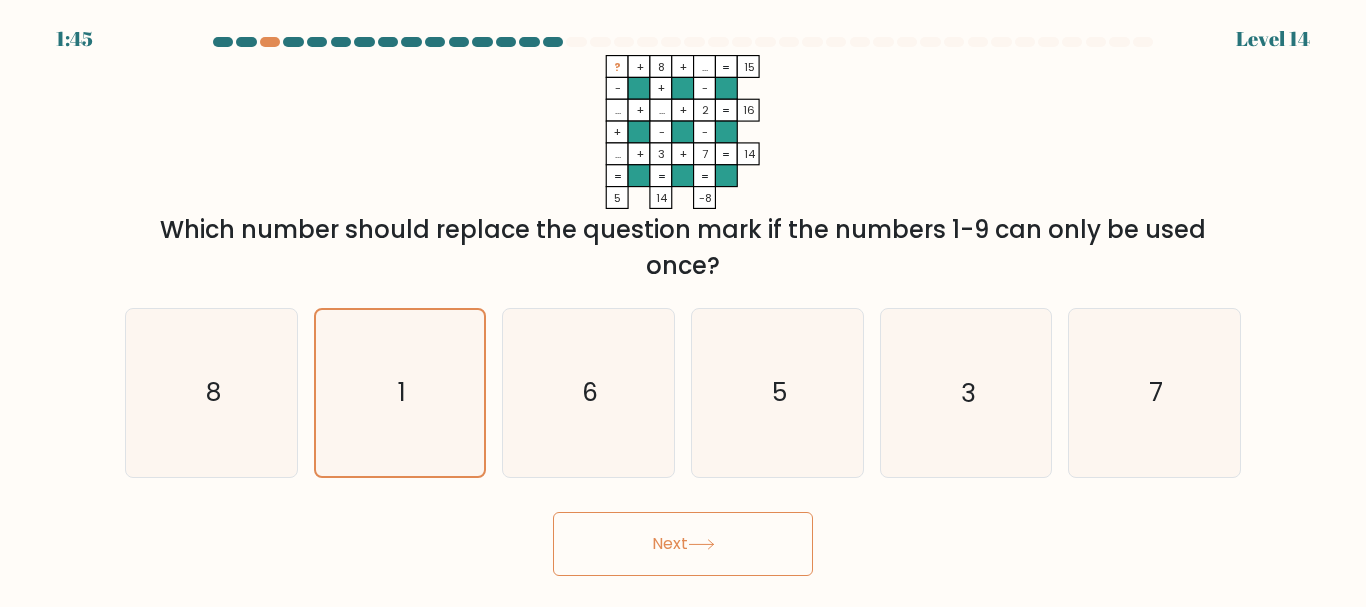 click on "Next" at bounding box center [683, 544] 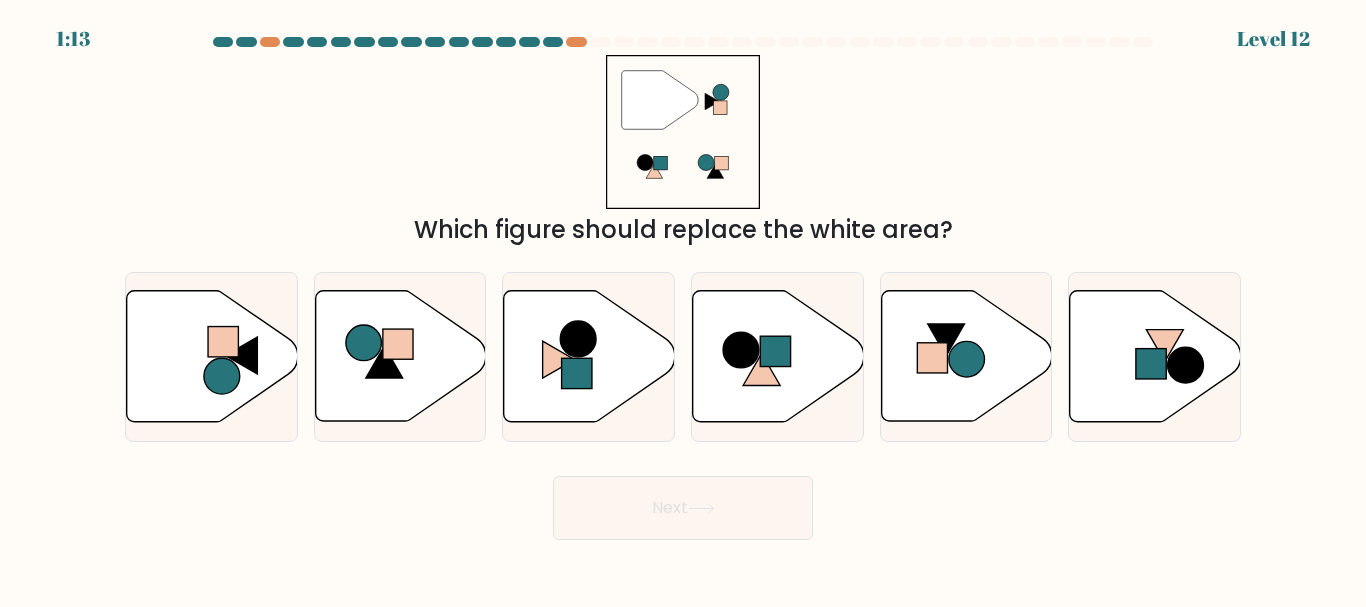 click at bounding box center (967, 360) 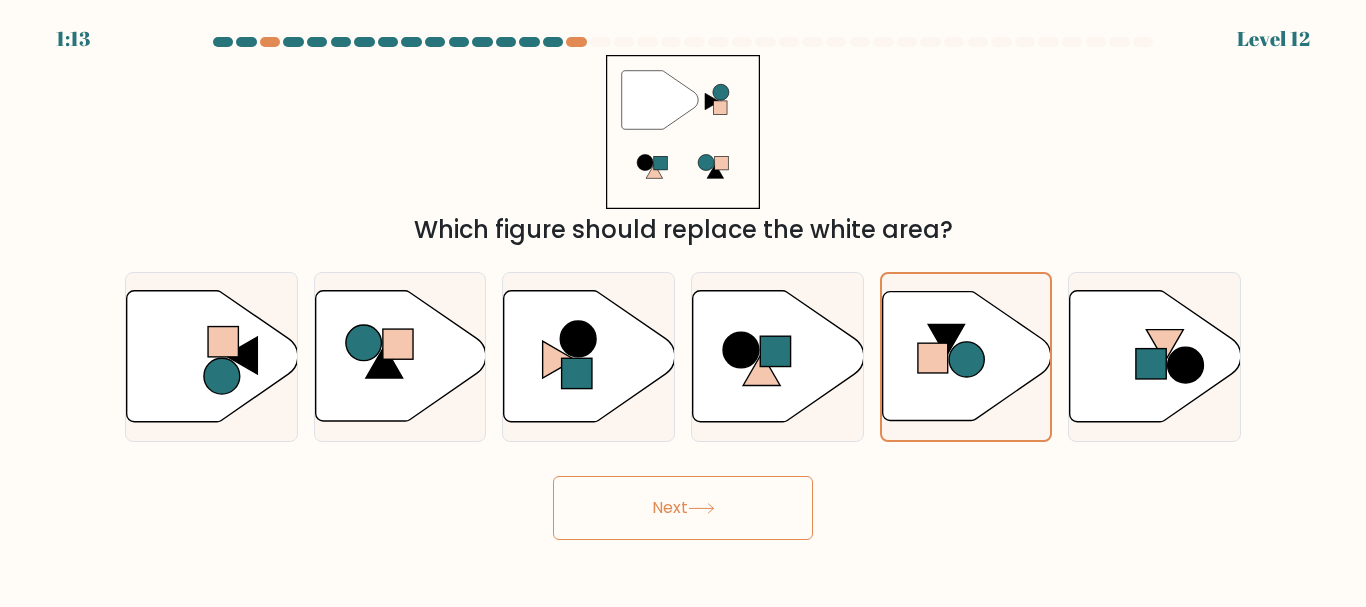 click on "Next" at bounding box center [683, 508] 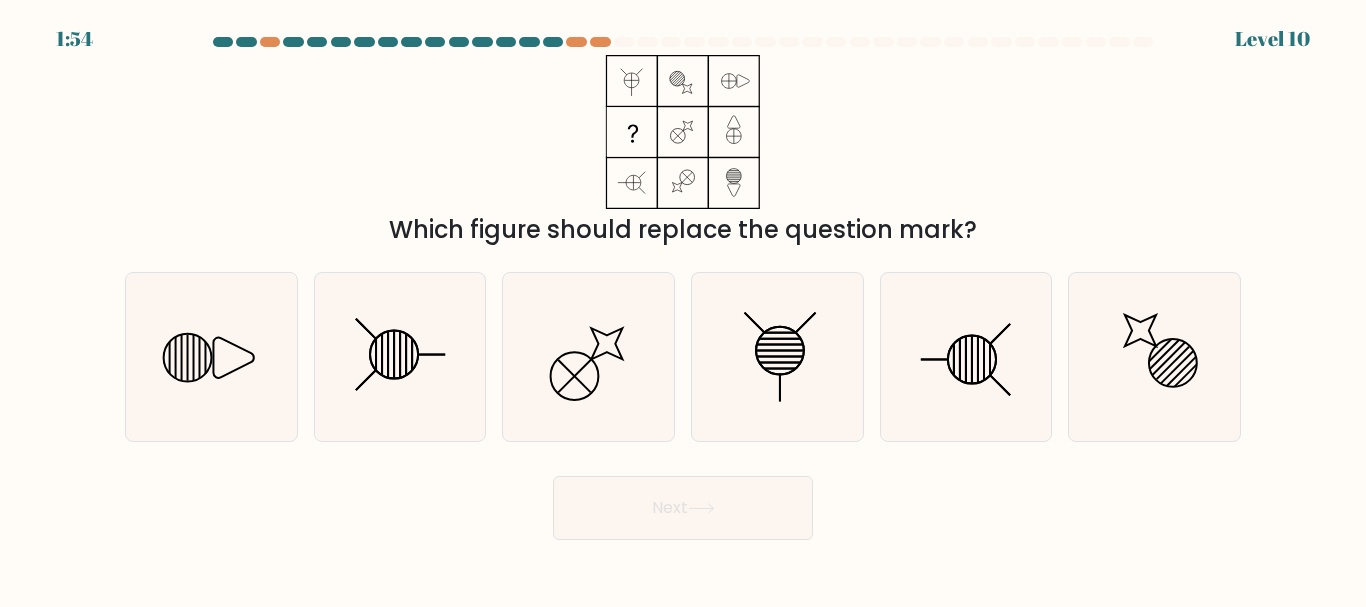 click at bounding box center (576, 42) 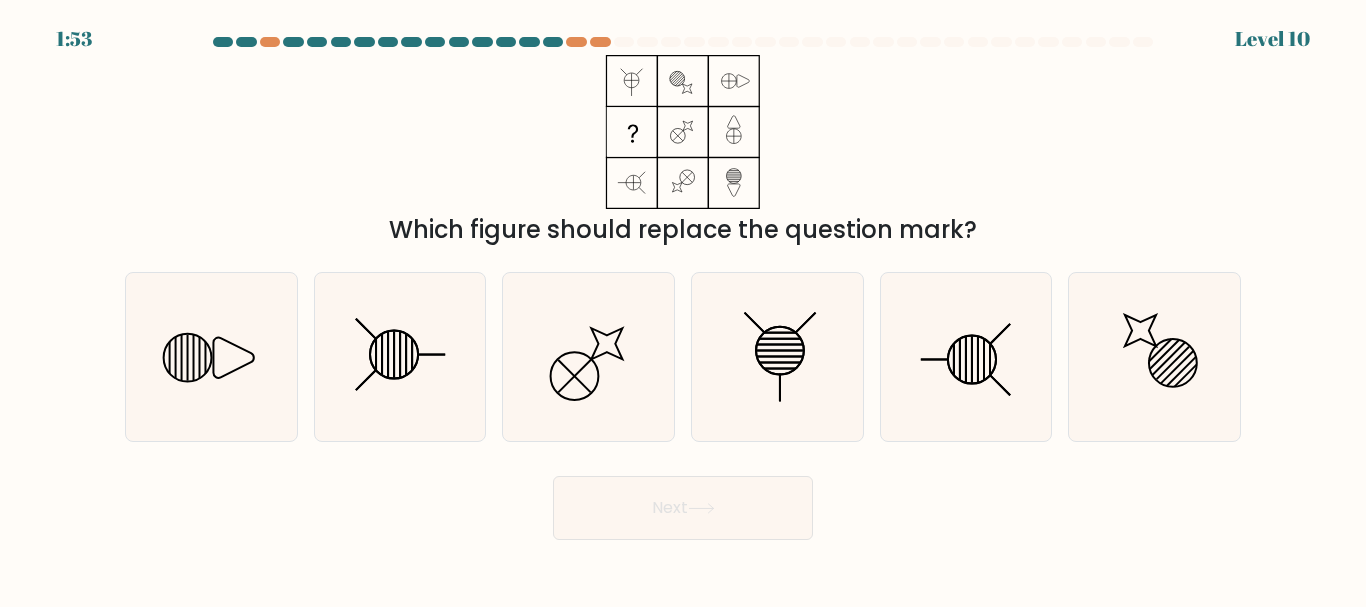 click at bounding box center [576, 42] 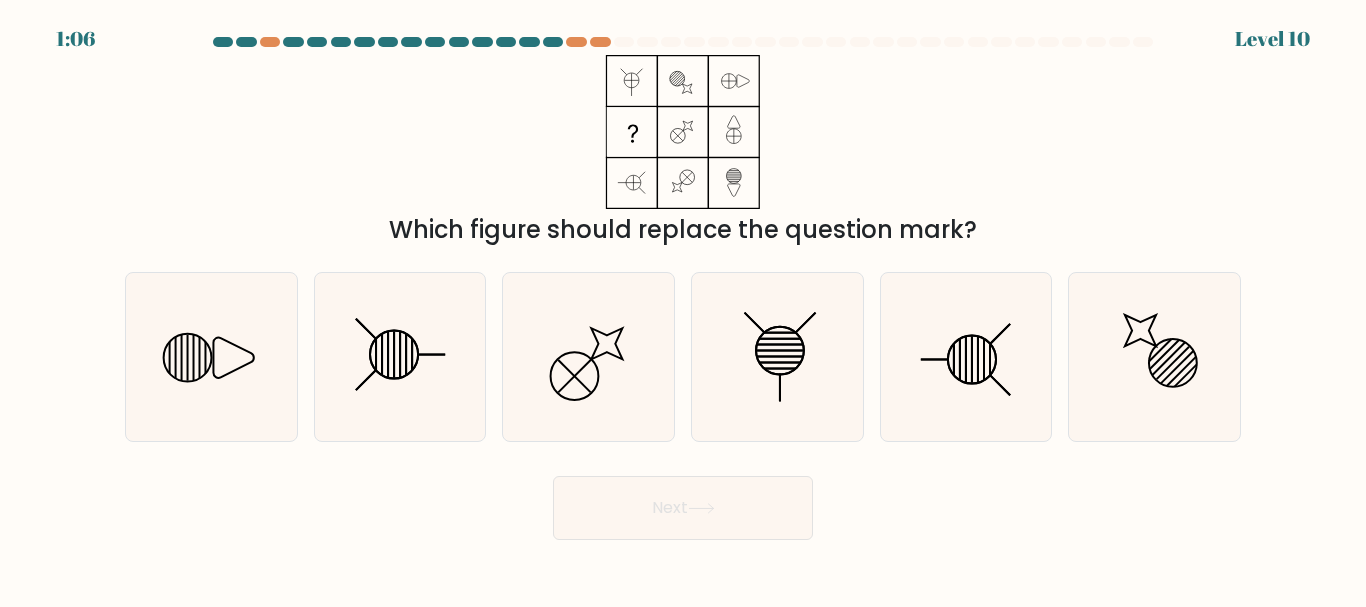 click at bounding box center [366, 380] 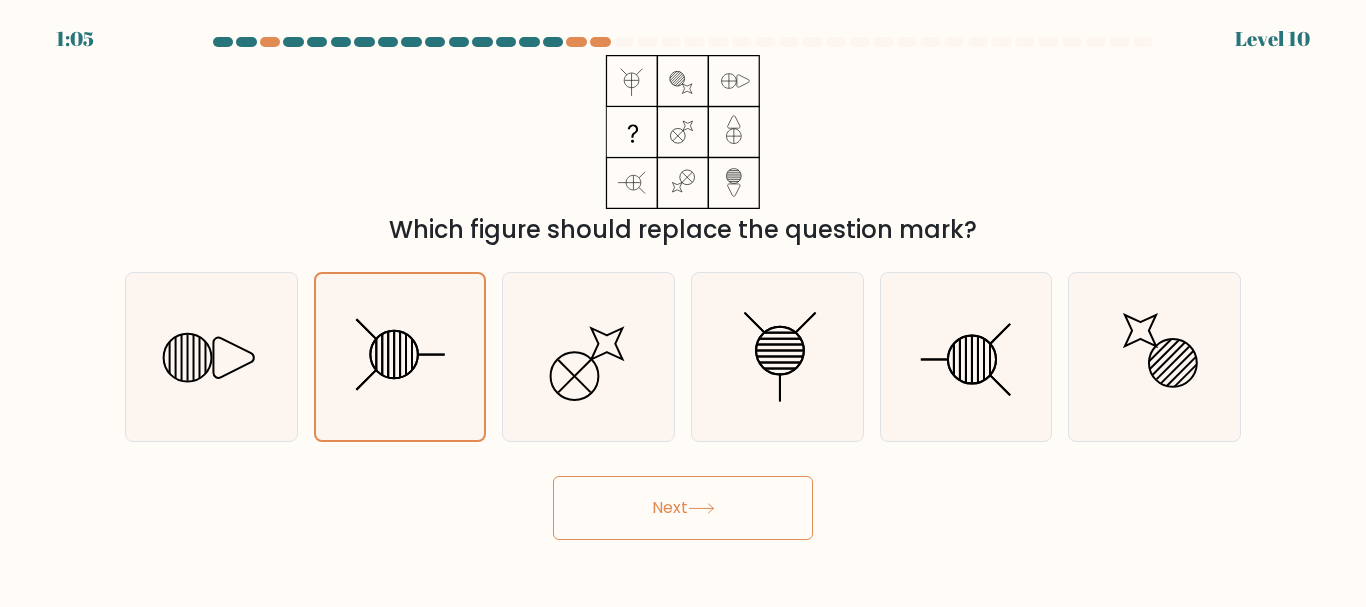 click on "Next" at bounding box center (683, 508) 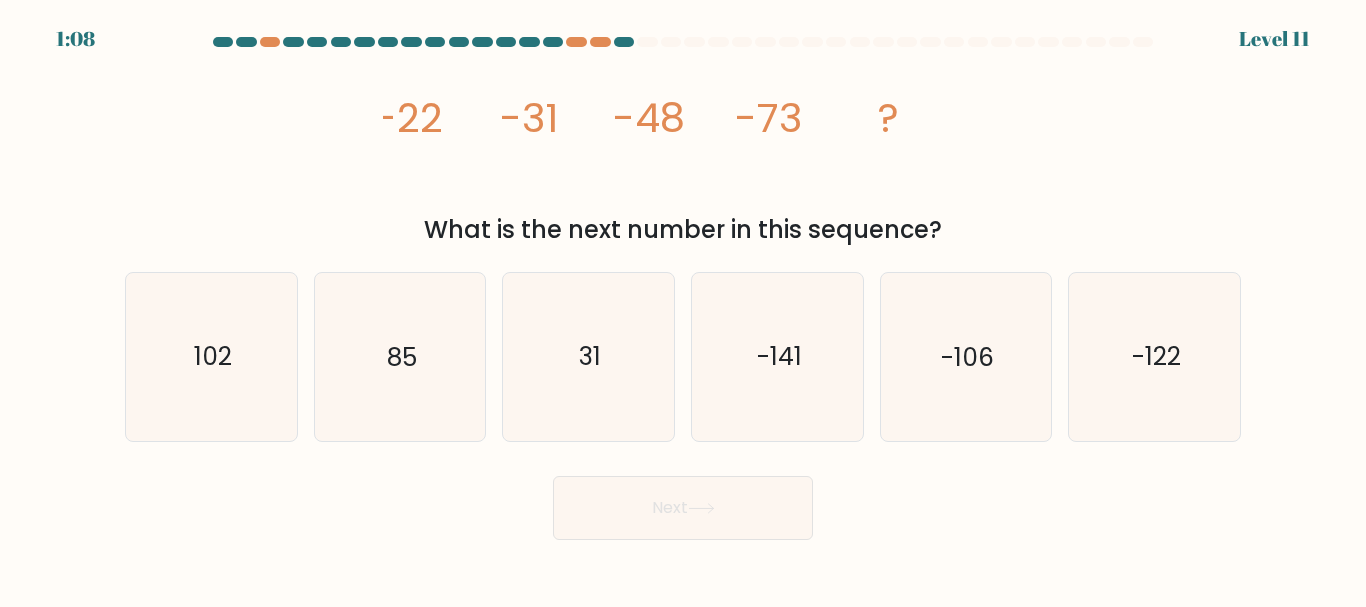 click on "-106" at bounding box center (965, 356) 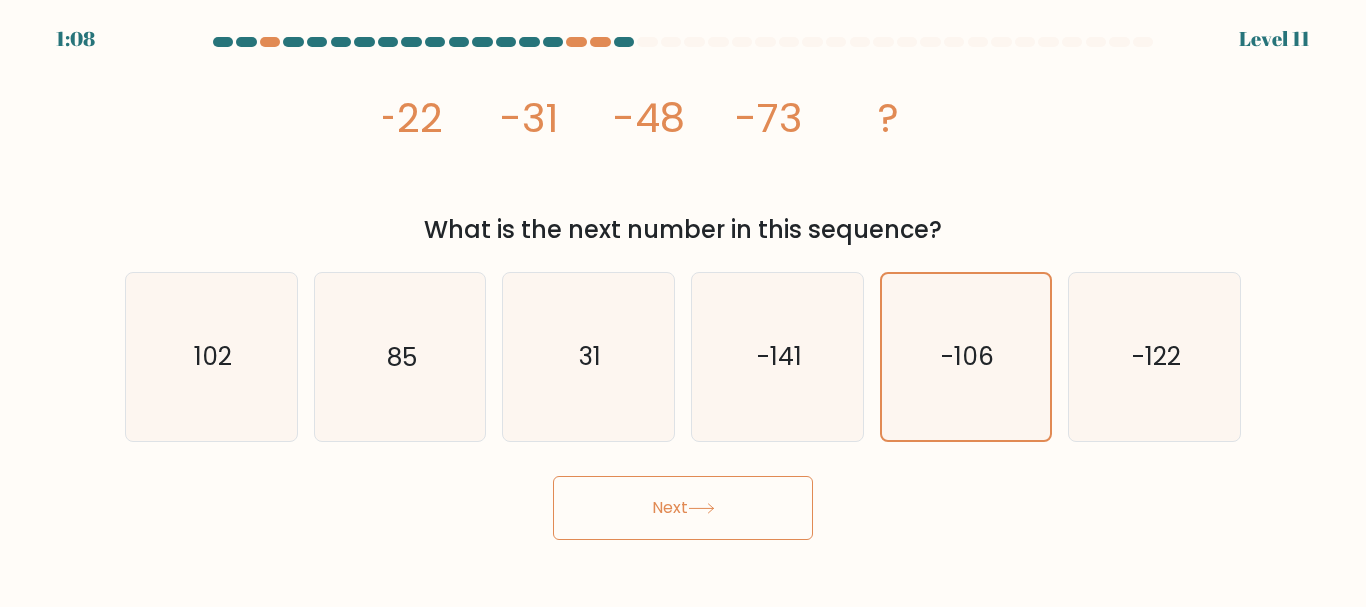 click on "Next" at bounding box center (683, 508) 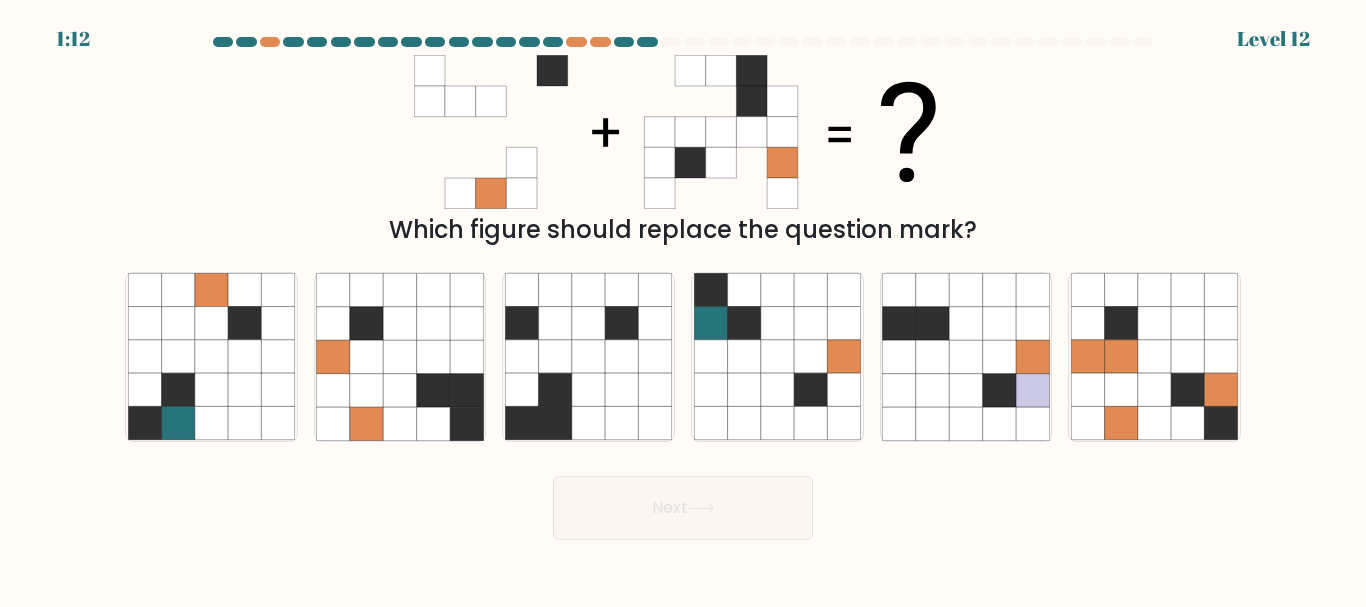 click at bounding box center [552, 70] 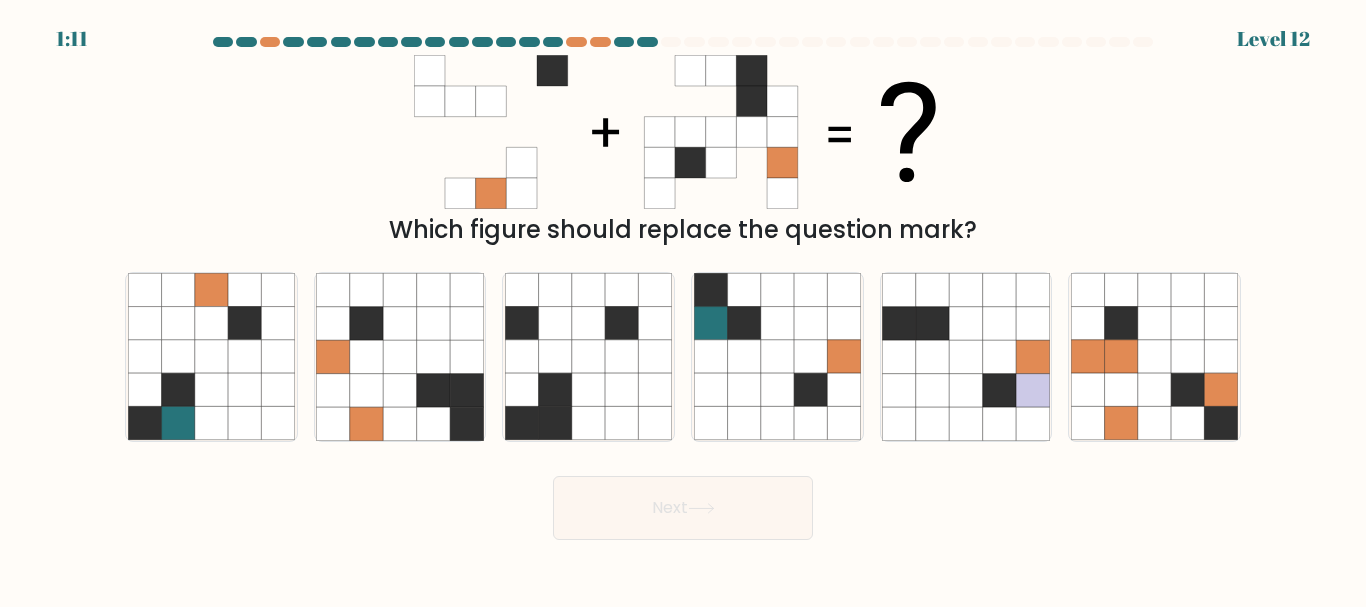 click at bounding box center [721, 70] 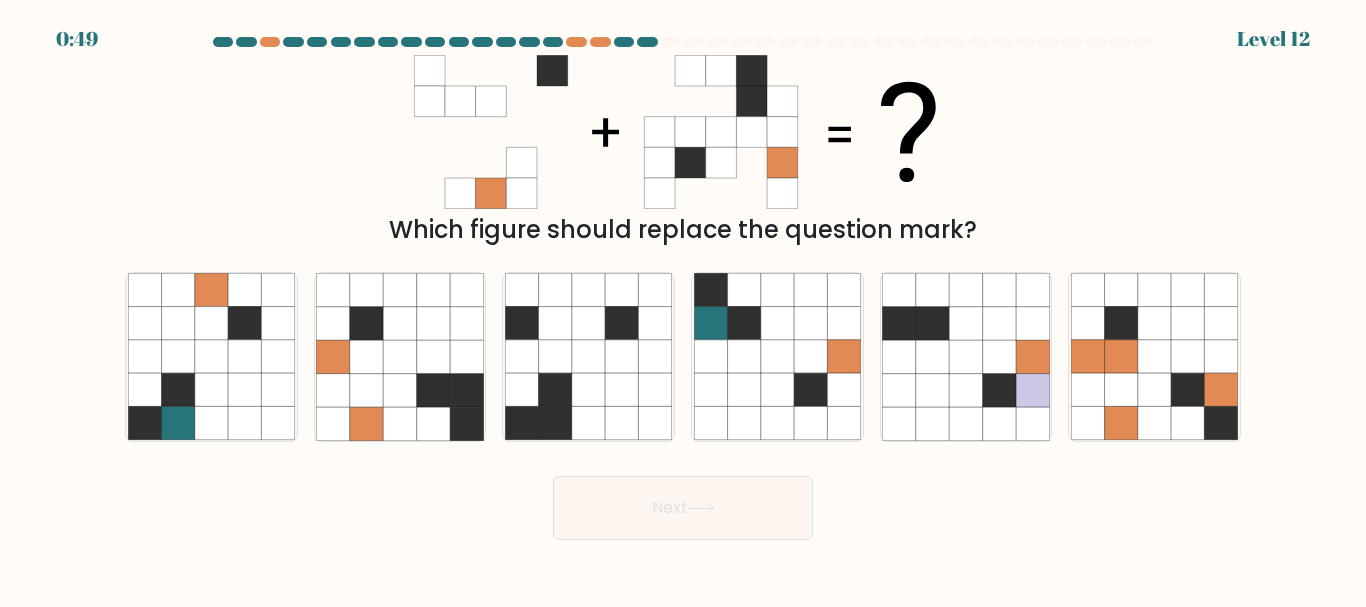 click at bounding box center [743, 390] 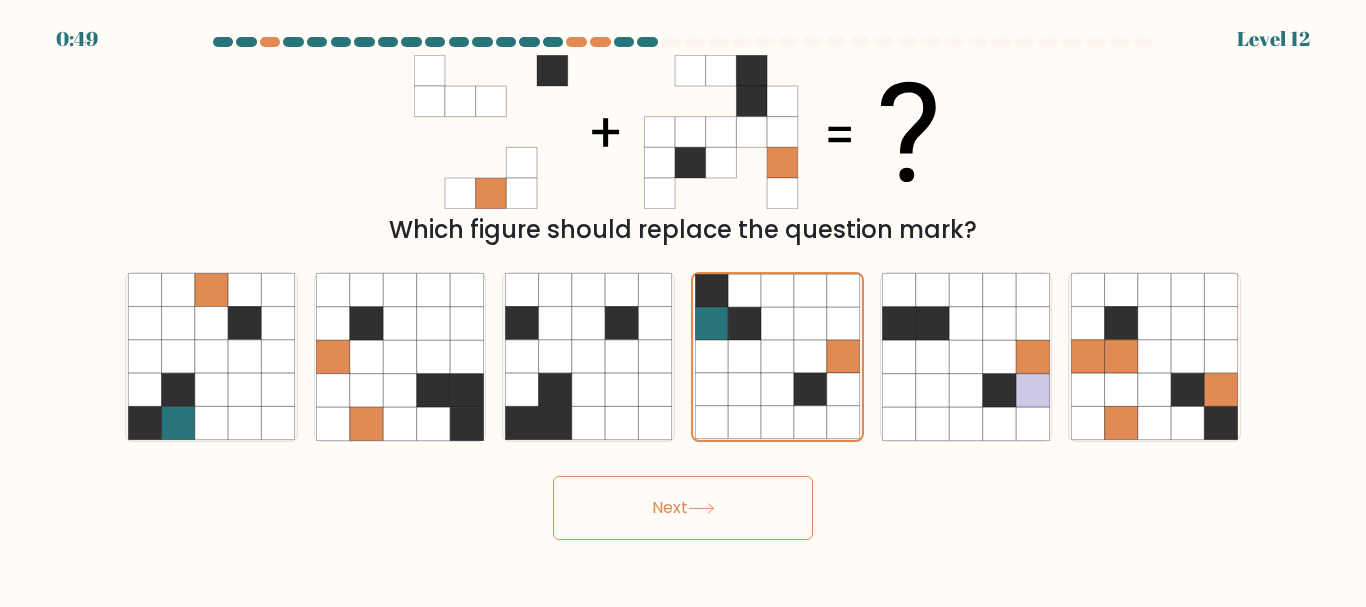 click on "Next" at bounding box center [683, 508] 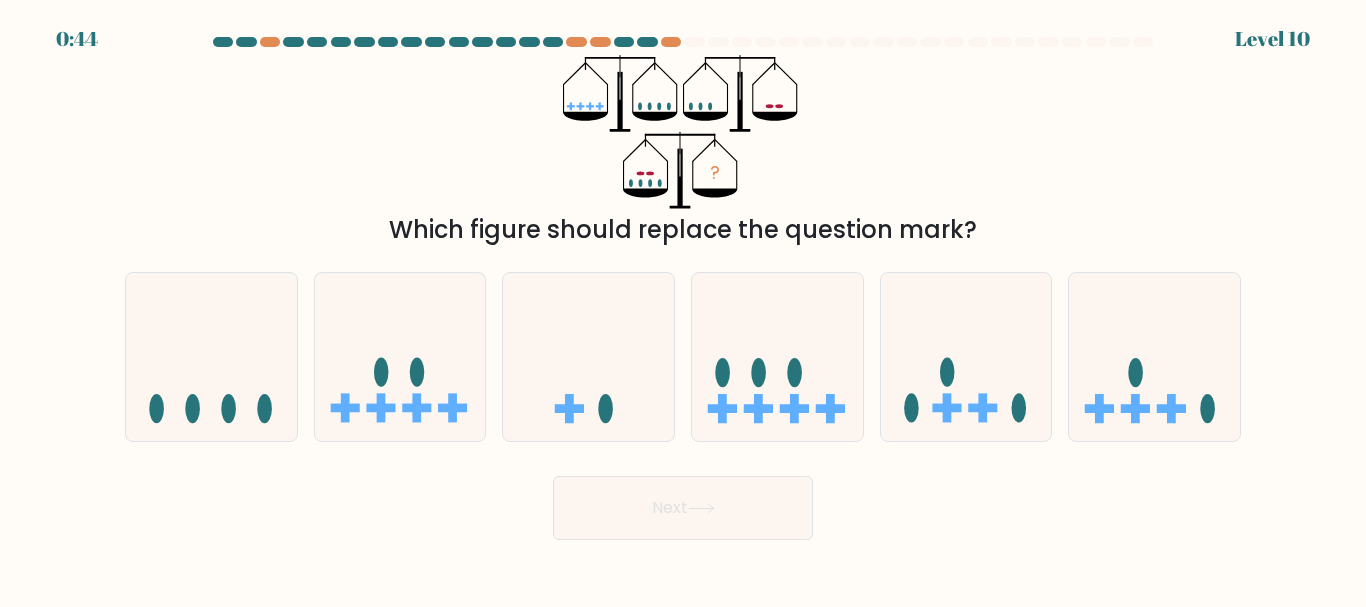 click at bounding box center [400, 356] 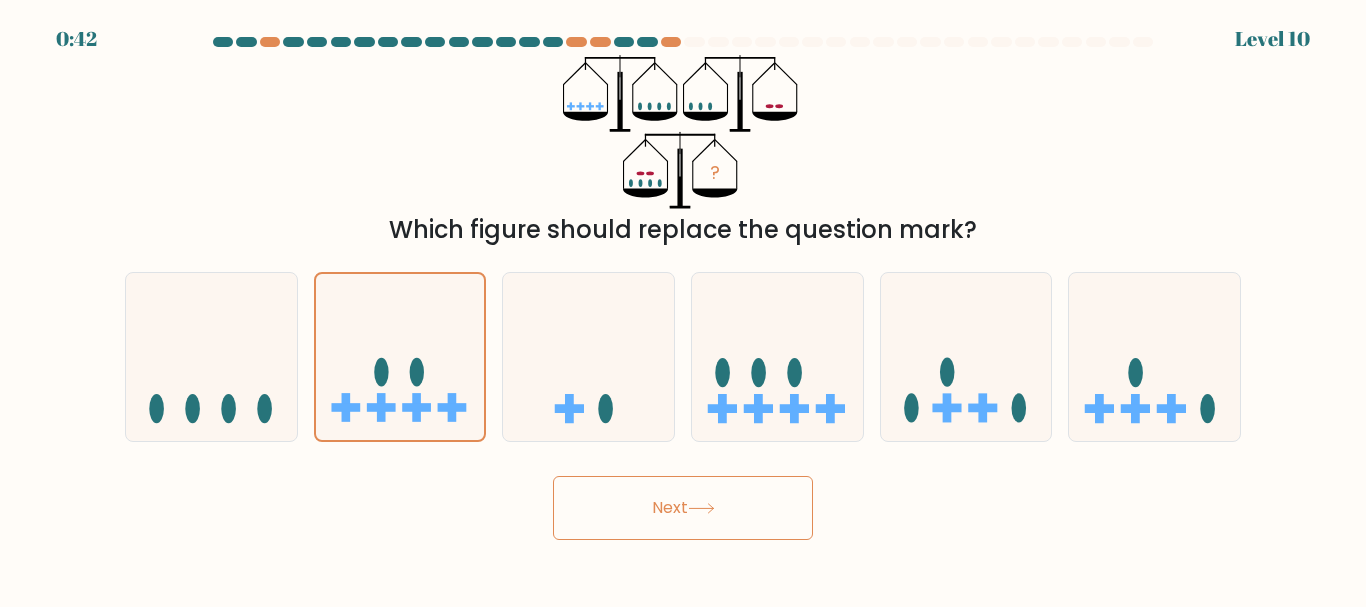 click on "Next" at bounding box center (683, 508) 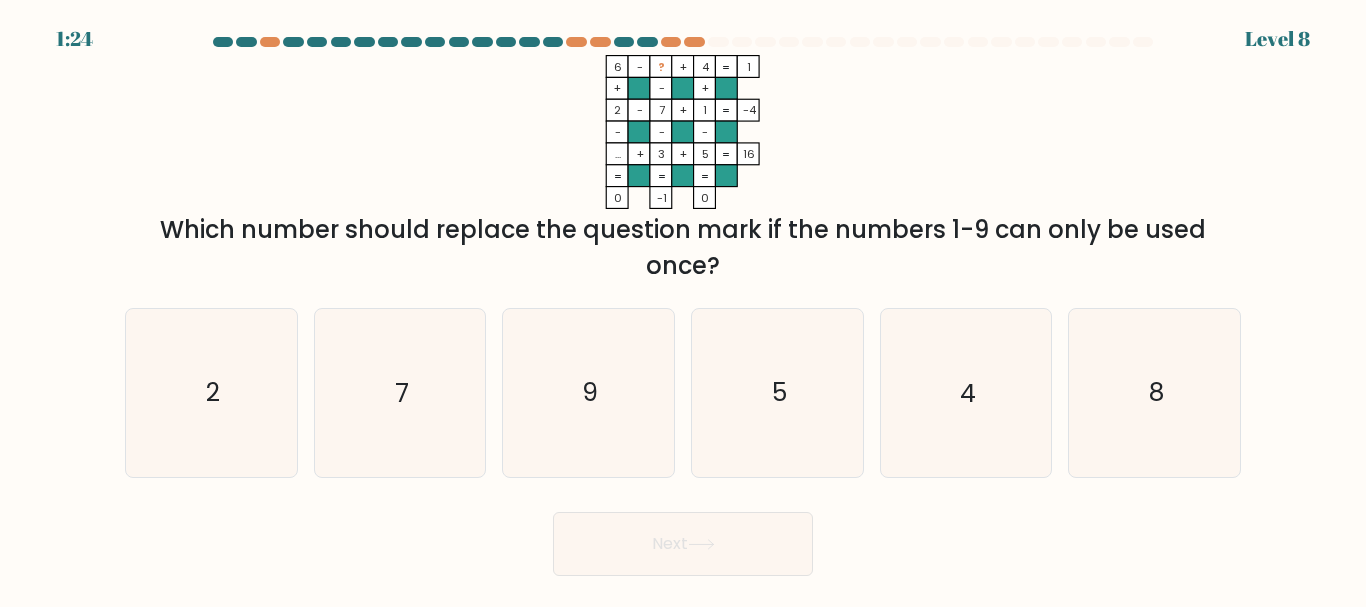 click at bounding box center (694, 42) 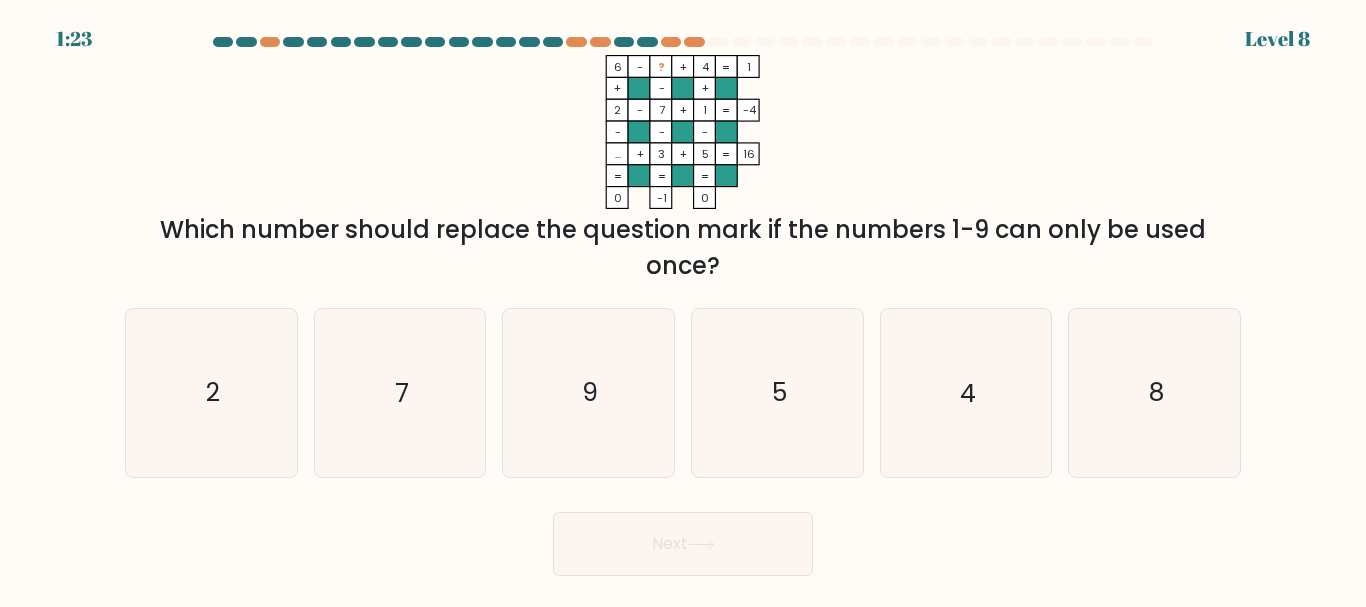 click at bounding box center [694, 42] 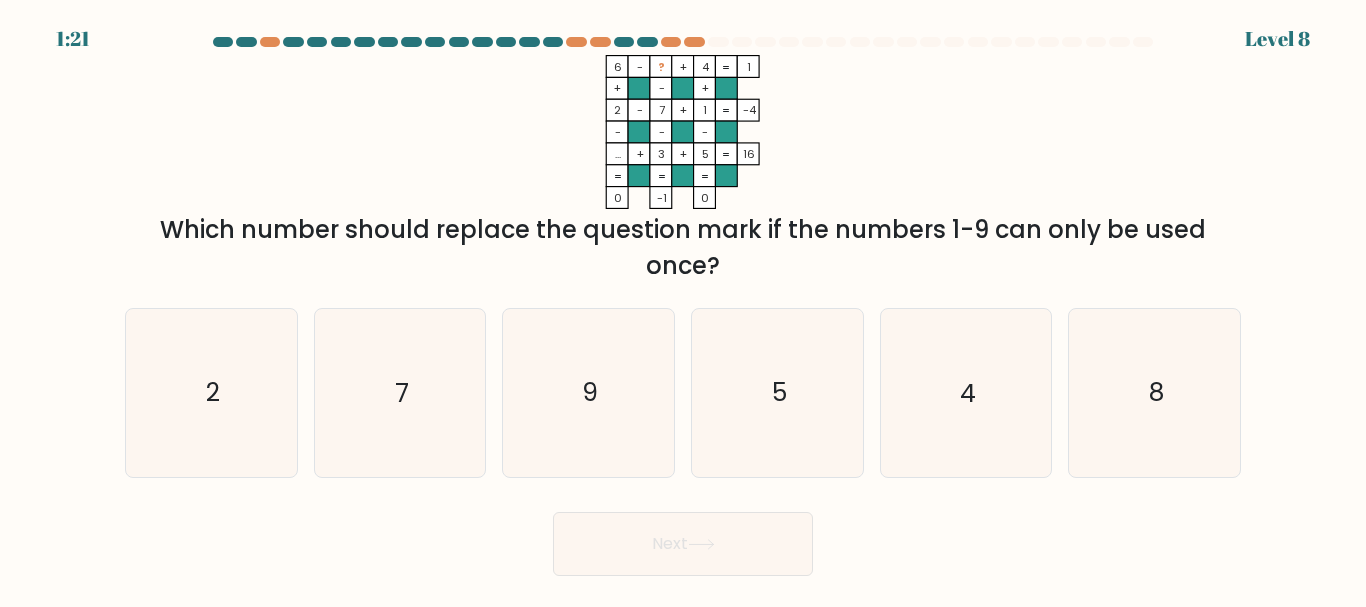 click at bounding box center (694, 42) 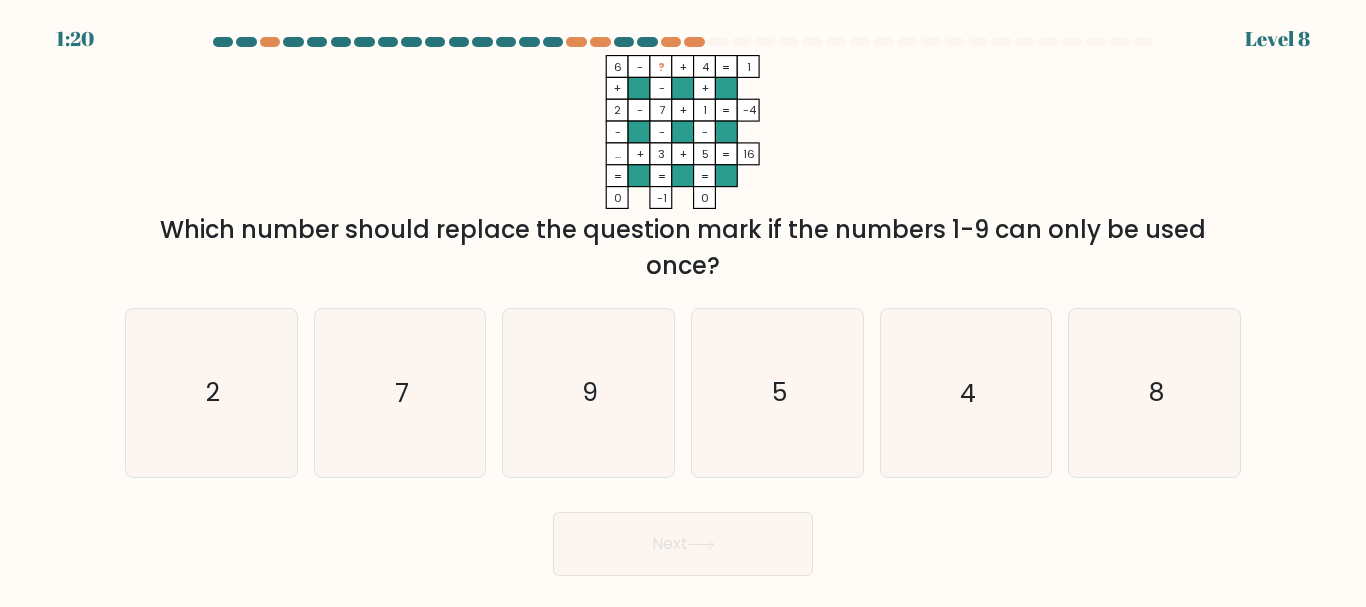 click at bounding box center (694, 42) 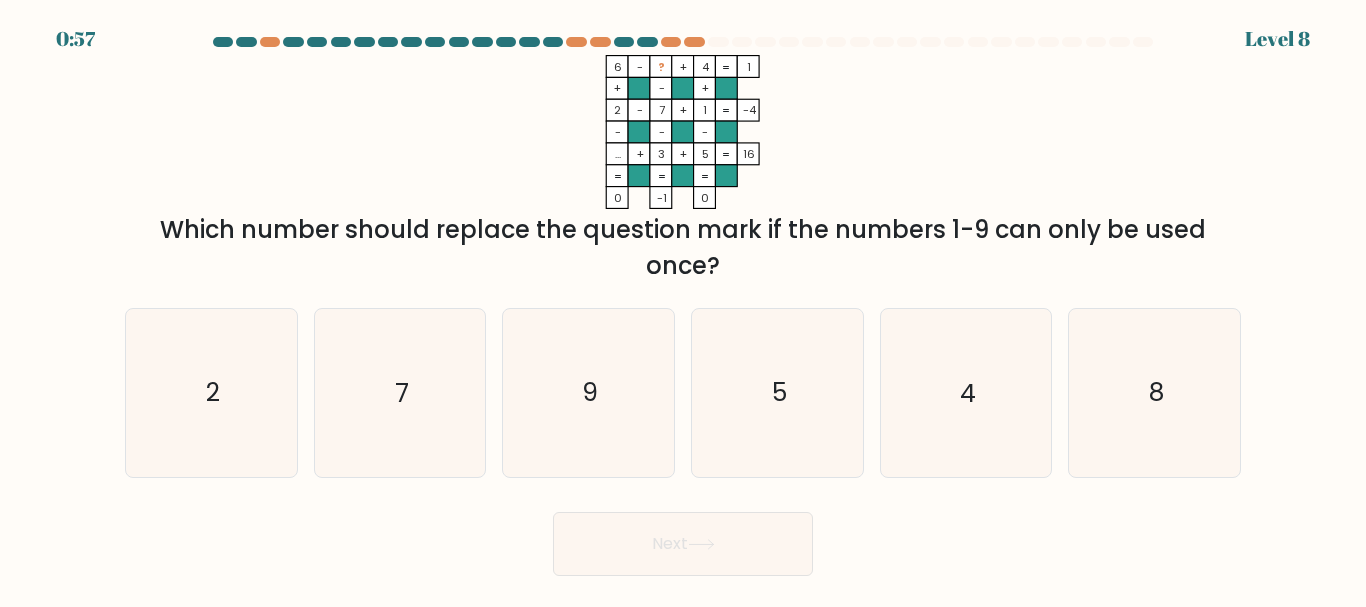 click on "9" at bounding box center [588, 392] 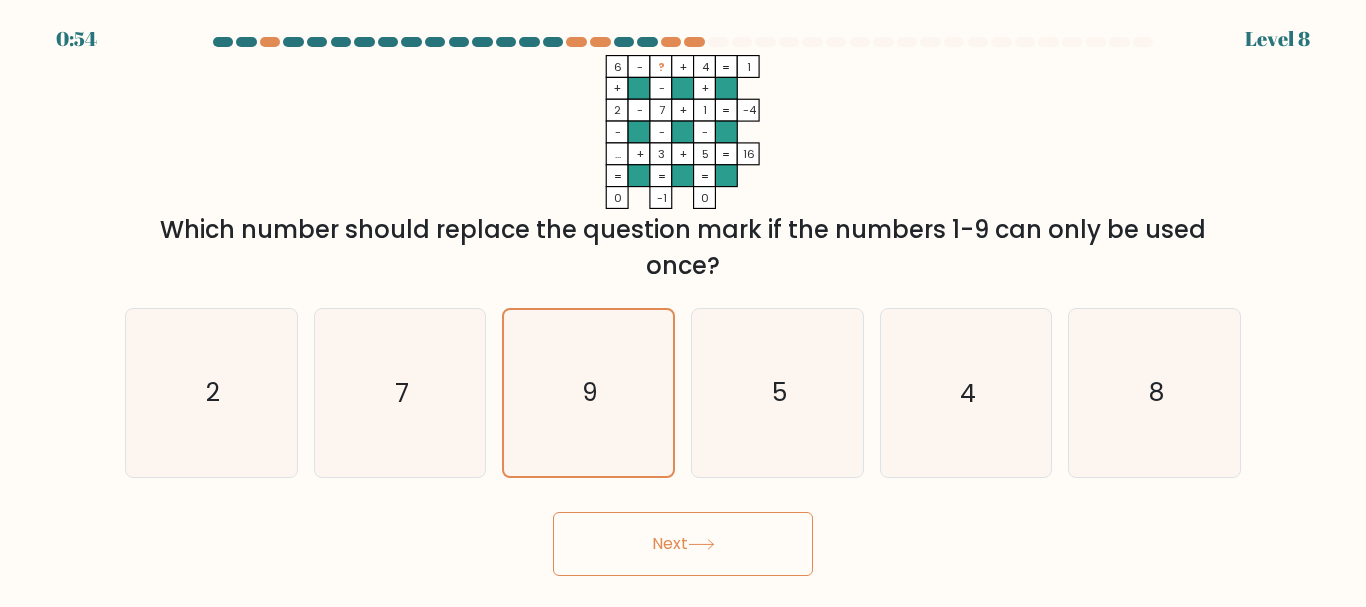 click on "Next" at bounding box center (683, 544) 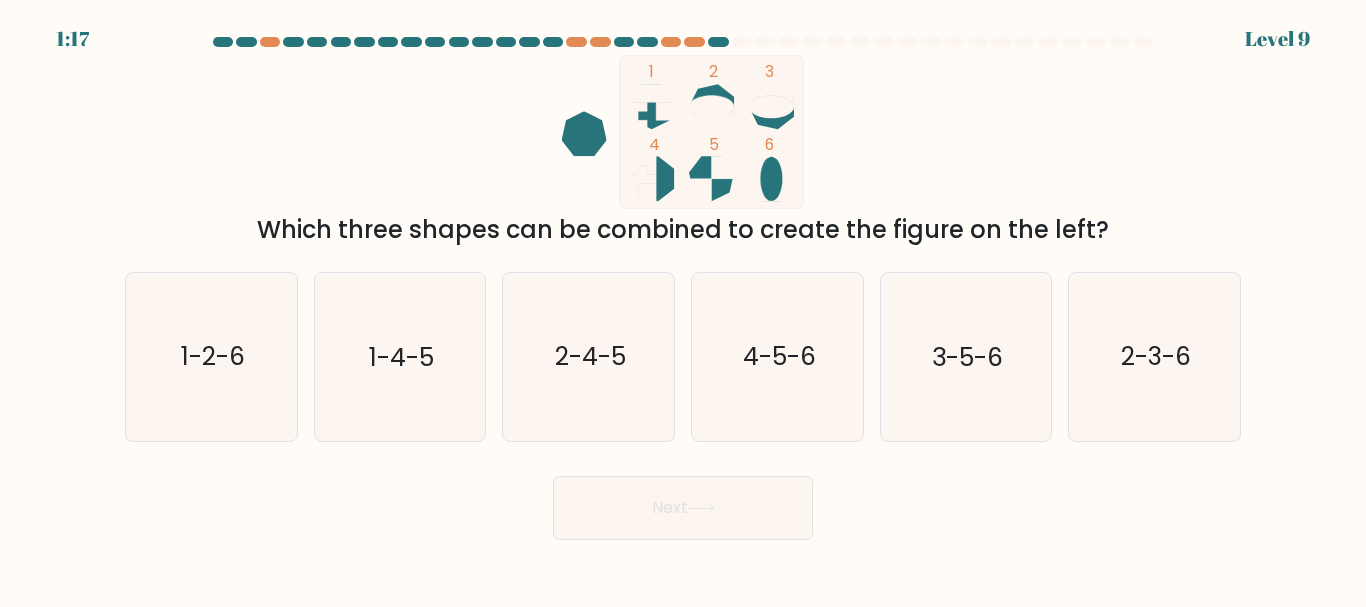 click on "2-3-6" at bounding box center (1156, 357) 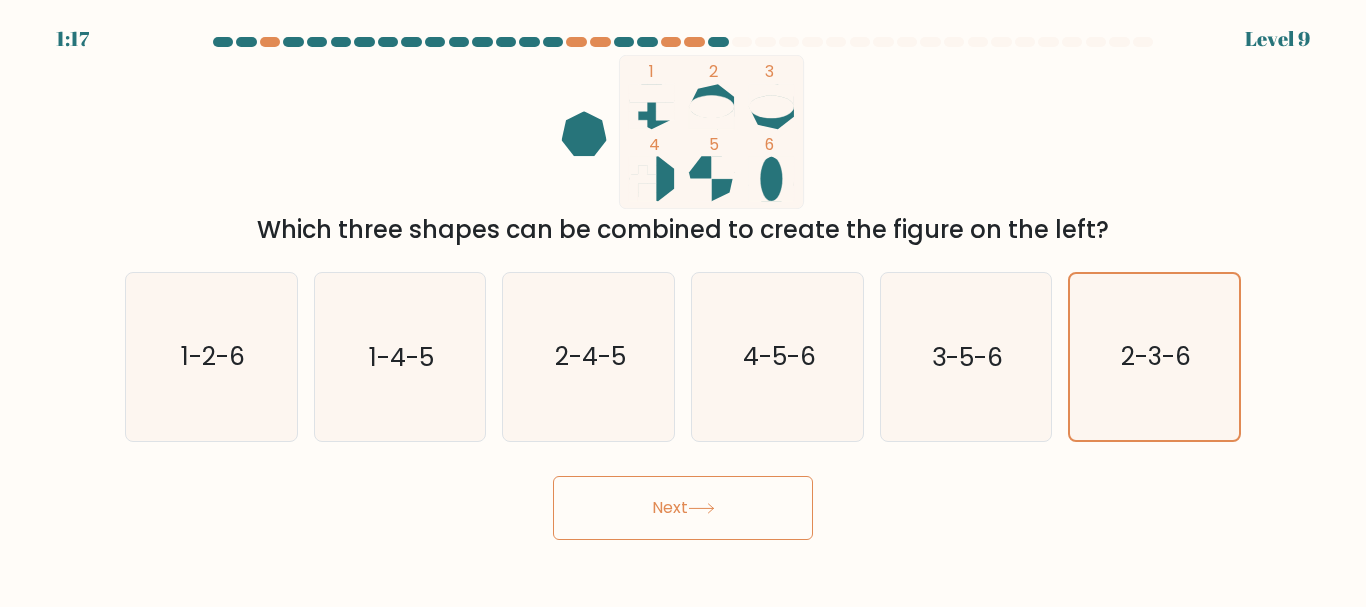 click on "Next" at bounding box center [683, 508] 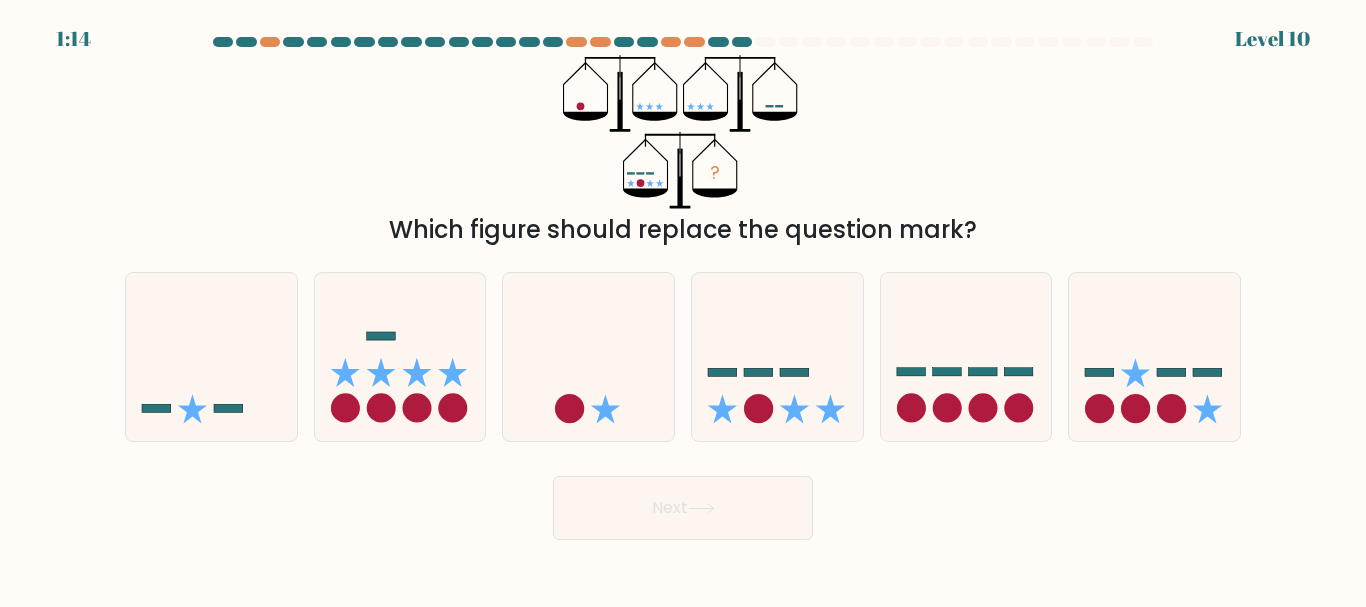 click at bounding box center [777, 356] 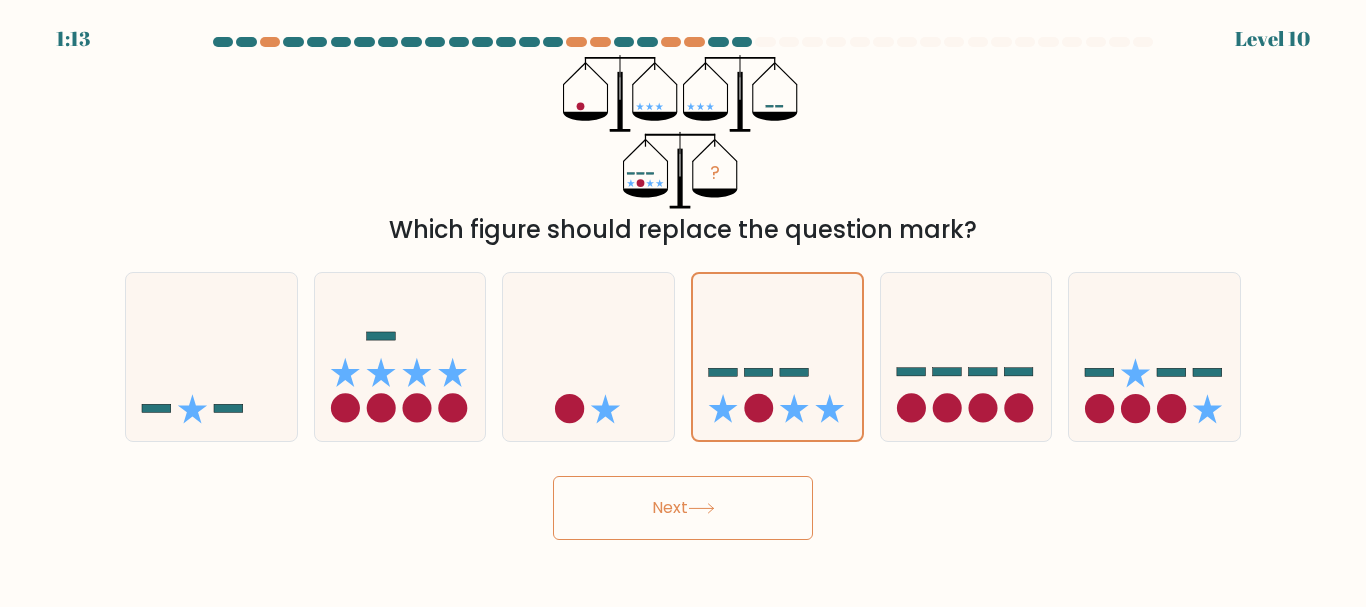 click on "Next" at bounding box center [683, 508] 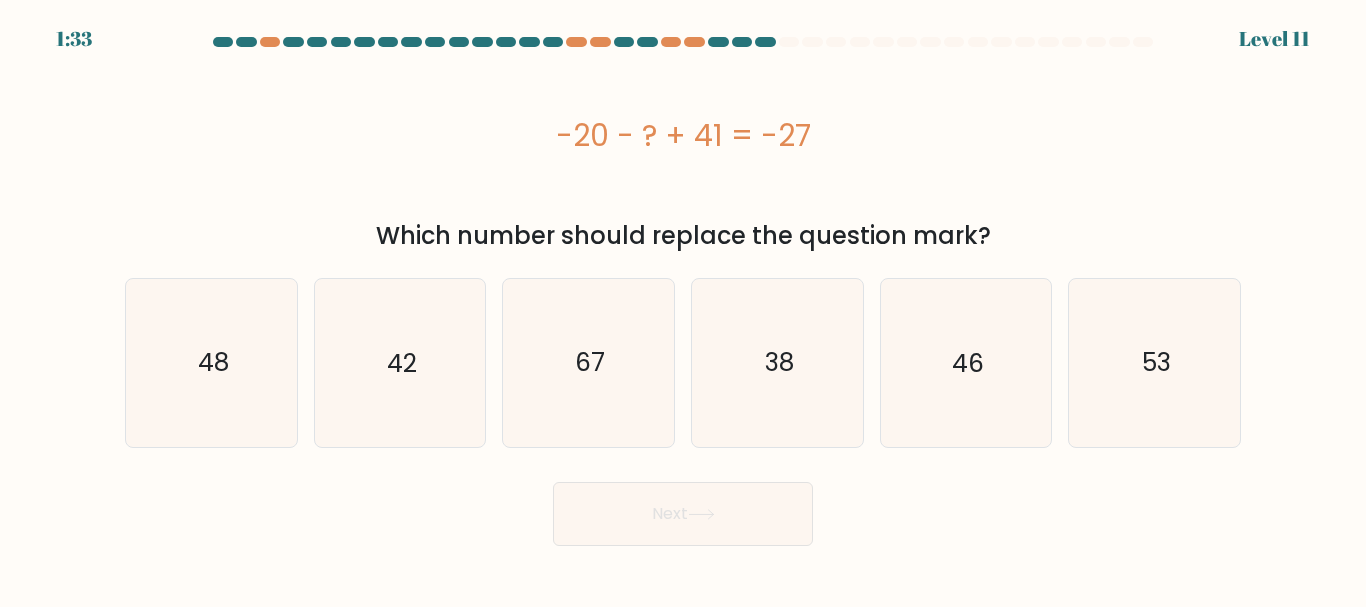 click on "-20 - ? + 41 = -27" at bounding box center (683, 135) 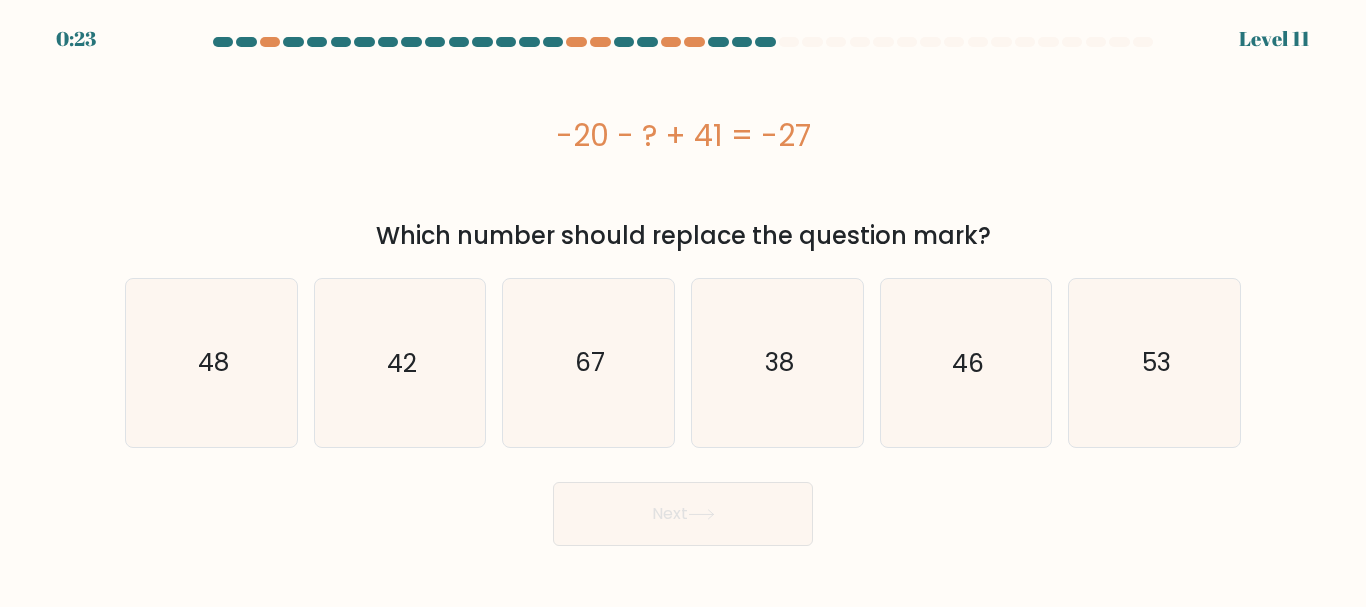 click on "48" at bounding box center (211, 362) 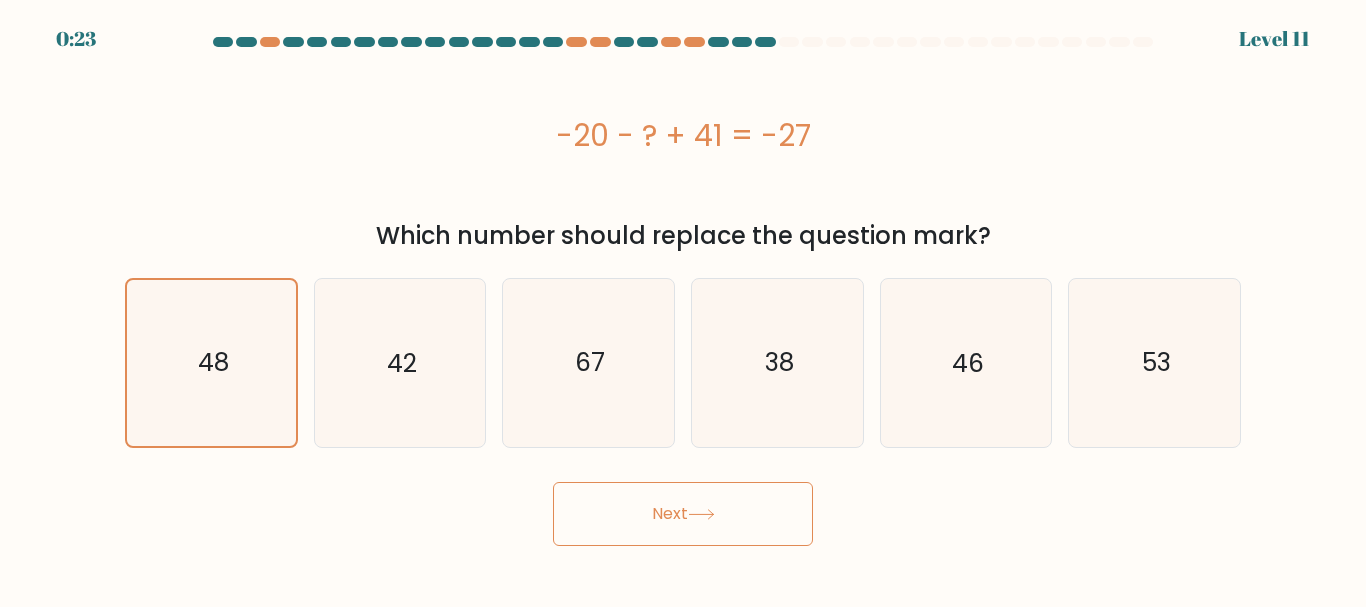 click on "Next" at bounding box center [683, 514] 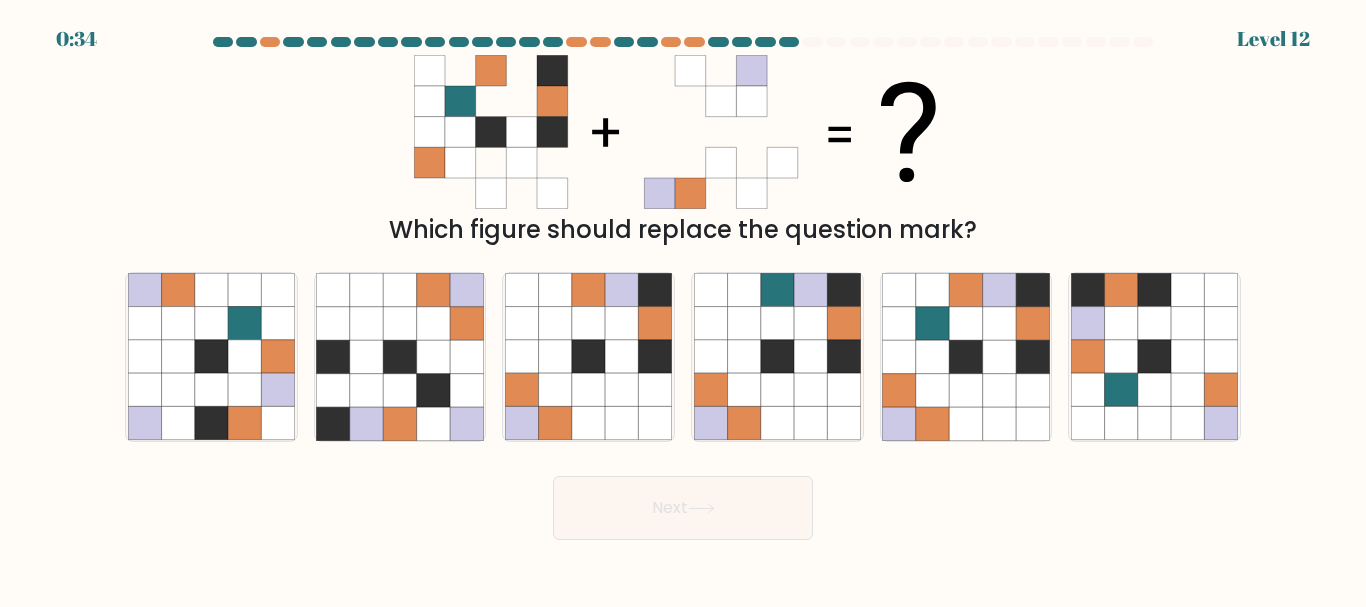 click at bounding box center [932, 323] 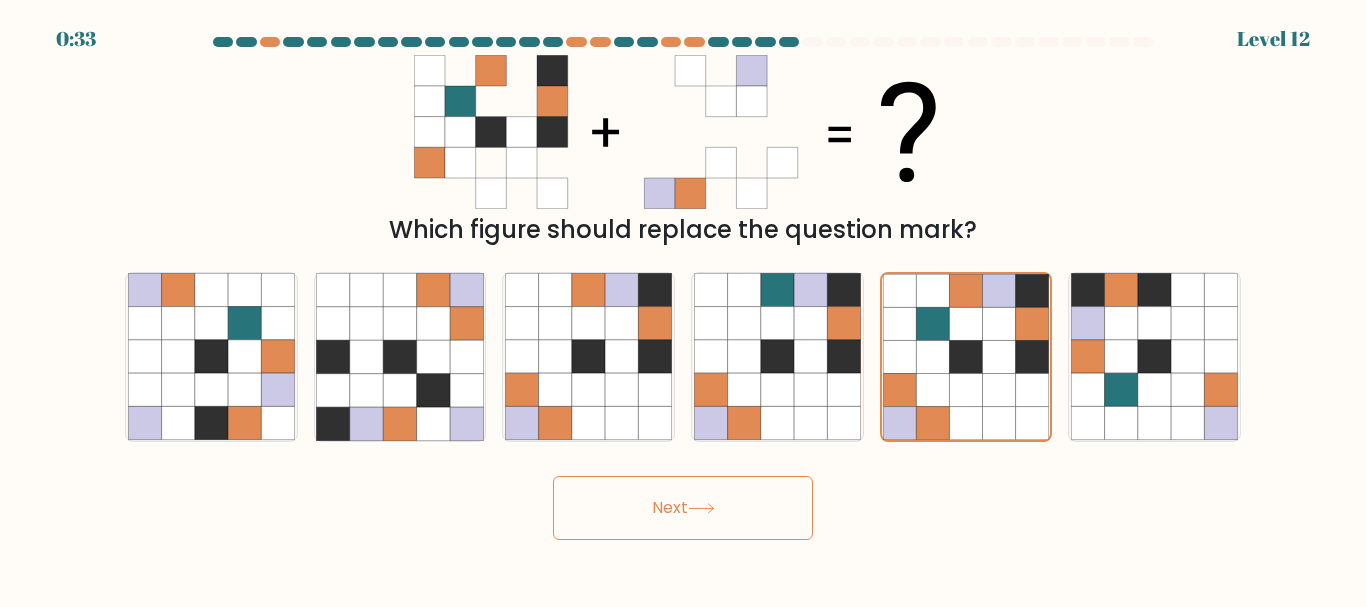 click on "Next" at bounding box center [683, 508] 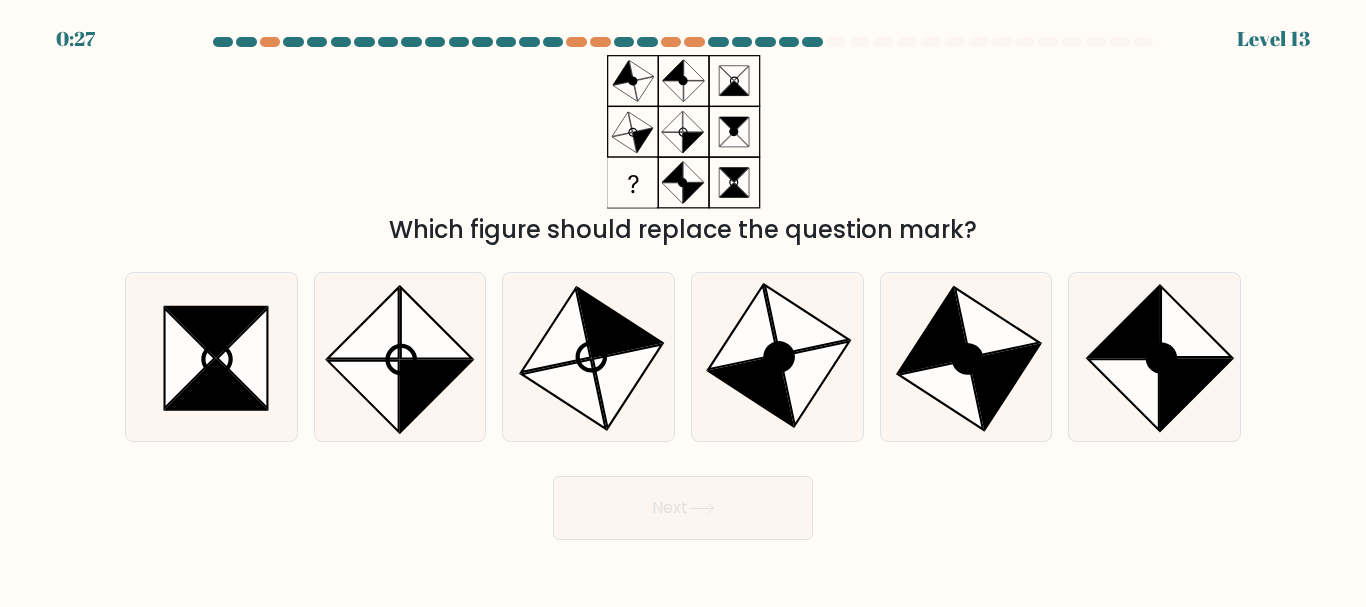 click at bounding box center [997, 322] 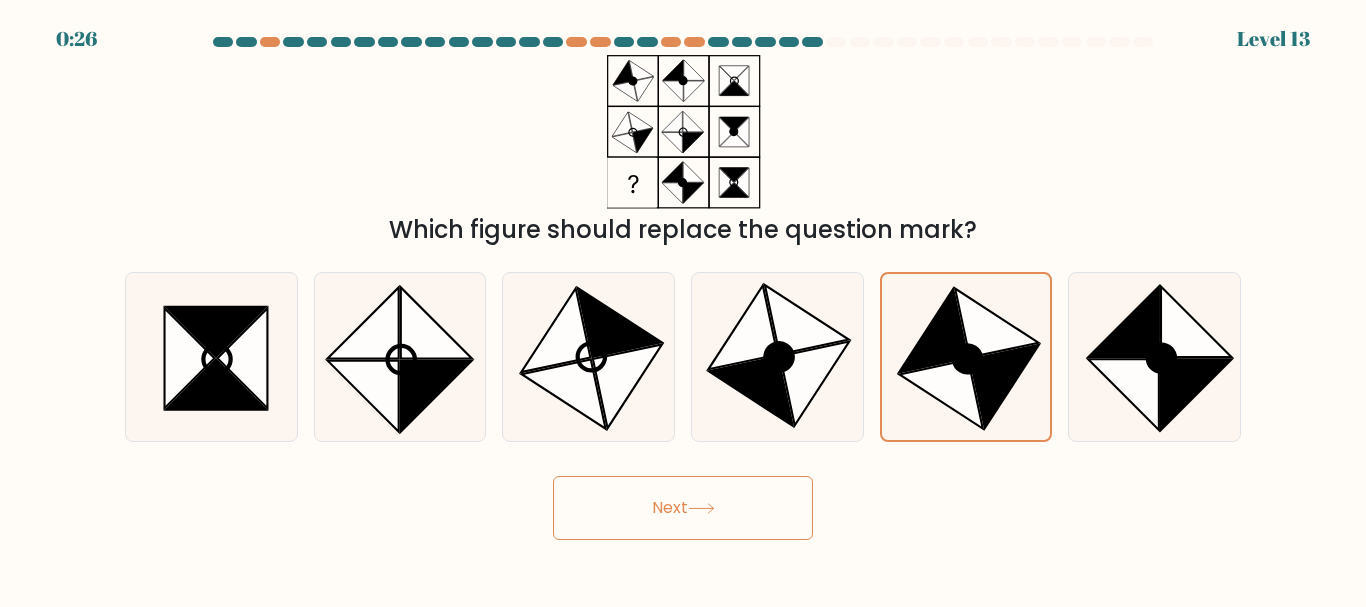 click on "Next" at bounding box center [683, 508] 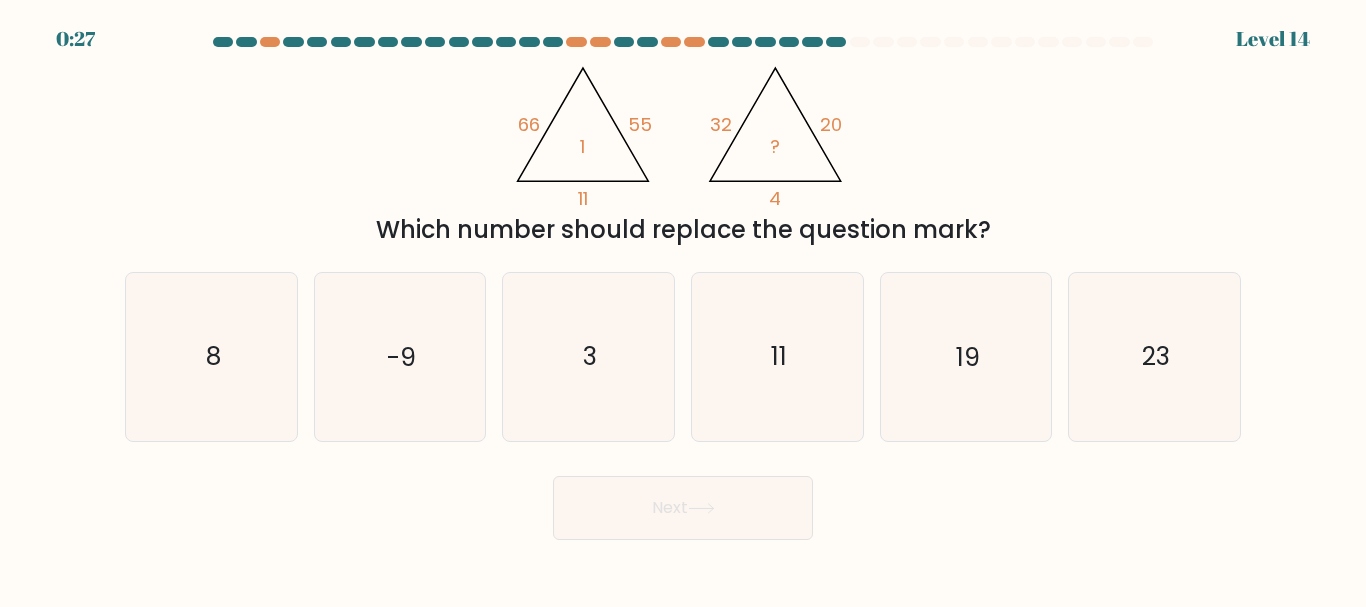 click on "8" at bounding box center (211, 356) 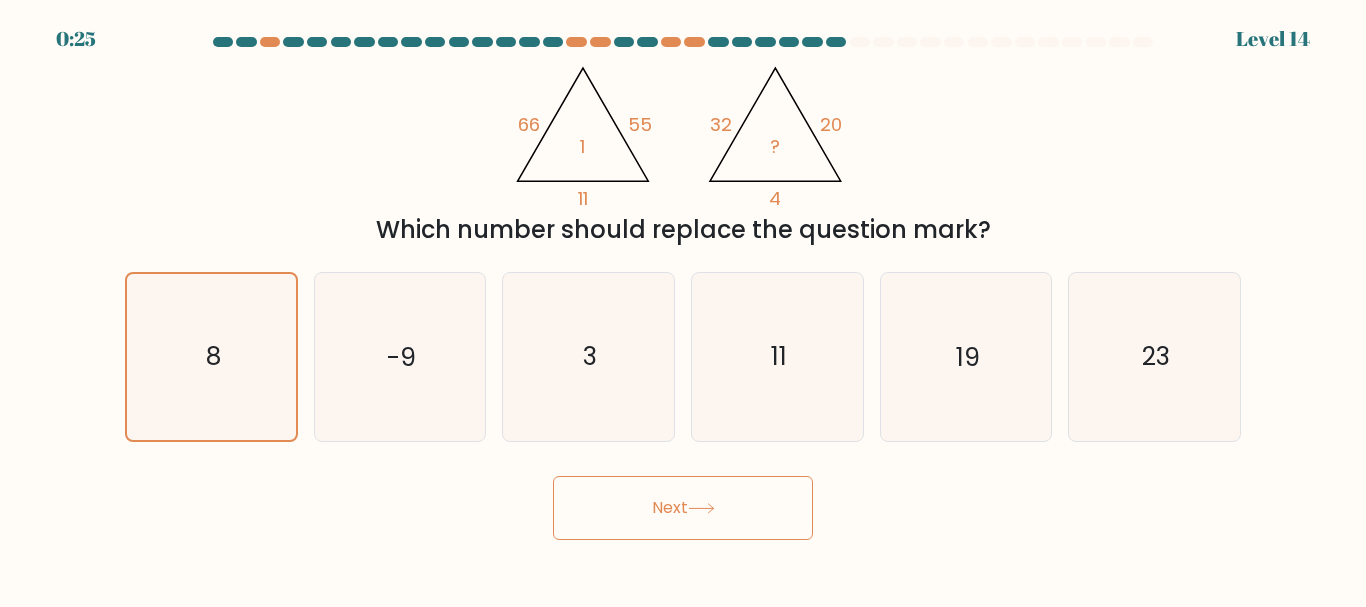 click on "Next" at bounding box center (683, 508) 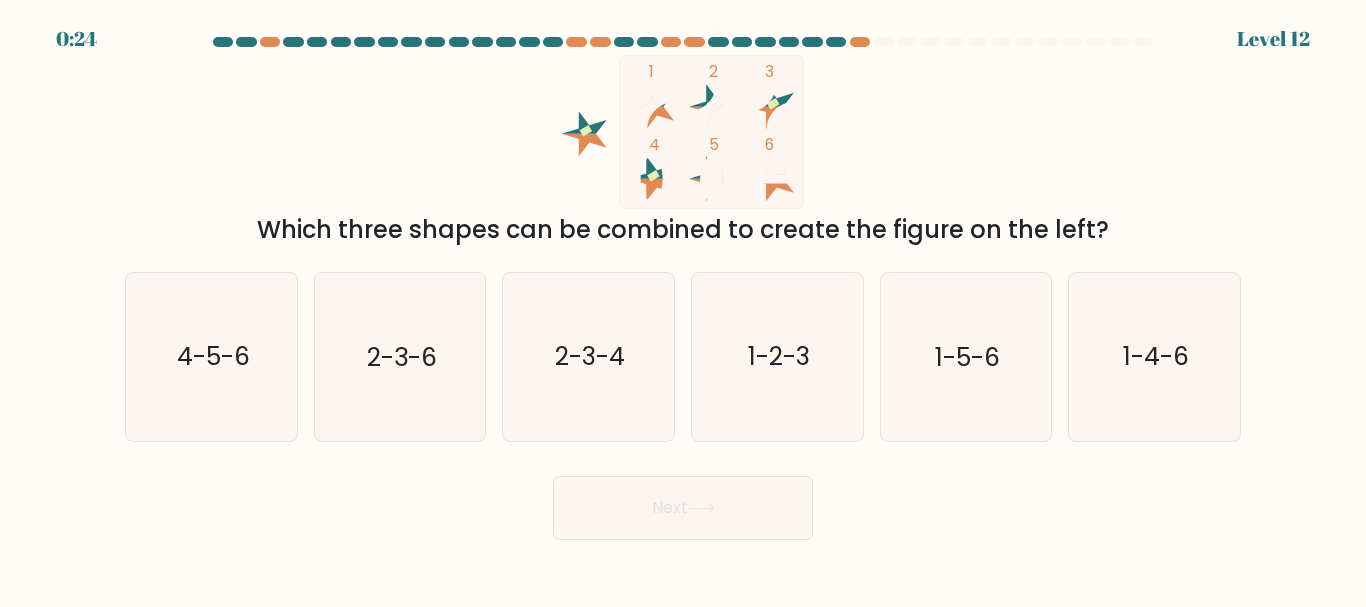 click on "2-3-6" at bounding box center (402, 357) 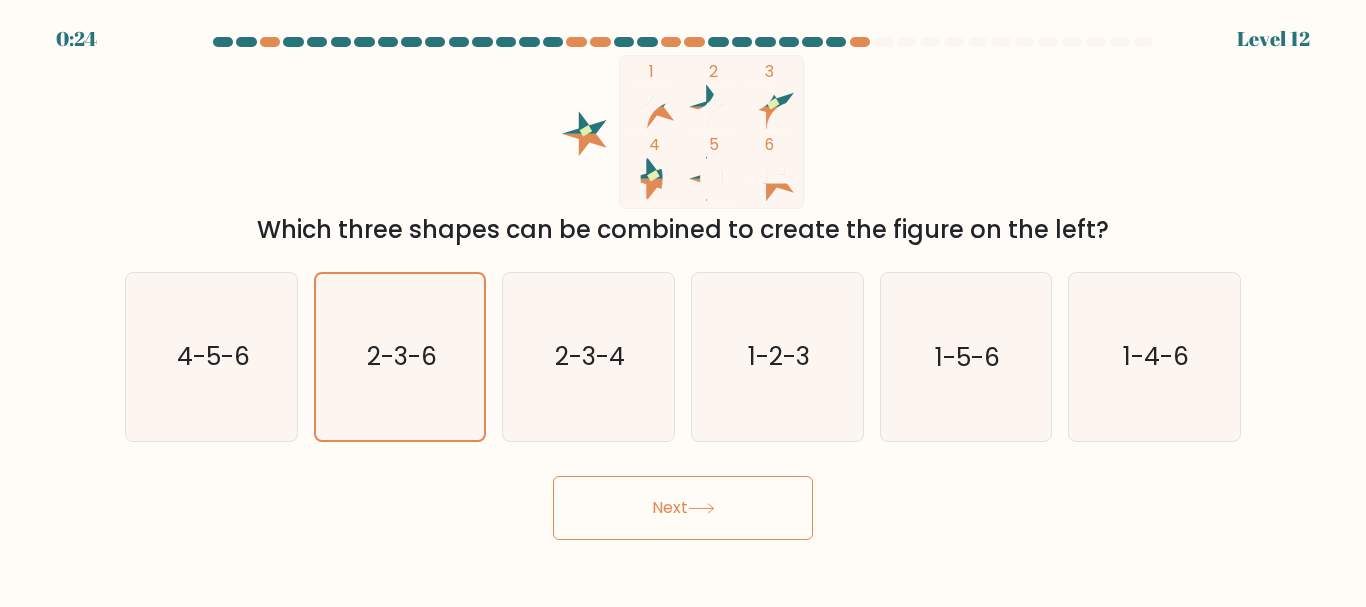 click on "Next" at bounding box center (683, 508) 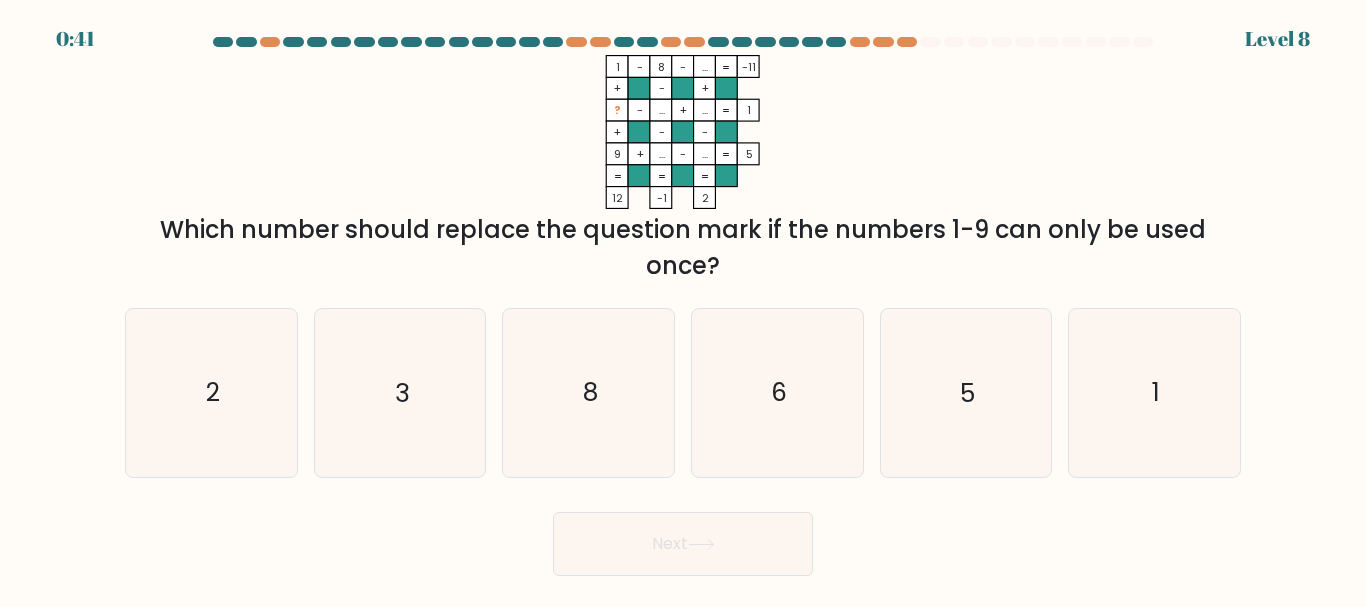 scroll, scrollTop: 0, scrollLeft: 0, axis: both 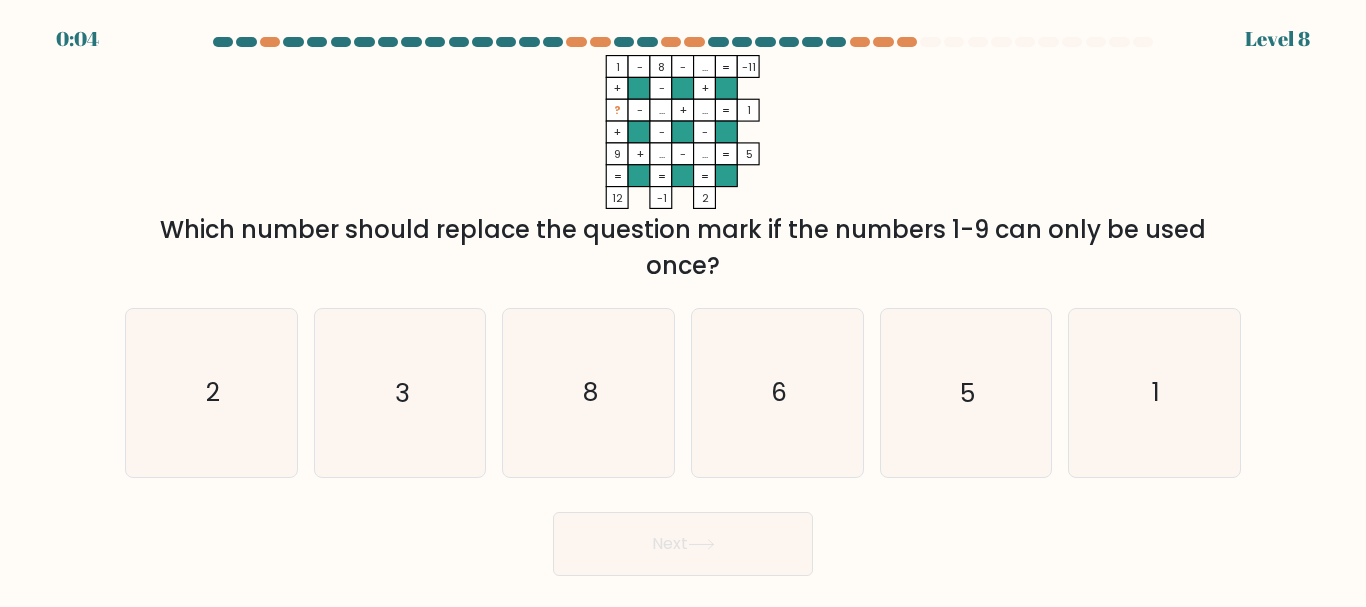 click on "3" at bounding box center [399, 392] 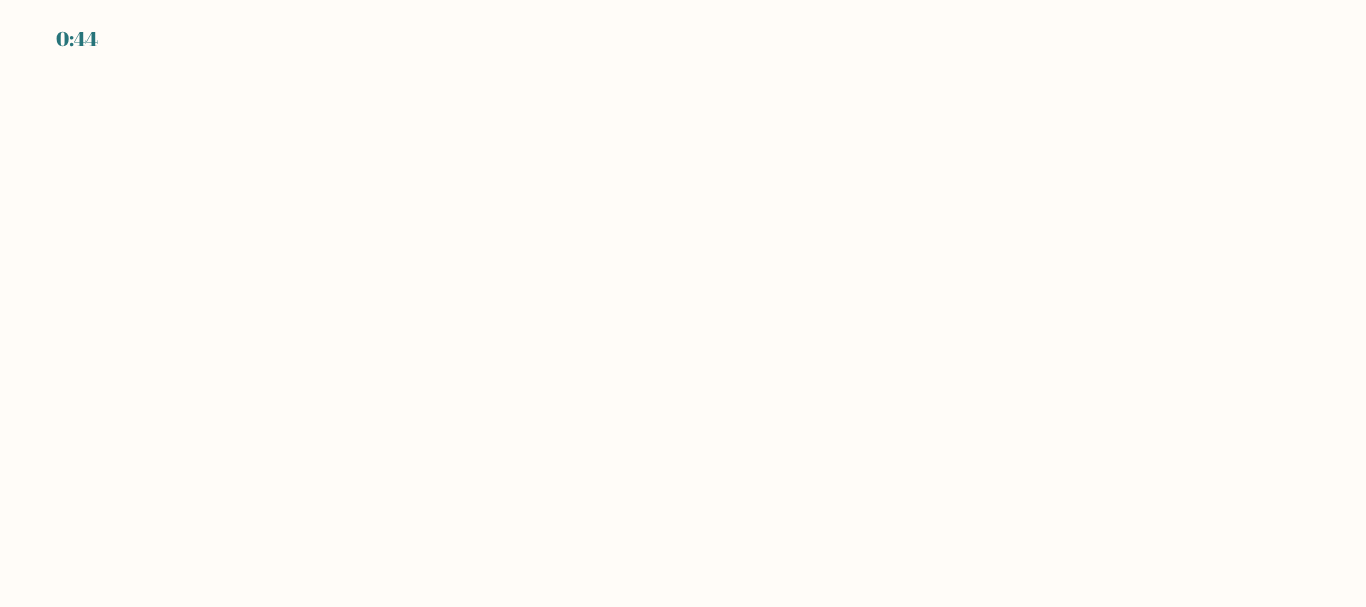 scroll, scrollTop: 0, scrollLeft: 0, axis: both 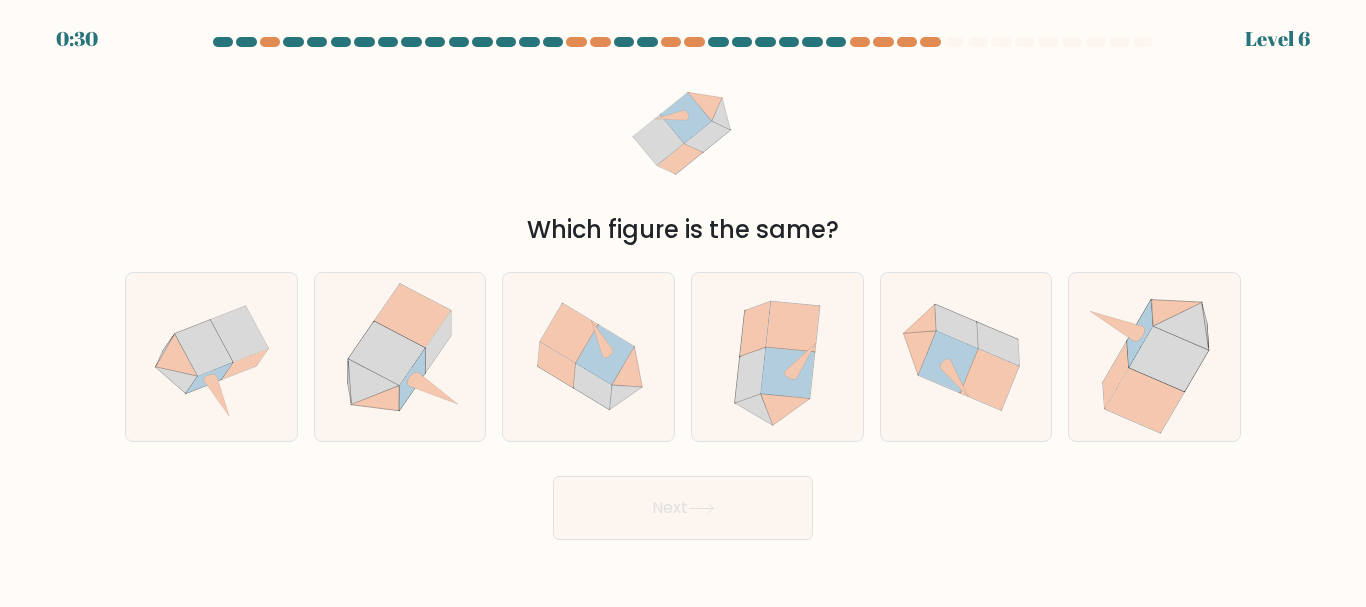 click at bounding box center [204, 349] 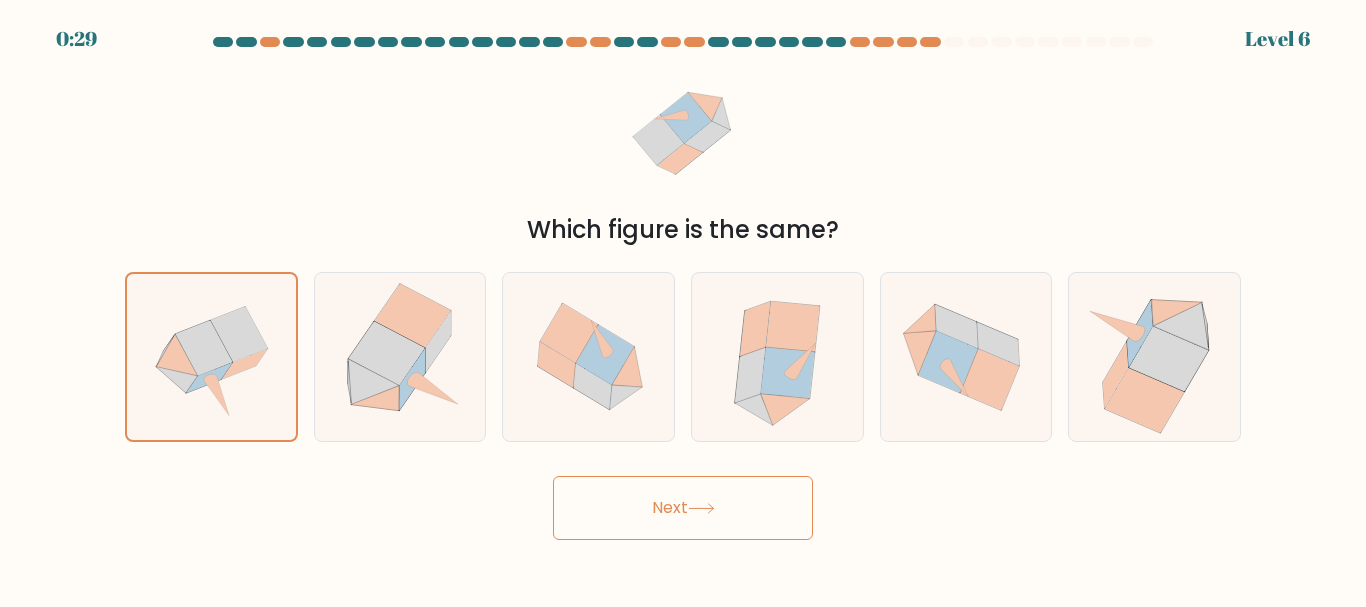 click on "Next" at bounding box center [683, 508] 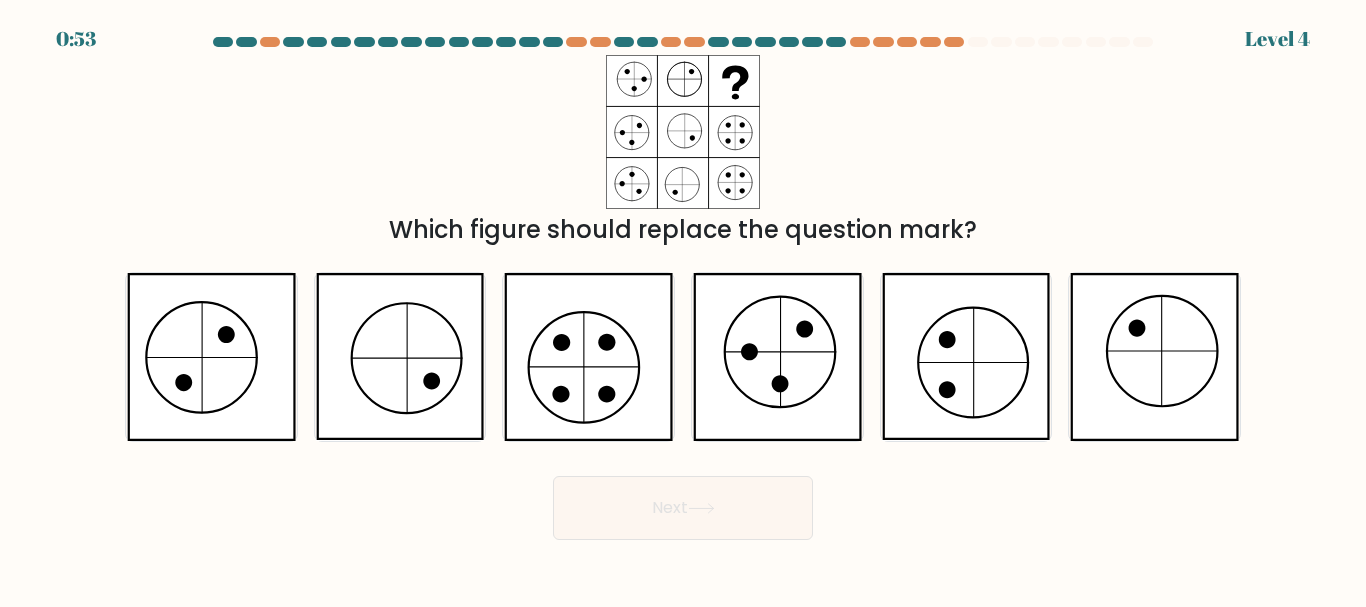 click at bounding box center (777, 356) 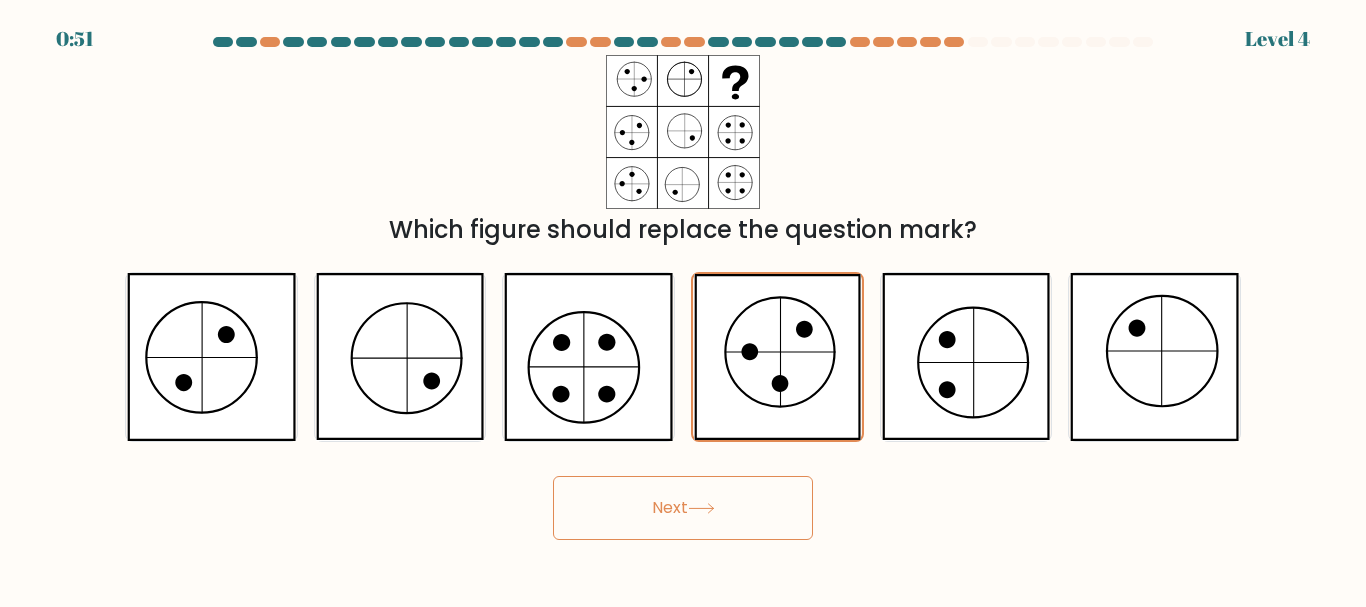 click at bounding box center (1154, 356) 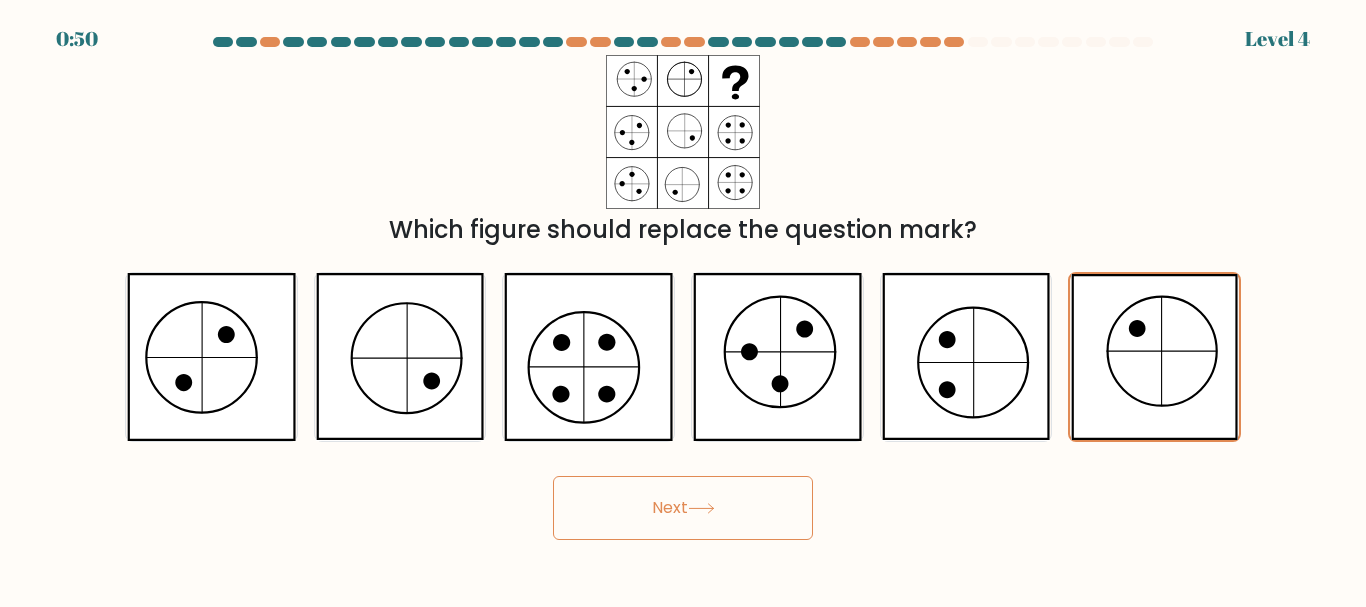 click on "Next" at bounding box center (683, 508) 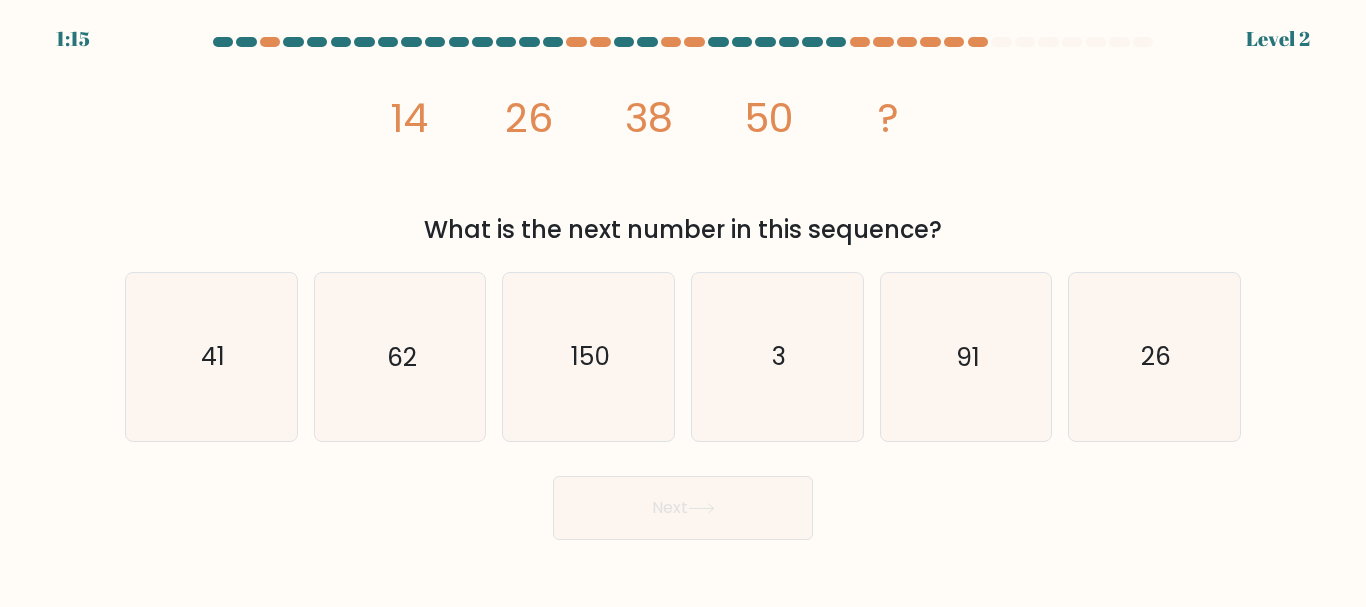 click on "62" at bounding box center (399, 356) 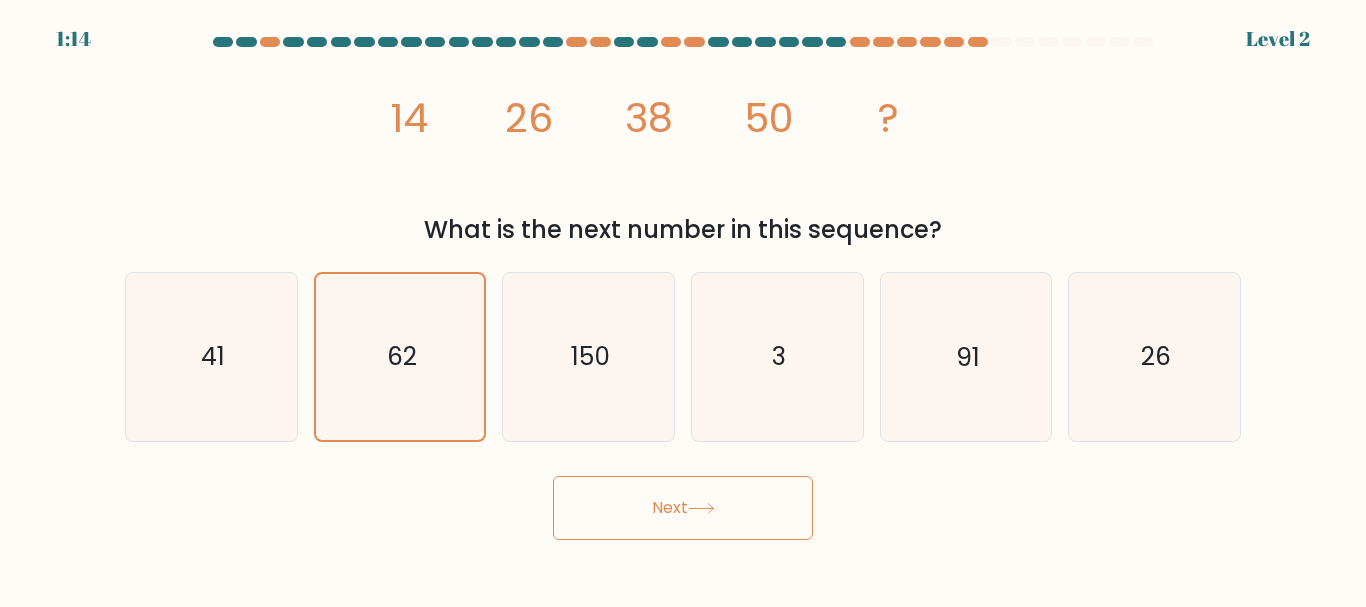 click on "Next" at bounding box center (683, 508) 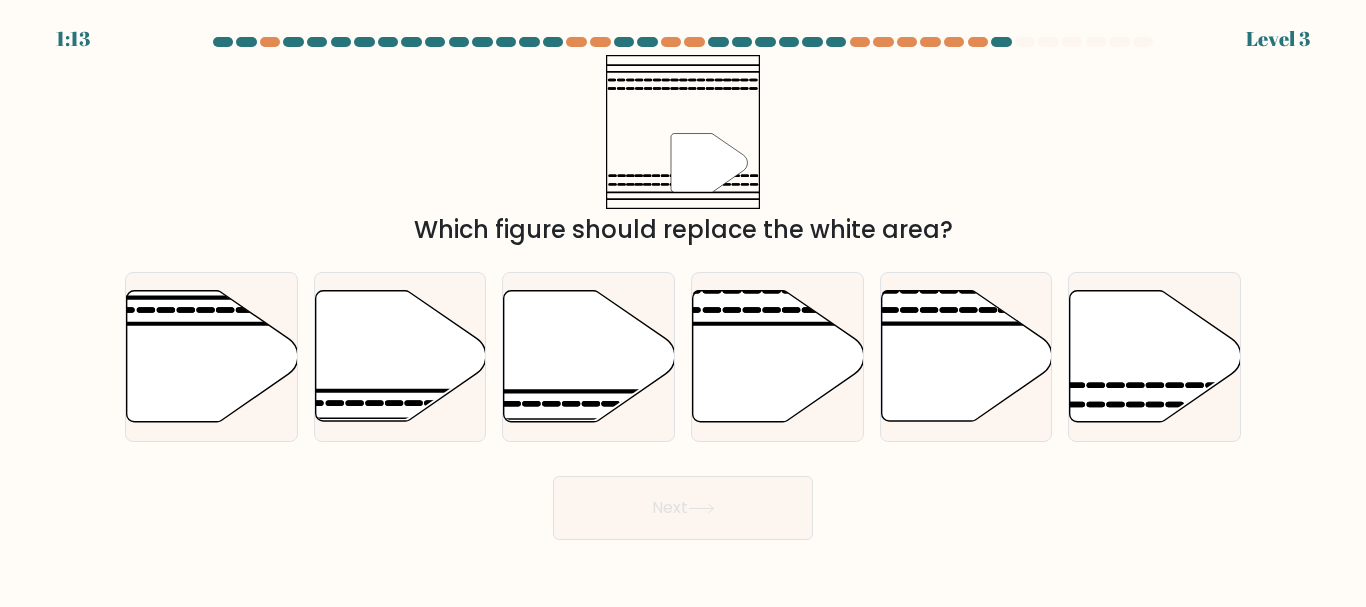 click on "Next" at bounding box center [683, 508] 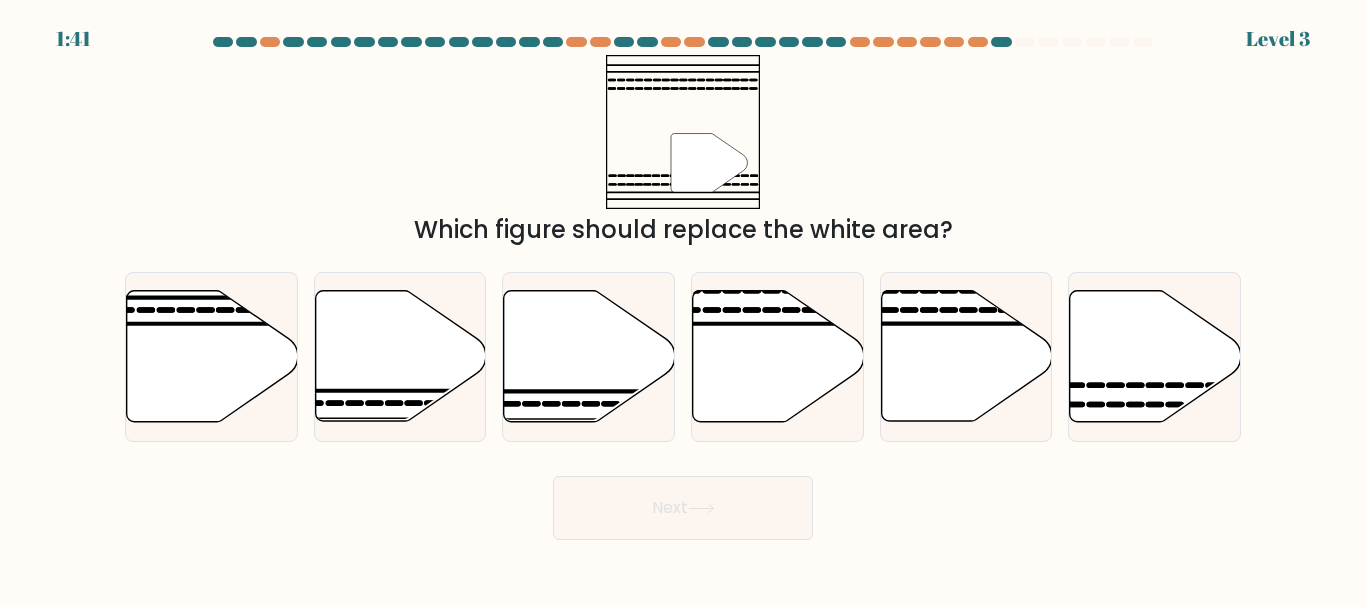 click at bounding box center (1154, 356) 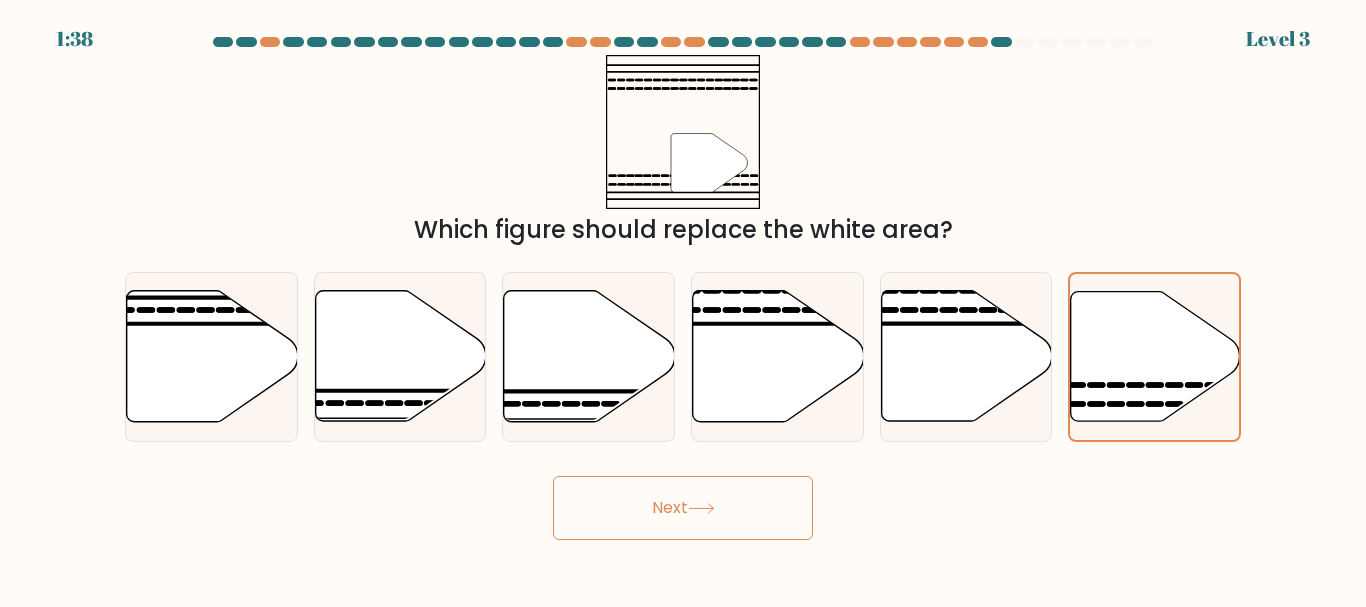 click on "Next" at bounding box center [683, 508] 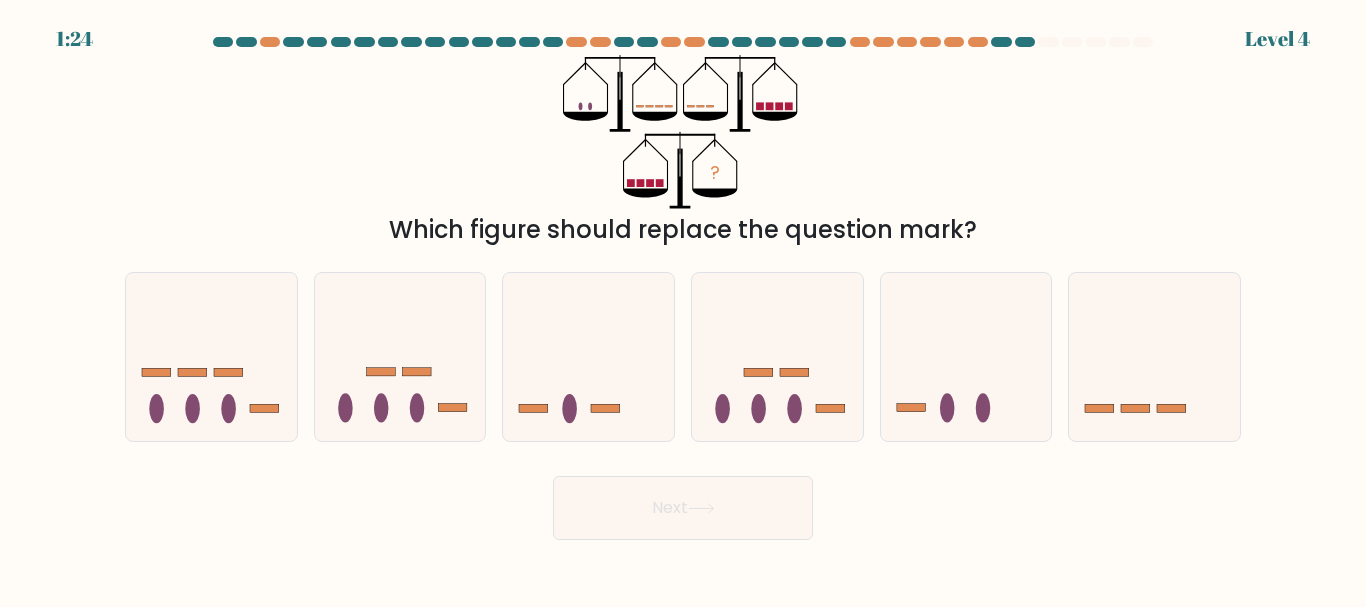 click at bounding box center [966, 356] 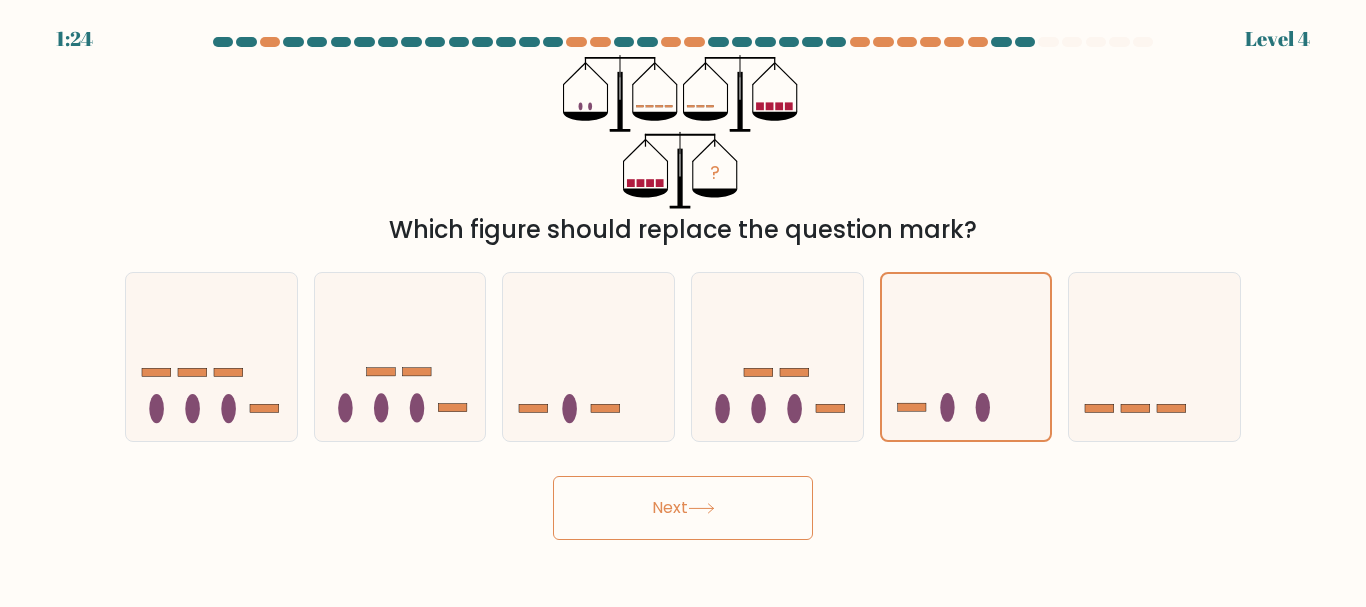 click on "Next" at bounding box center [683, 508] 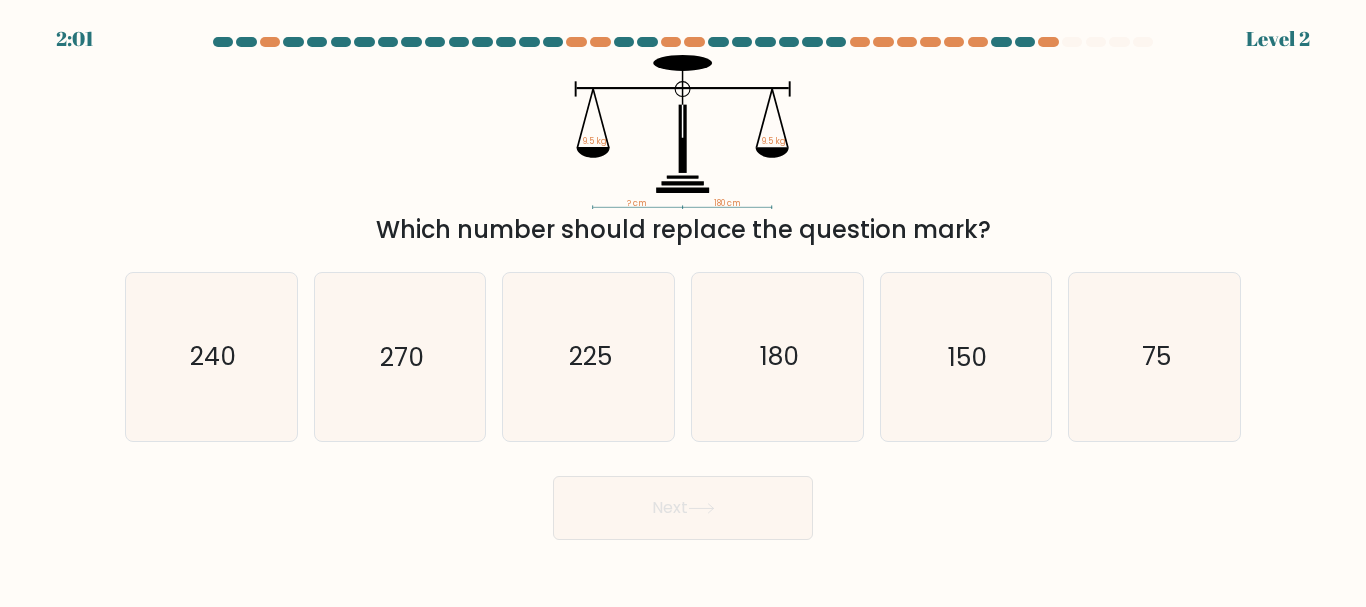 click on "180" at bounding box center [777, 356] 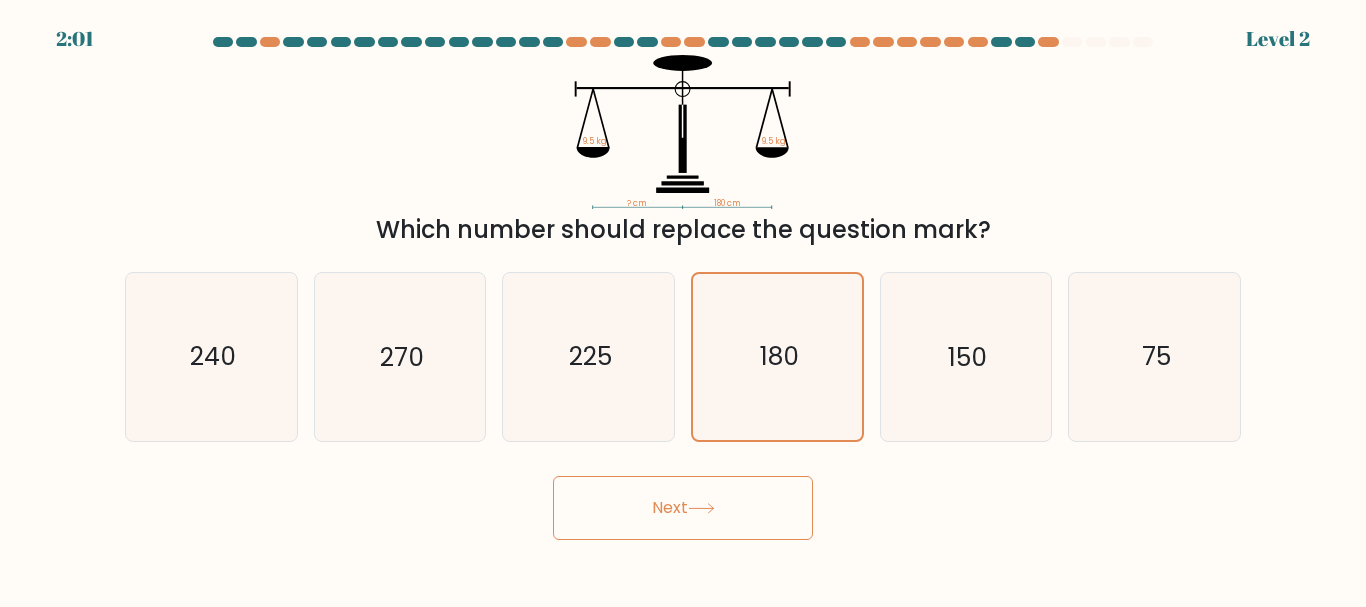 click on "Next" at bounding box center [683, 508] 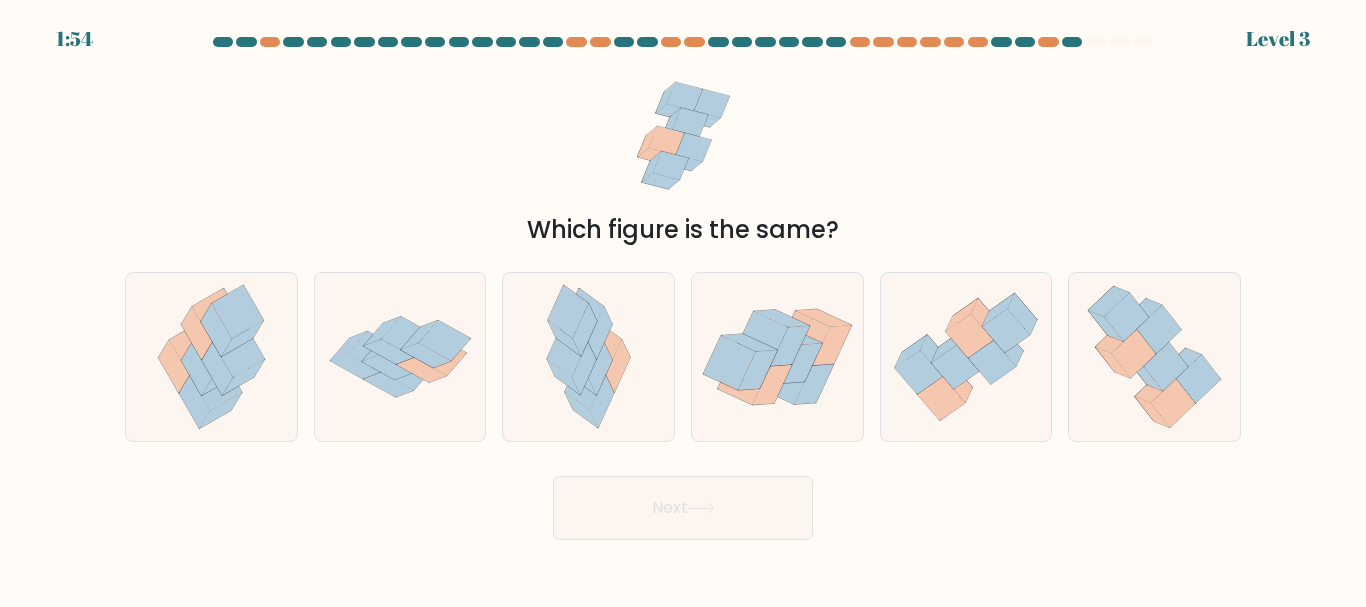 click at bounding box center (400, 357) 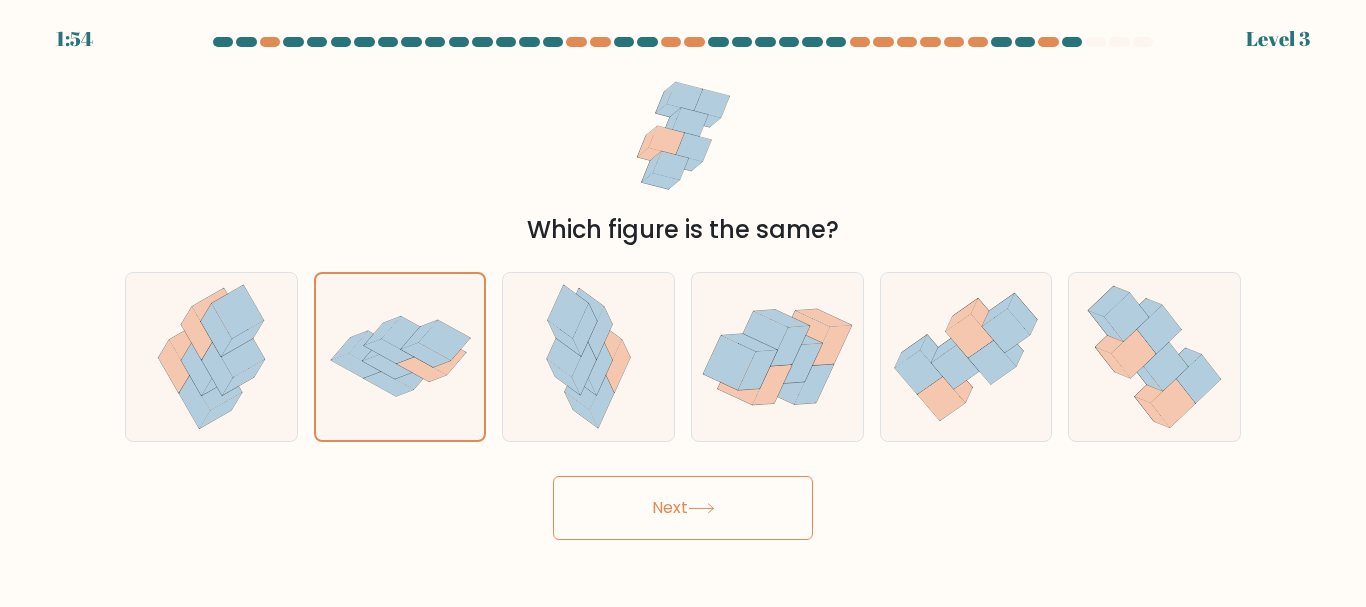click on "Next" at bounding box center (683, 508) 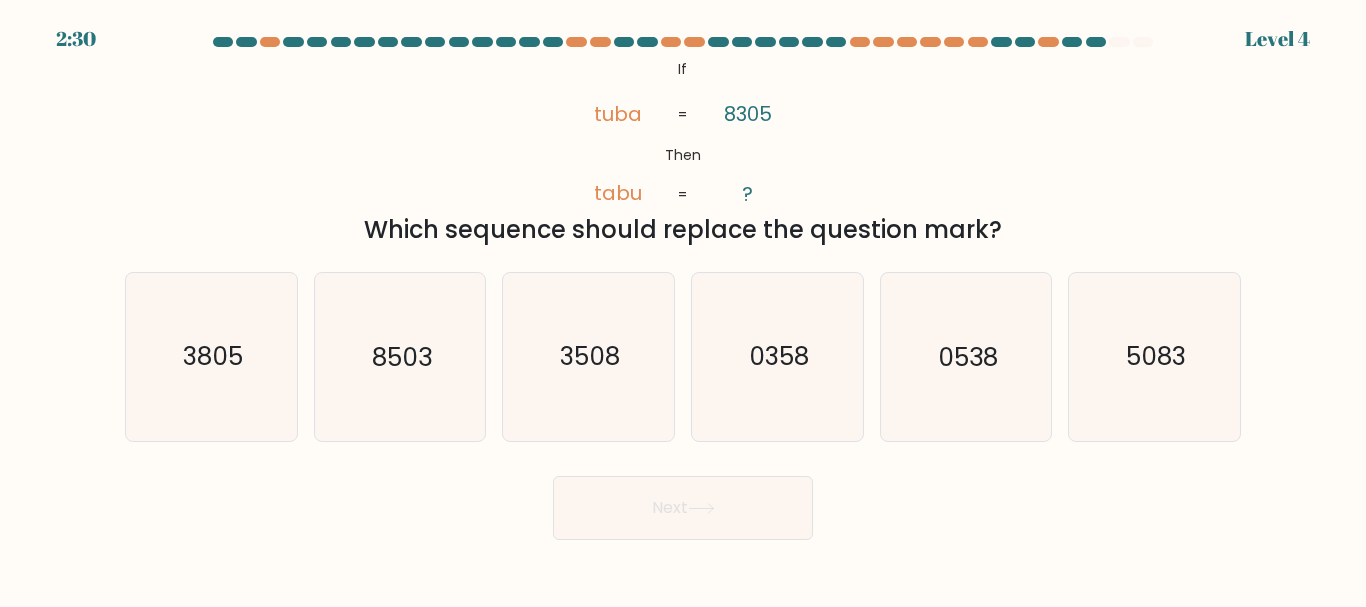 click on "8503" at bounding box center [399, 356] 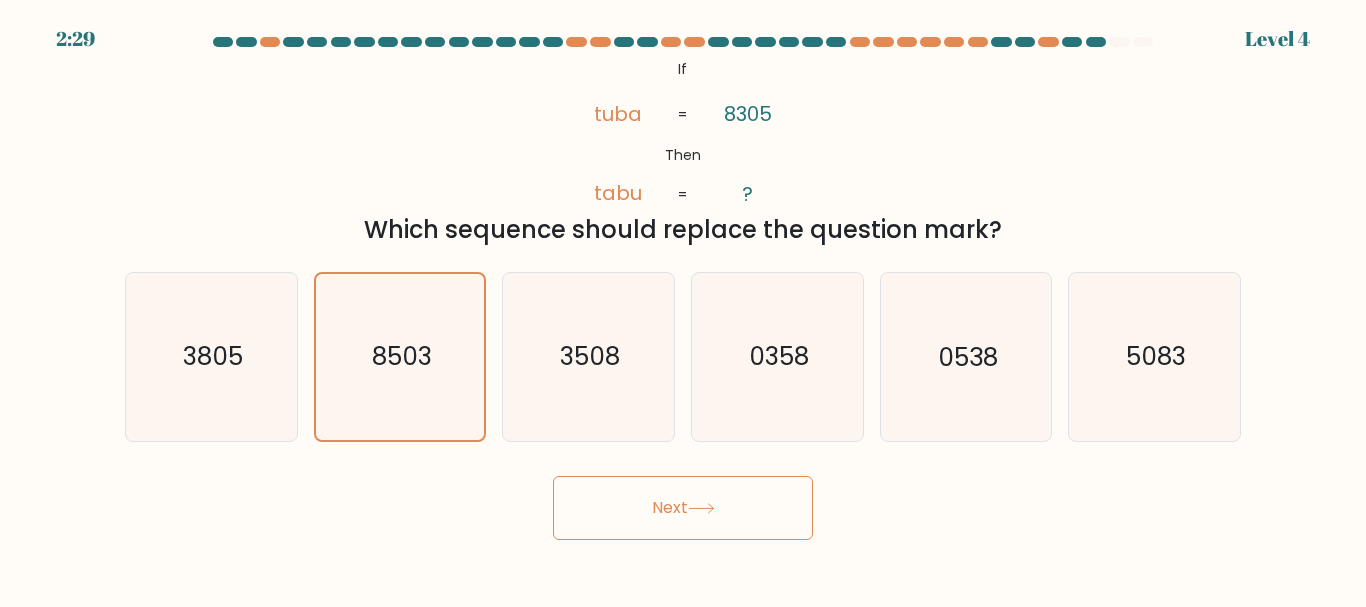 click on "Next" at bounding box center [683, 508] 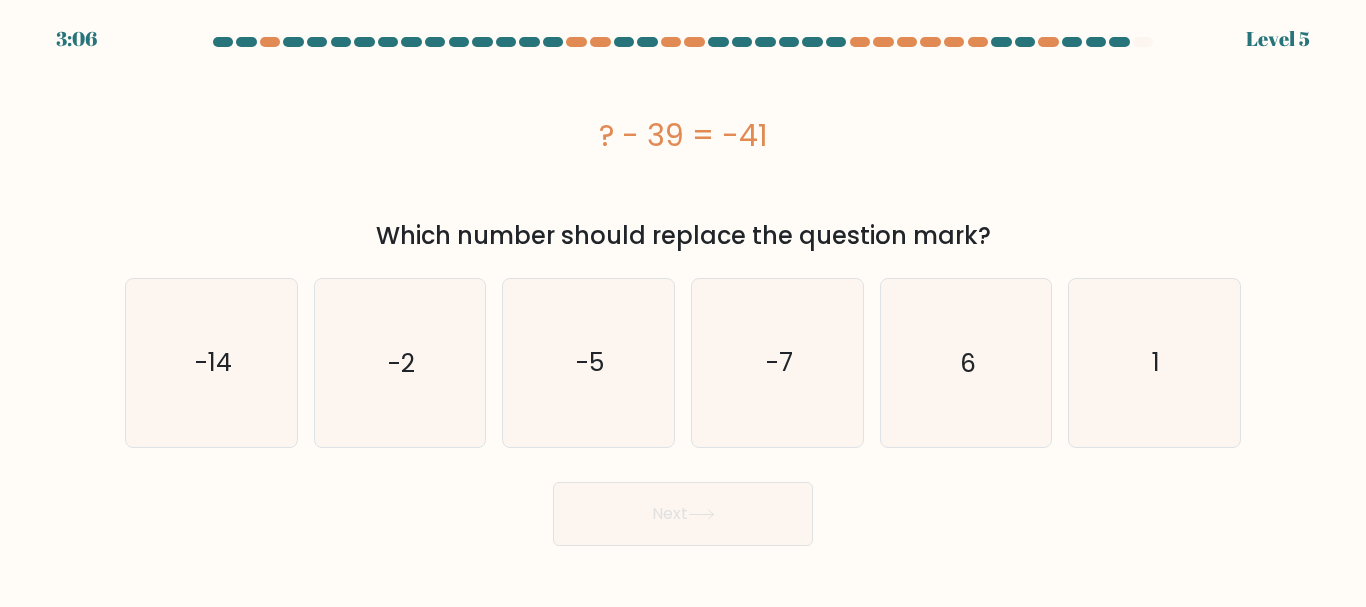 click on "-2" at bounding box center (399, 362) 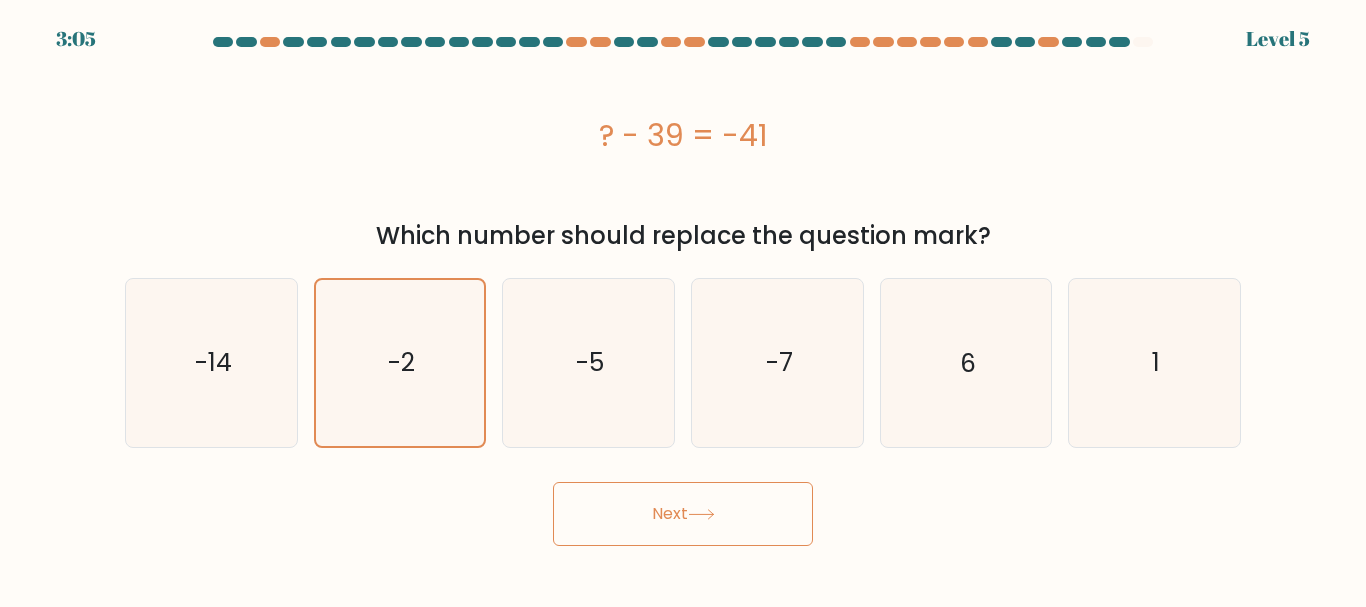click on "Next" at bounding box center (683, 514) 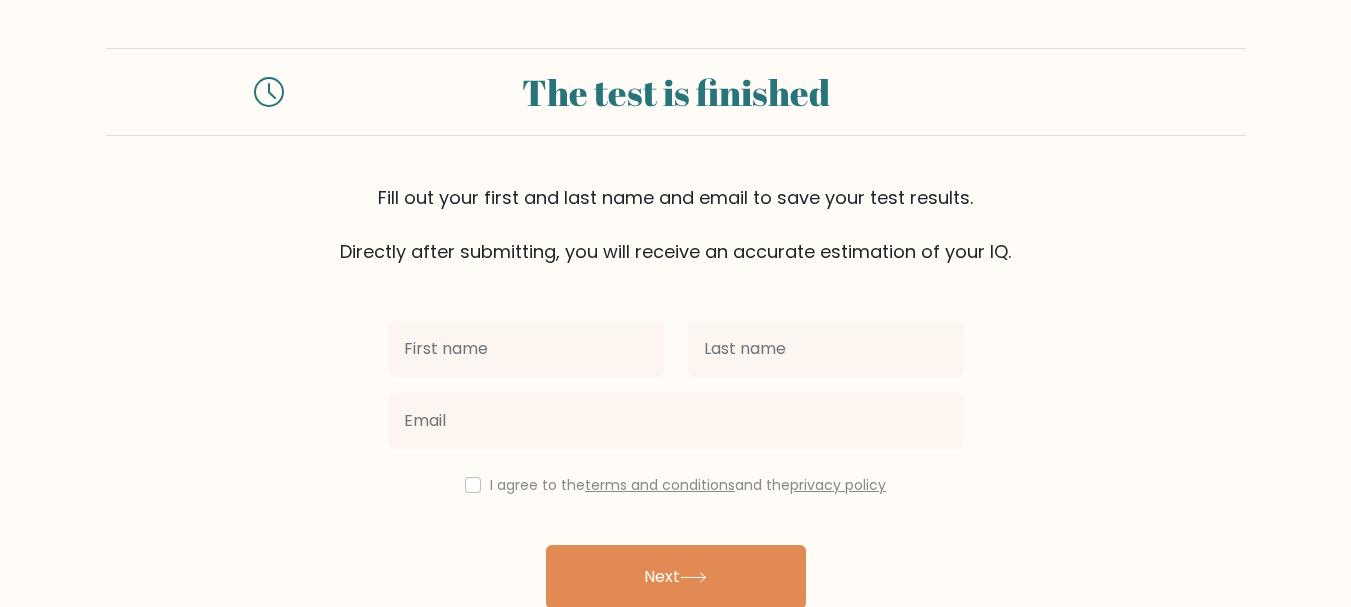scroll, scrollTop: 0, scrollLeft: 0, axis: both 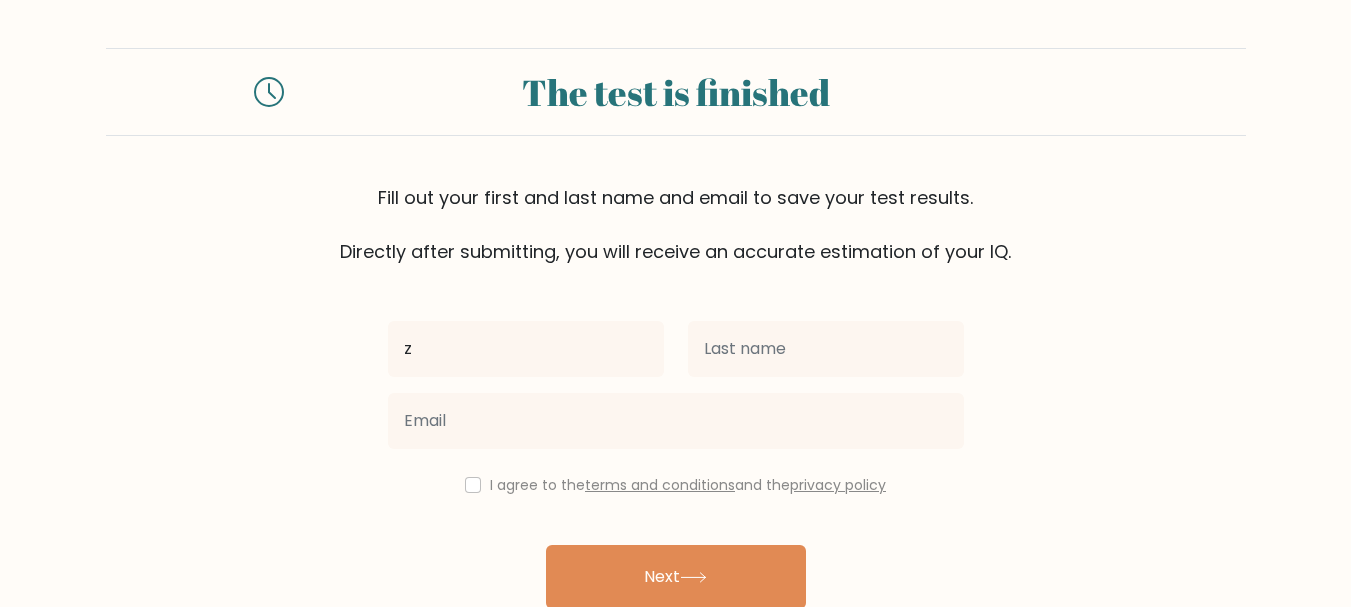 type on "[FIRST]" 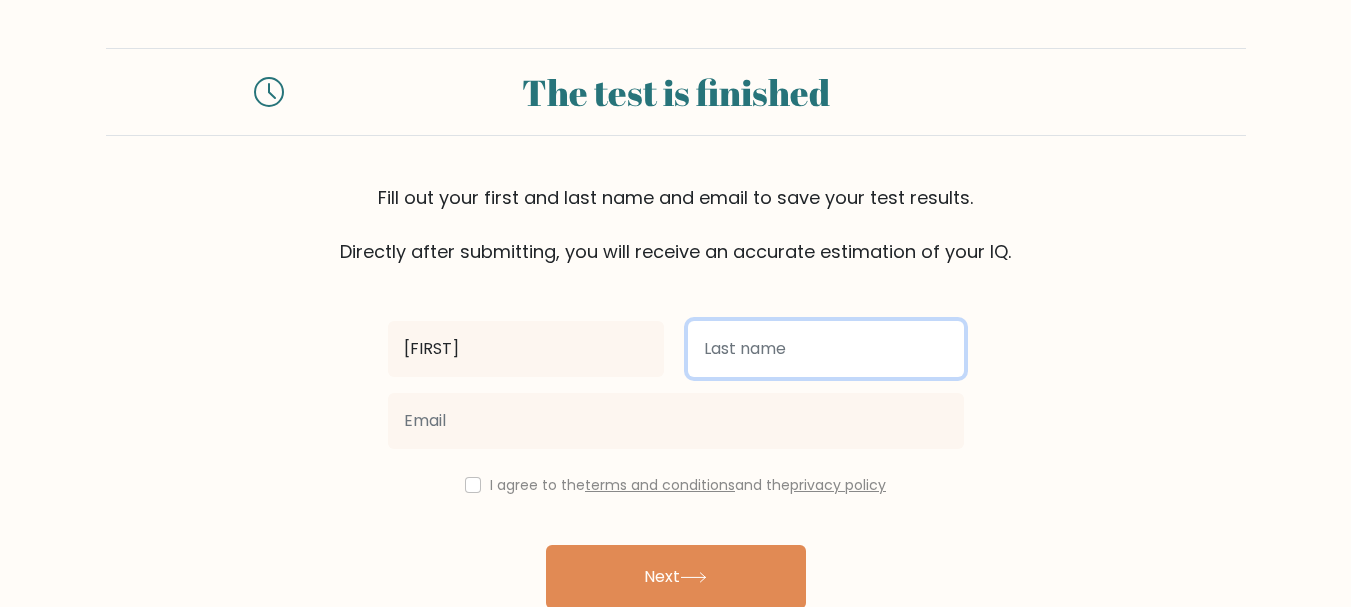 click at bounding box center [826, 349] 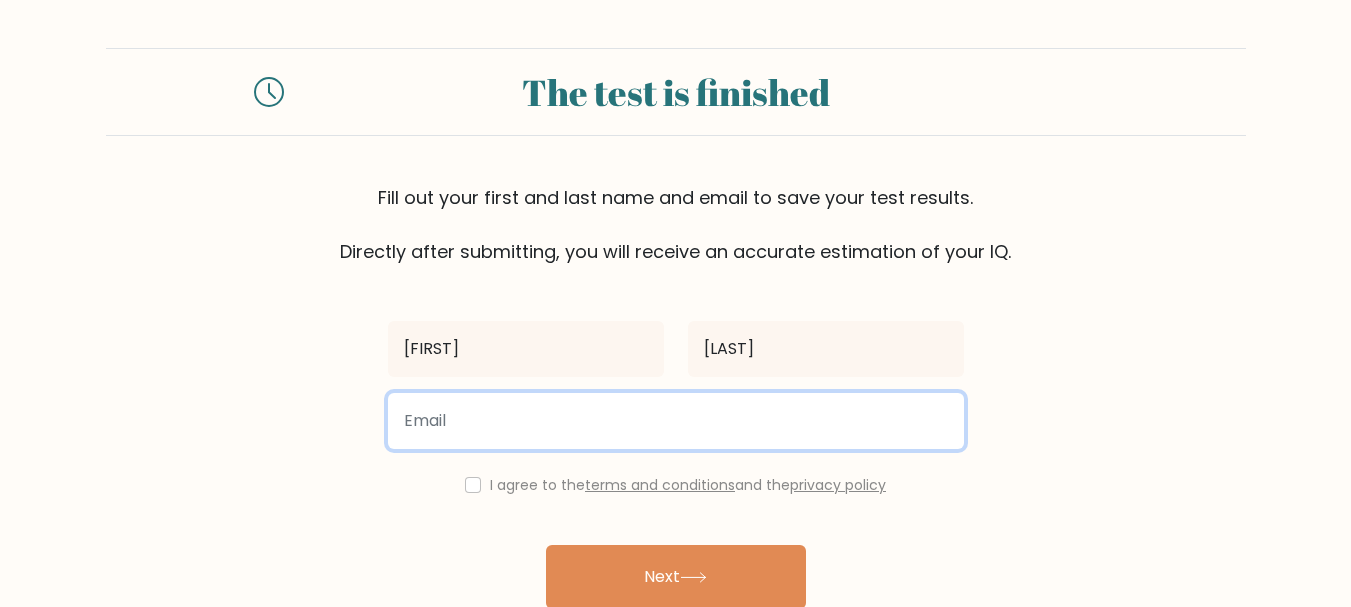click at bounding box center (676, 421) 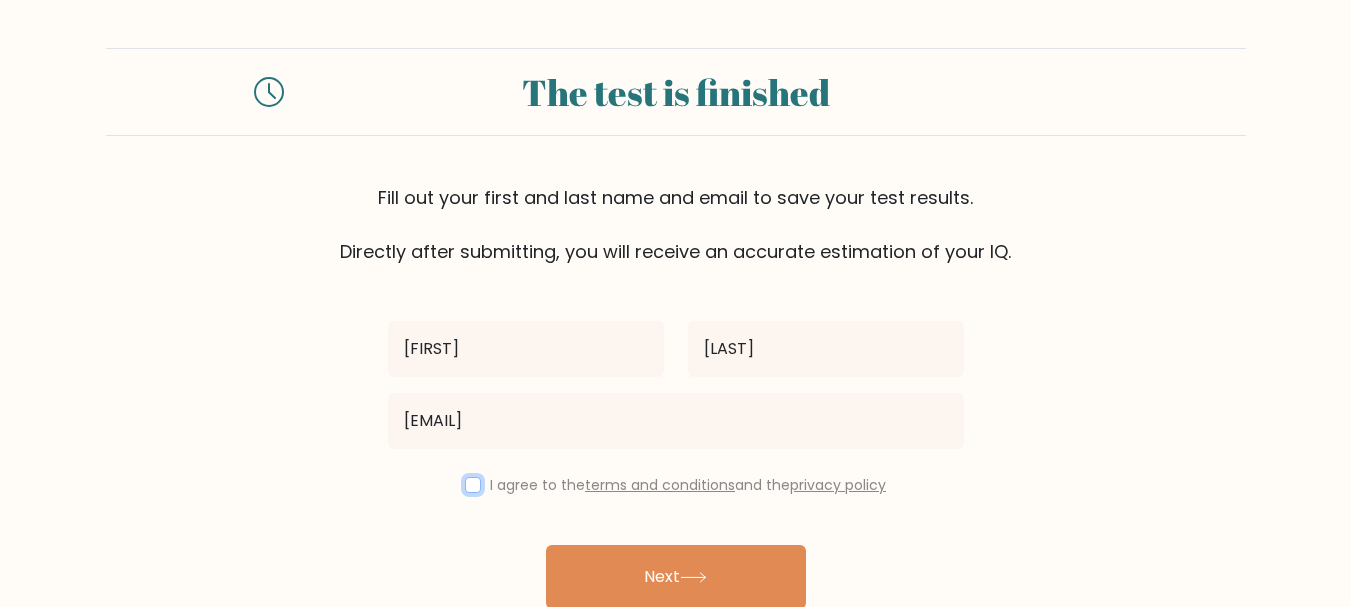 click at bounding box center [473, 485] 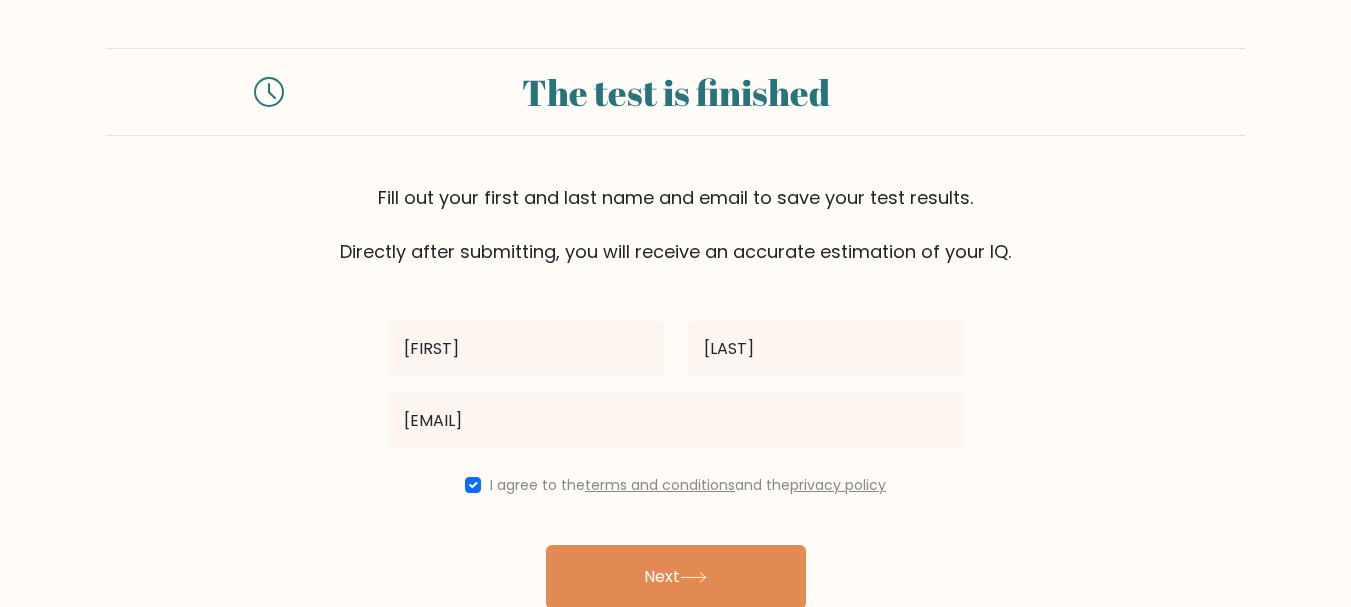 click on "Next" at bounding box center (676, 577) 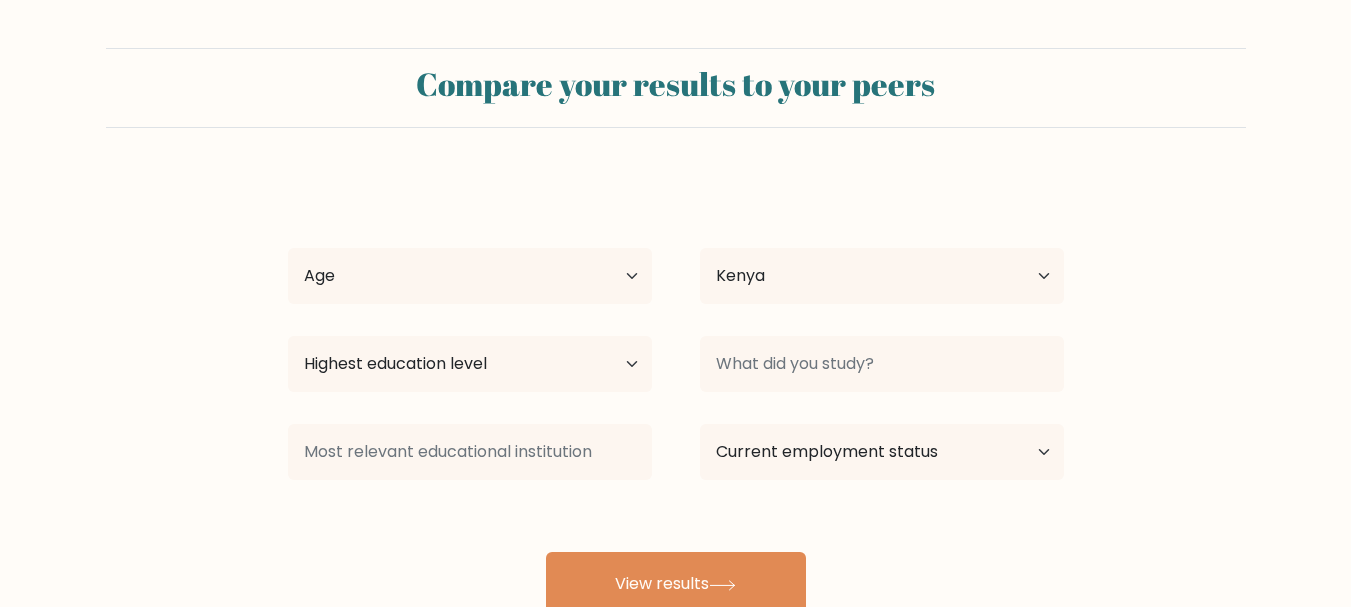scroll, scrollTop: 0, scrollLeft: 0, axis: both 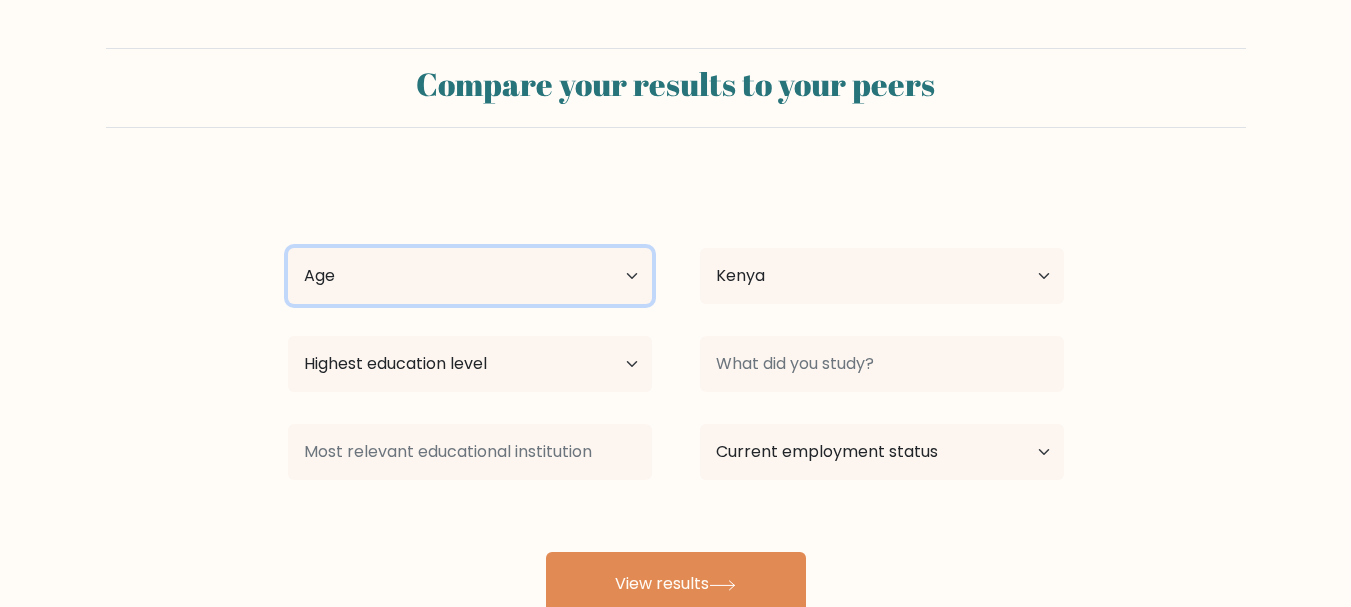 click on "Age
Under 18 years old
18-24 years old
25-34 years old
35-44 years old
45-54 years old
55-64 years old
65 years old and above" at bounding box center (470, 276) 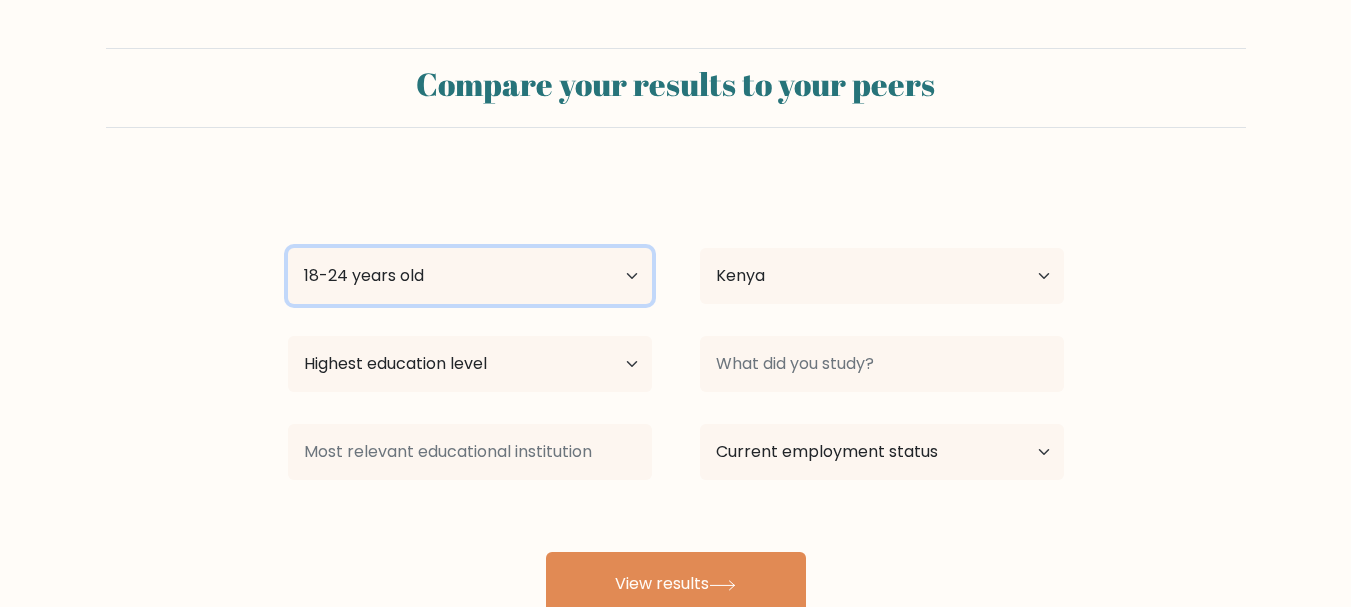 click on "Age
Under 18 years old
18-24 years old
25-34 years old
35-44 years old
45-54 years old
55-64 years old
65 years old and above" at bounding box center [470, 276] 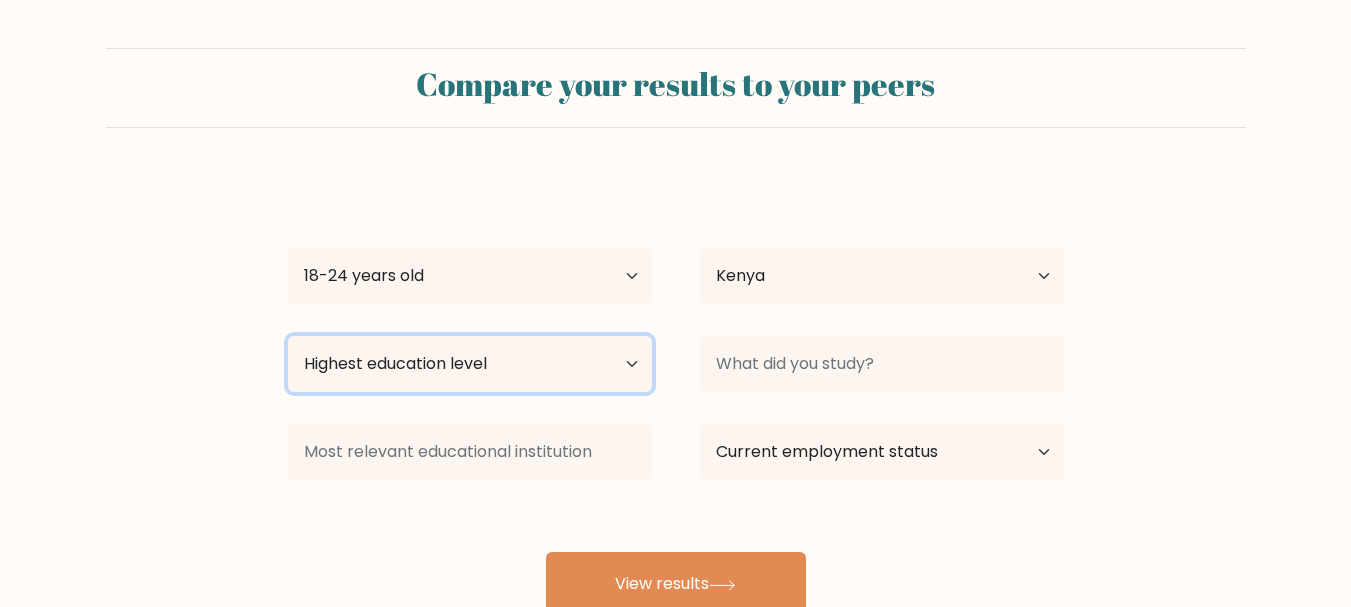 click on "Highest education level
No schooling
Primary
Lower Secondary
Upper Secondary
Occupation Specific
Bachelor's degree
Master's degree
Doctoral degree" at bounding box center [470, 364] 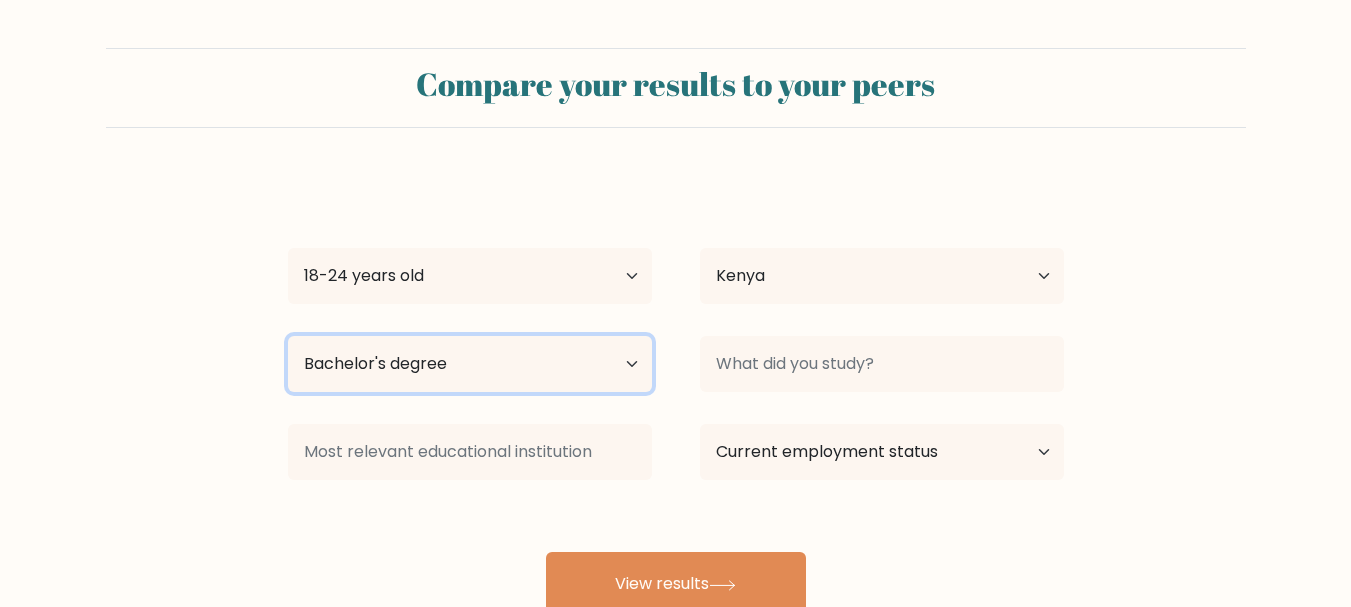 click on "Highest education level
No schooling
Primary
Lower Secondary
Upper Secondary
Occupation Specific
Bachelor's degree
Master's degree
Doctoral degree" at bounding box center [470, 364] 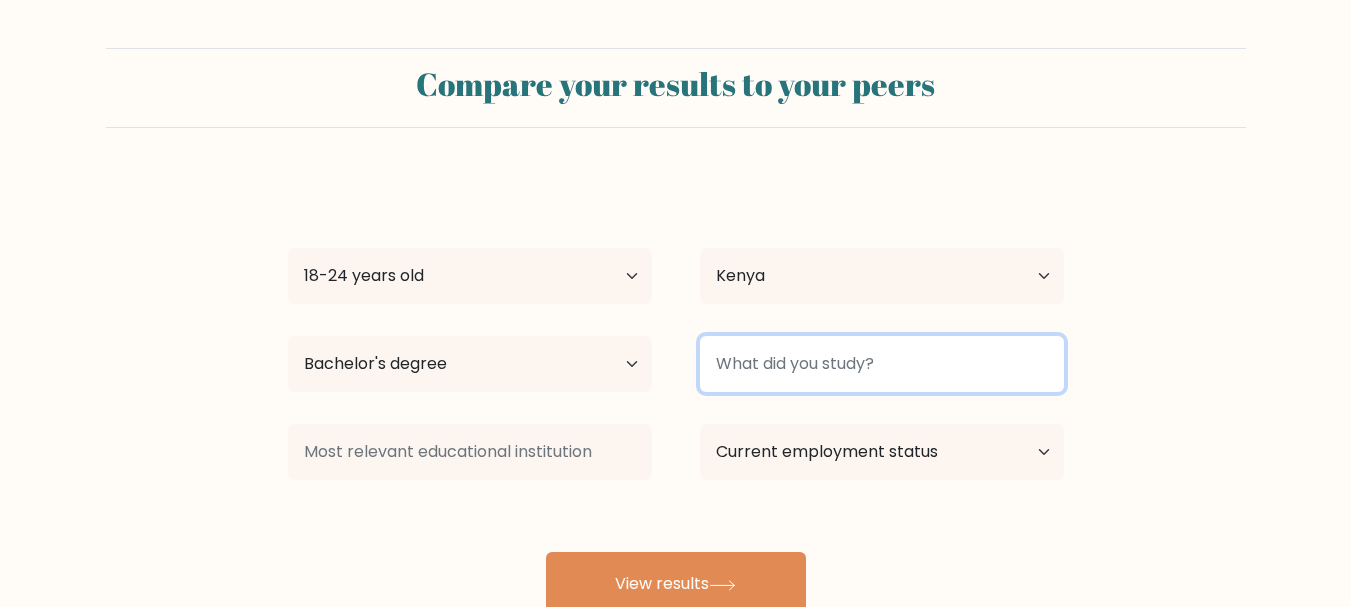 click at bounding box center [882, 364] 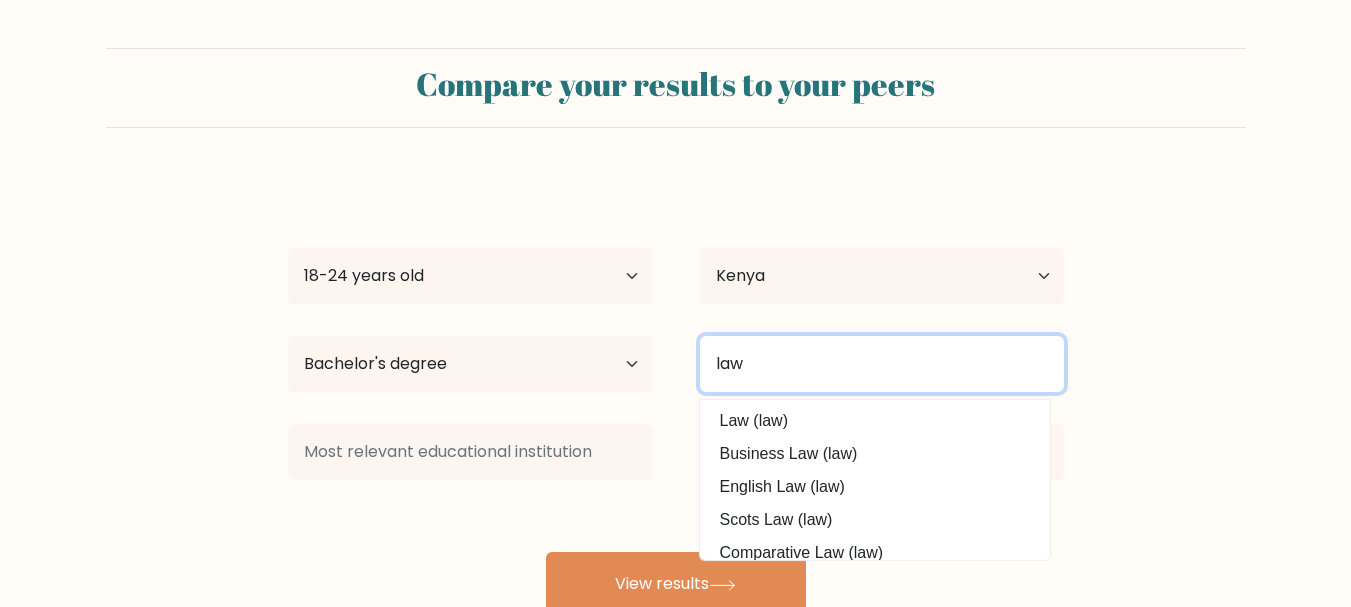 type on "law" 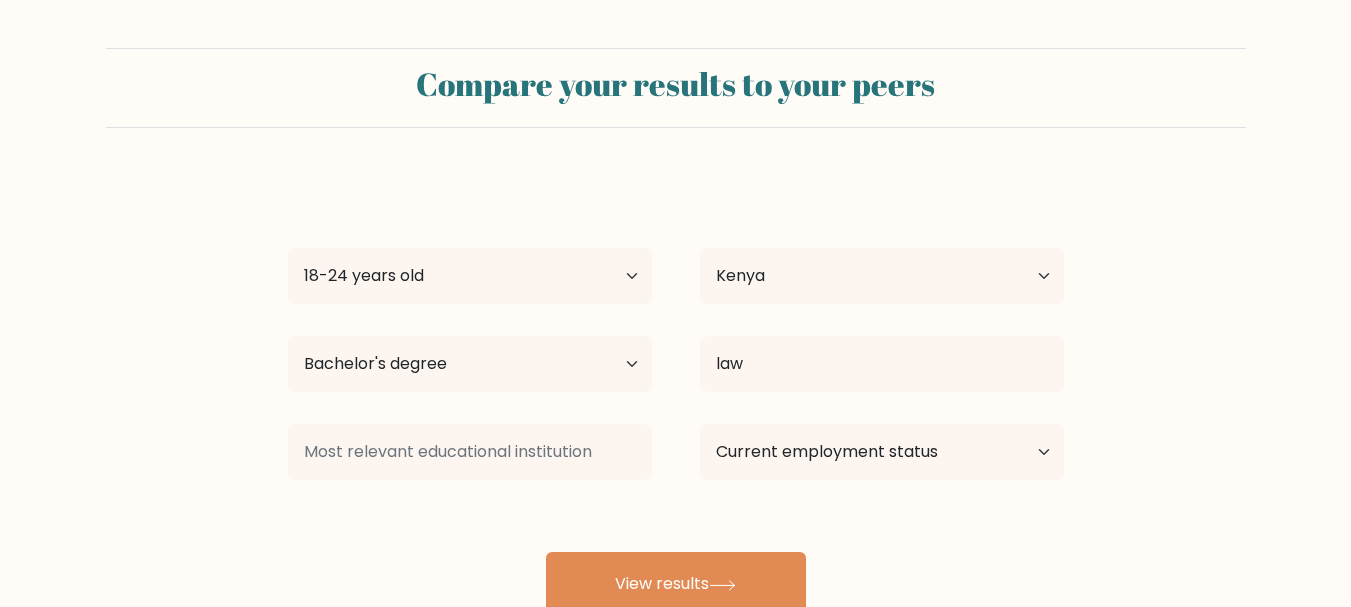 click on "[FIRST]
[LAST]
Age
Under 18 years old
18-24 years old
25-34 years old
35-44 years old
45-54 years old
55-64 years old
65 years old and above
Country
[COUNTRY]
[COUNTRY]
[COUNTRY]
[COUNTRY]
[COUNTRY]
[COUNTRY]
[COUNTRY]
[COUNTRY]
[COUNTRY]
[COUNTRY]
[COUNTRY]
[COUNTRY]
[COUNTRY]
[COUNTRY]
[COUNTRY]
[COUNTRY]
[COUNTRY]
[COUNTRY]
[COUNTRY]
[COUNTRY]
[COUNTRY]
[COUNTRY]
[COUNTRY]
[COUNTRY]
[COUNTRY]
[COUNTRY]
[COUNTRY]
[COUNTRY]
[COUNTRY]
[COUNTRY]
[COUNTRY]
[COUNTRY]
[COUNTRY]" at bounding box center [676, 396] 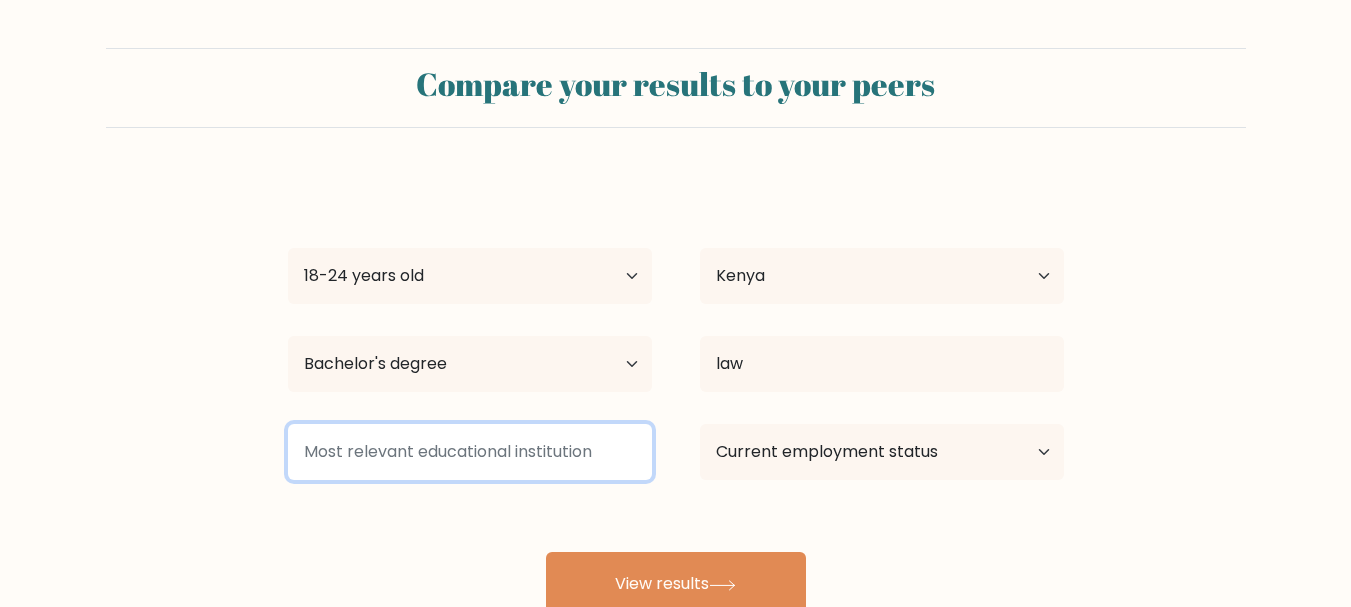 click at bounding box center [470, 452] 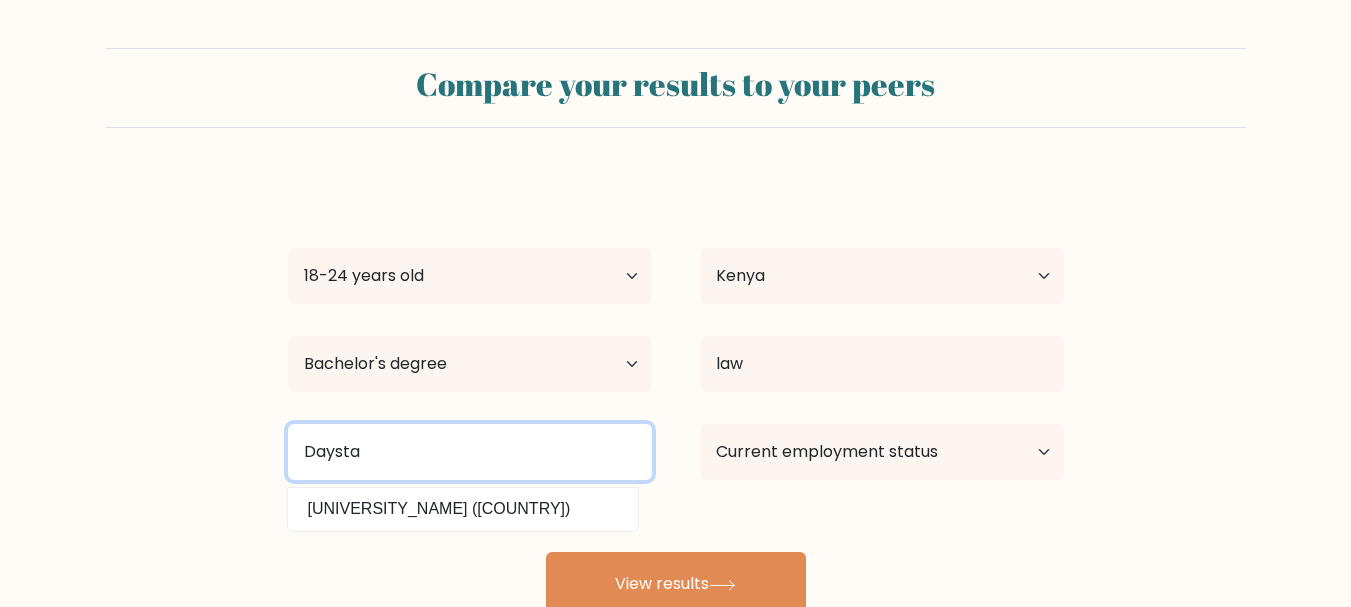 type on "Daysta" 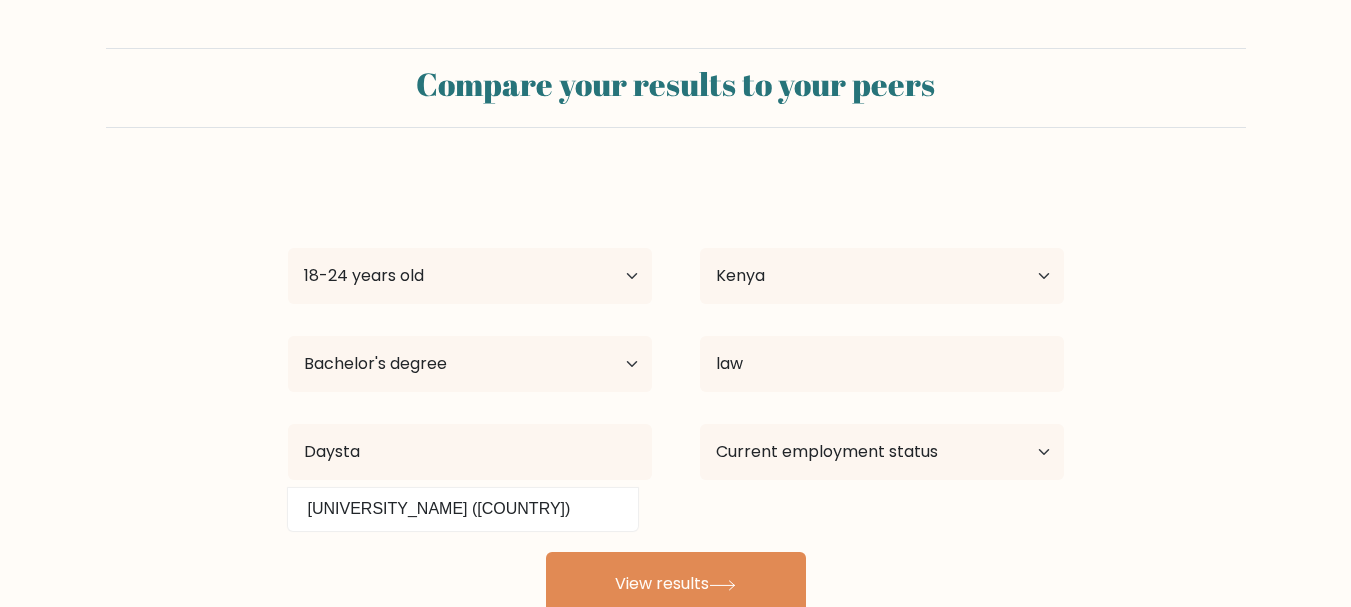 click on "[FIRST]
[LAST]
Age
Under 18 years old
18-24 years old
25-34 years old
35-44 years old
45-54 years old
55-64 years old
65 years old and above
Country
[COUNTRY]
[COUNTRY]
[COUNTRY]
[COUNTRY]
[COUNTRY]
[COUNTRY]
[COUNTRY]
[COUNTRY]
[COUNTRY]
[COUNTRY]
[COUNTRY]
[COUNTRY]
[COUNTRY]
[COUNTRY]
[COUNTRY]
[COUNTRY]
[COUNTRY]
[COUNTRY]
[COUNTRY]
[COUNTRY]
[COUNTRY]
[COUNTRY]
[COUNTRY]
[COUNTRY]
[COUNTRY]
[COUNTRY]
[COUNTRY]
[COUNTRY]
[COUNTRY]
[COUNTRY]
[COUNTRY]
[COUNTRY]
[COUNTRY]" at bounding box center (676, 396) 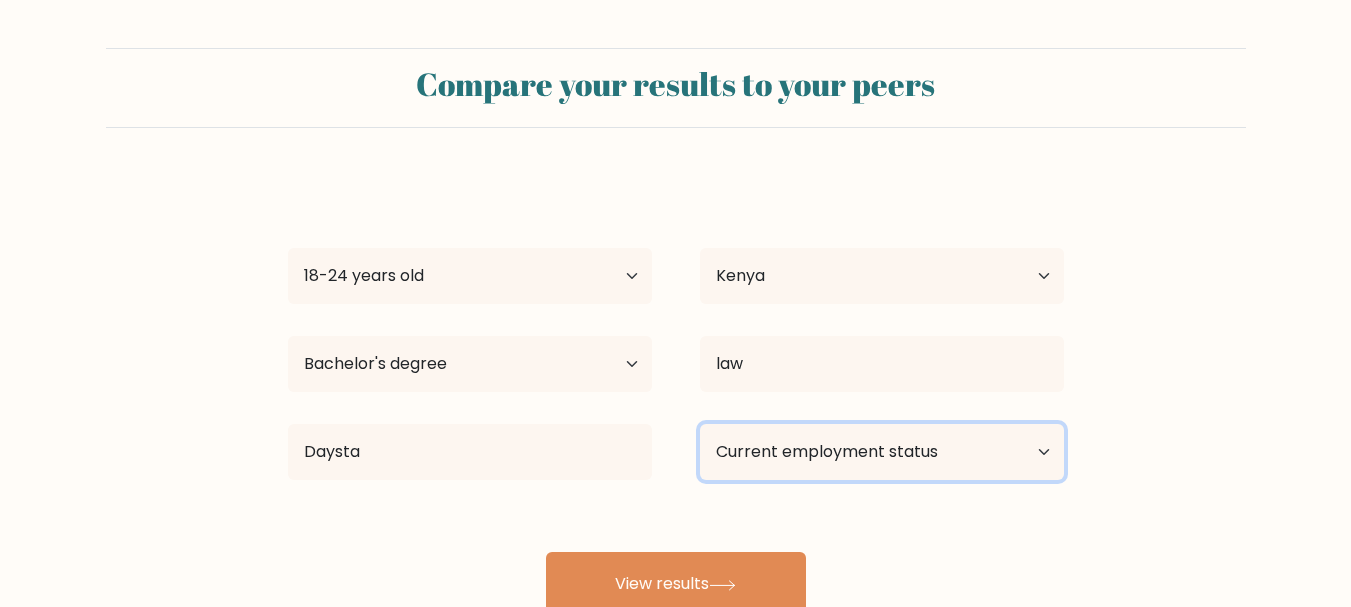 click on "Current employment status
Employed
Student
Retired
Other / prefer not to answer" at bounding box center [882, 452] 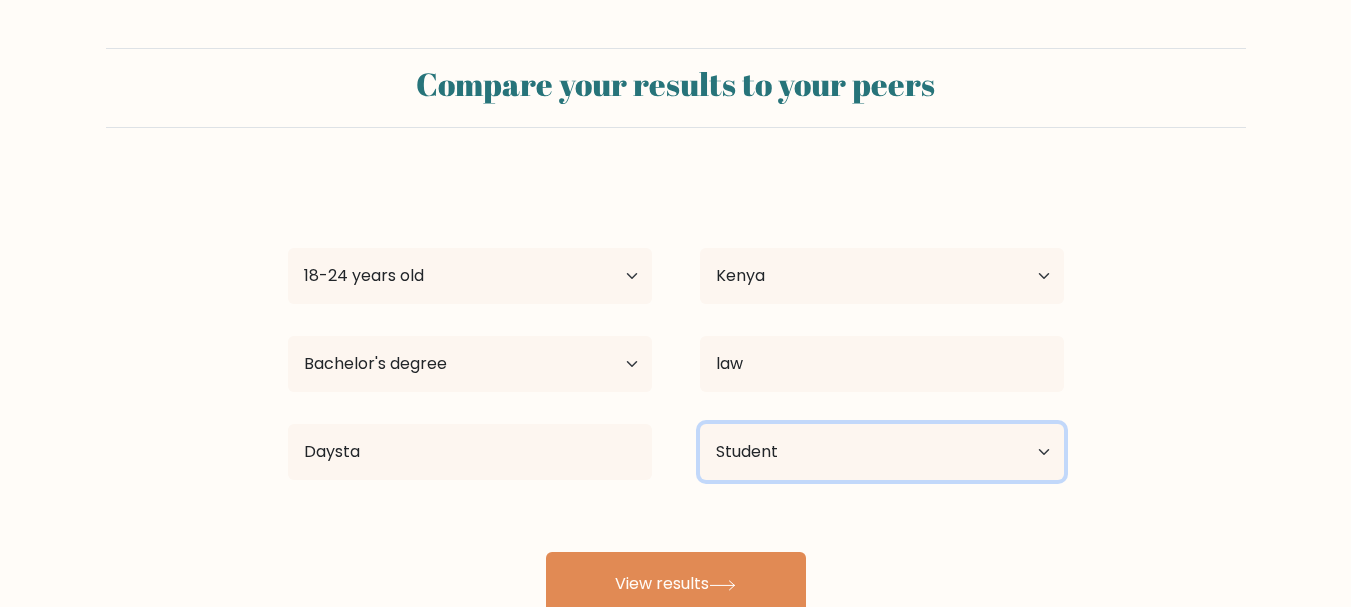 click on "Current employment status
Employed
Student
Retired
Other / prefer not to answer" at bounding box center (882, 452) 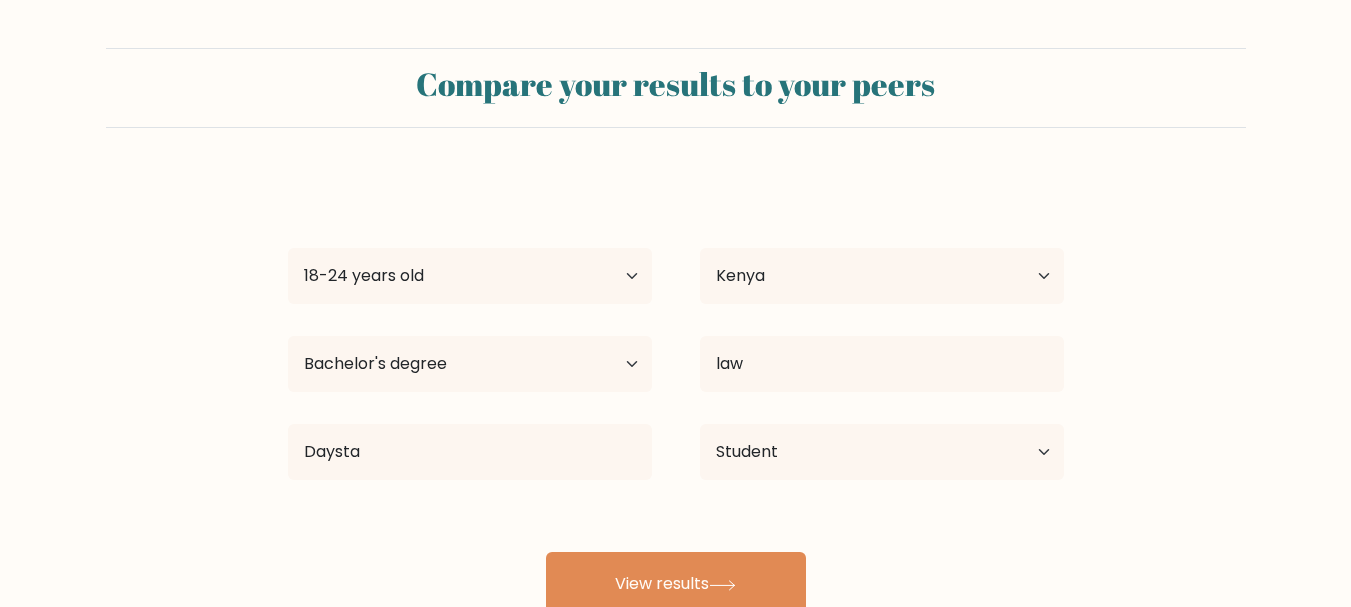 click on "View results" at bounding box center [676, 584] 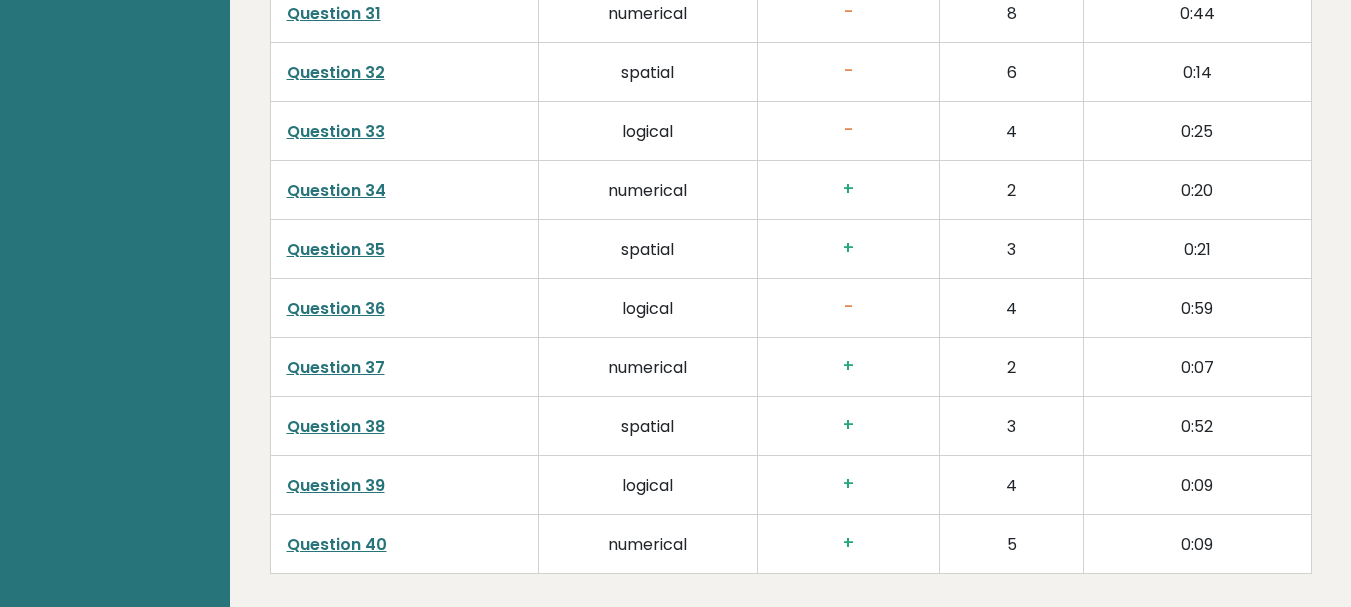 scroll, scrollTop: 5158, scrollLeft: 0, axis: vertical 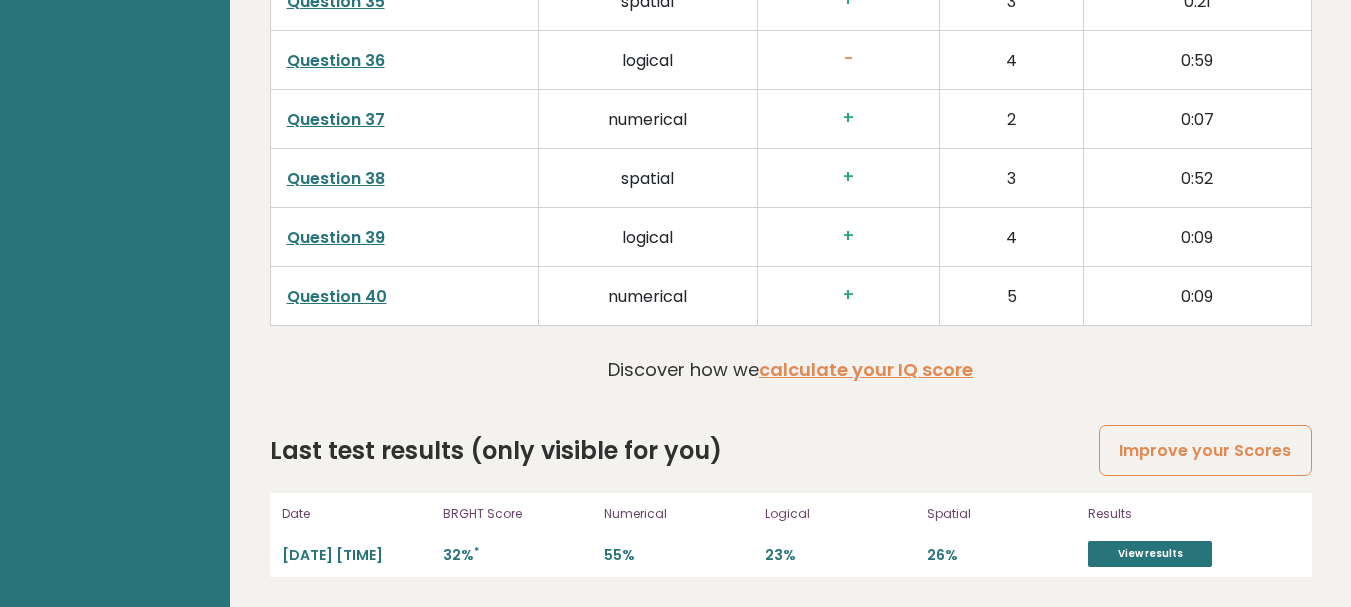 click on "View results" at bounding box center [1150, 554] 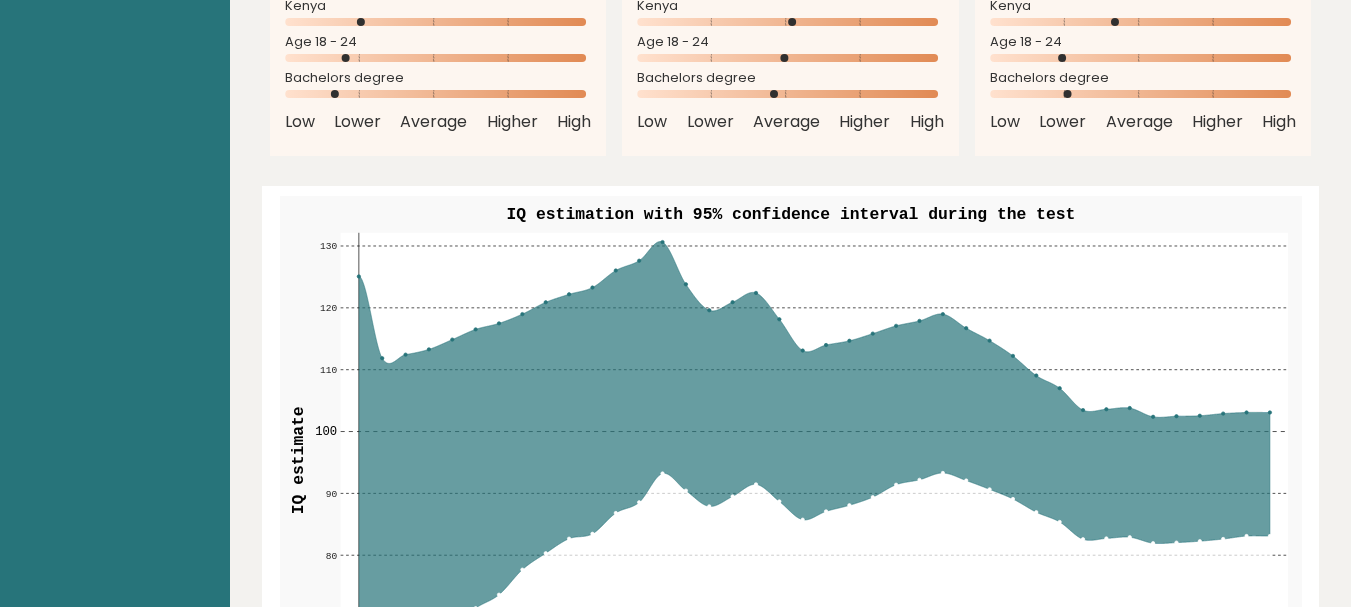 scroll, scrollTop: 0, scrollLeft: 0, axis: both 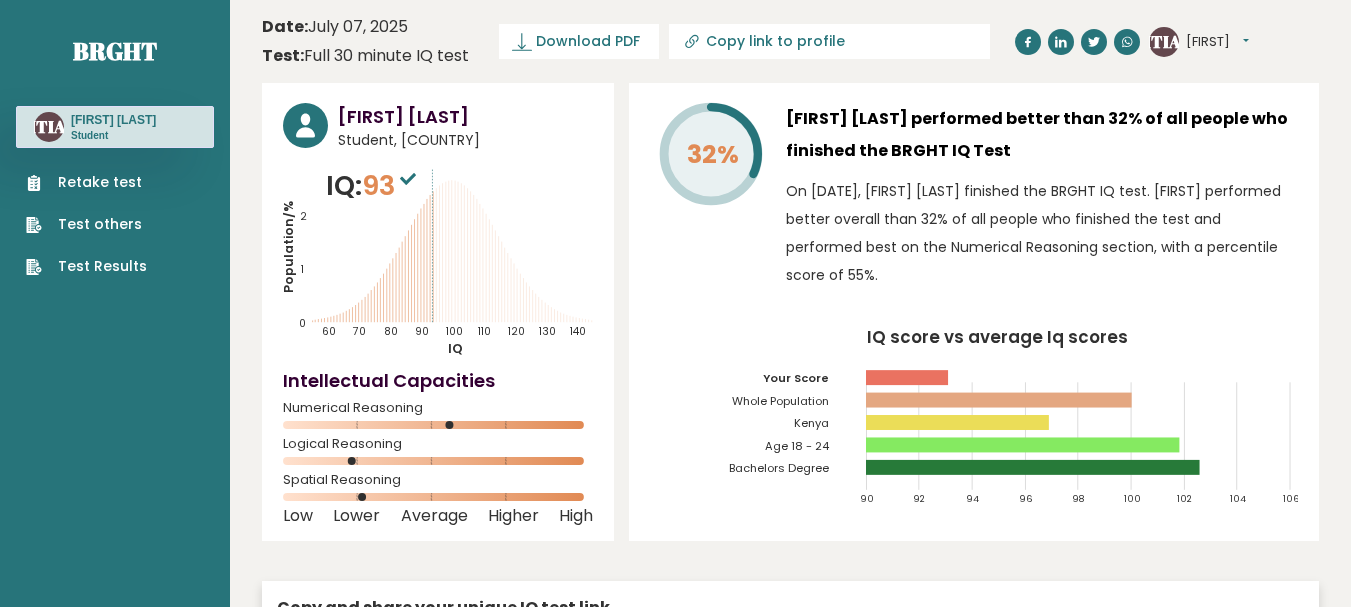 click on "Test Results" at bounding box center [86, 266] 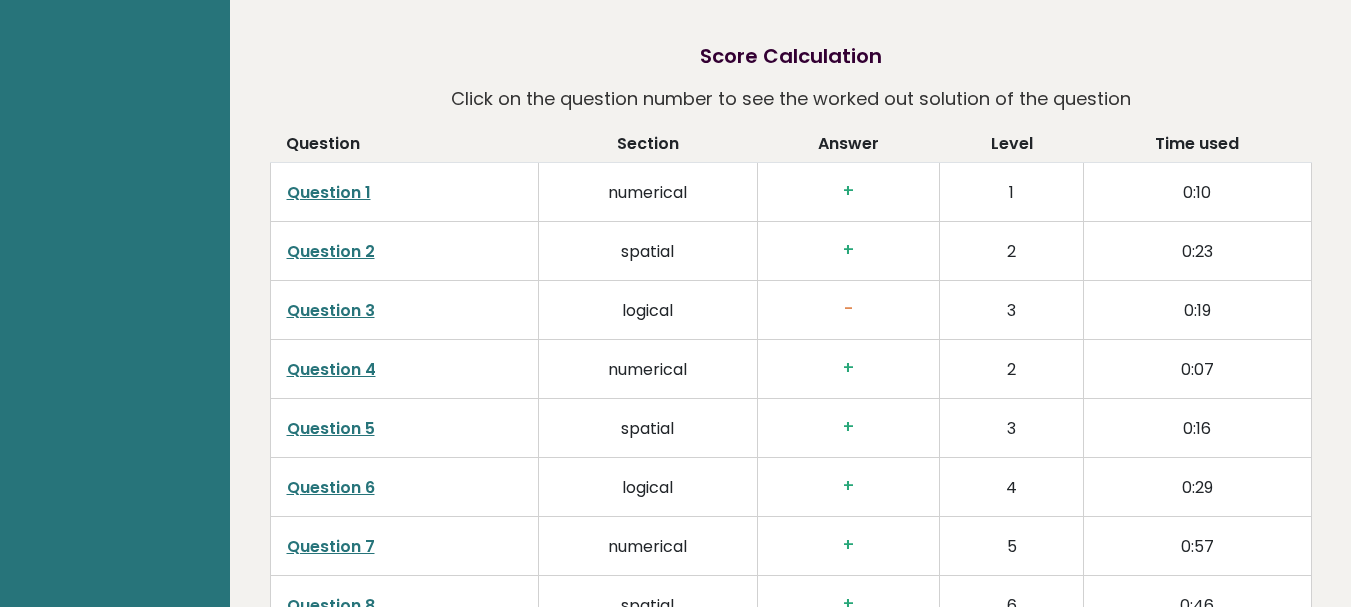 scroll, scrollTop: 2080, scrollLeft: 0, axis: vertical 